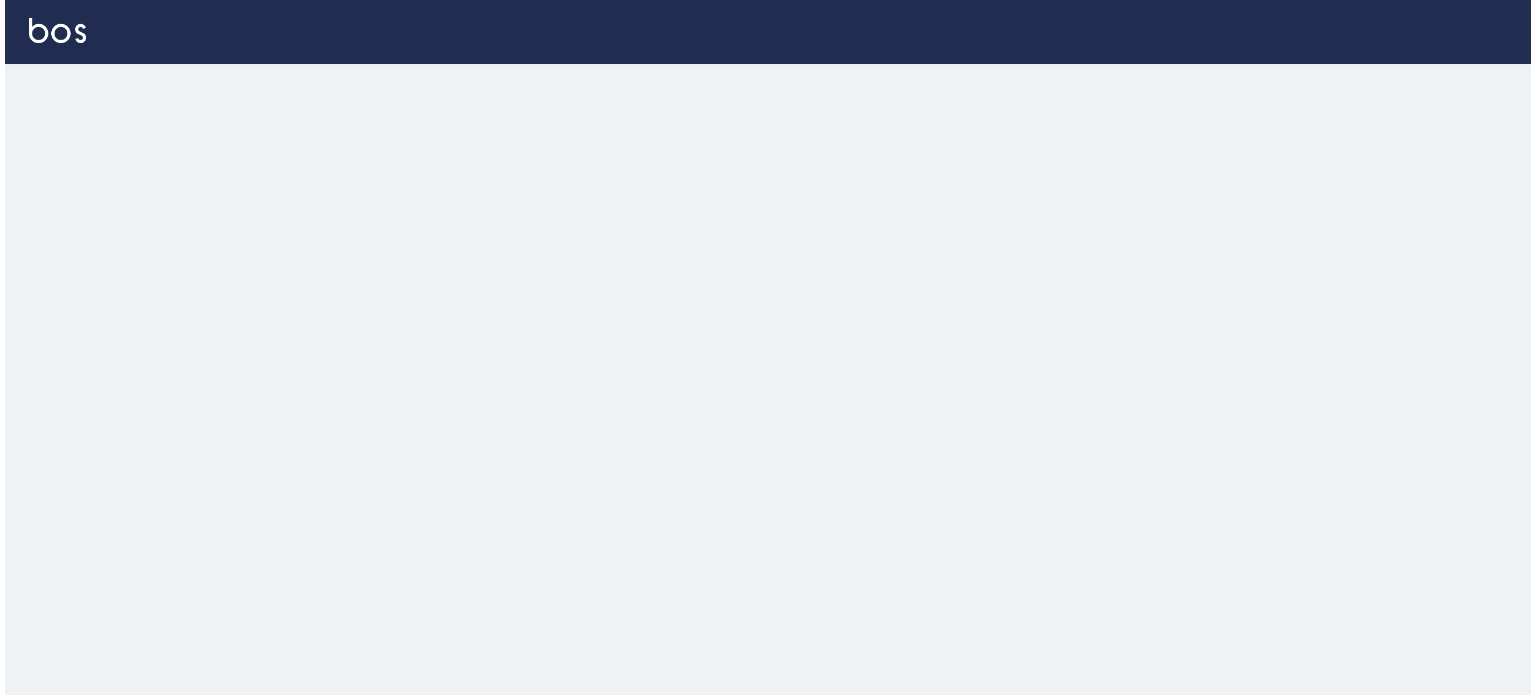 scroll, scrollTop: 0, scrollLeft: 0, axis: both 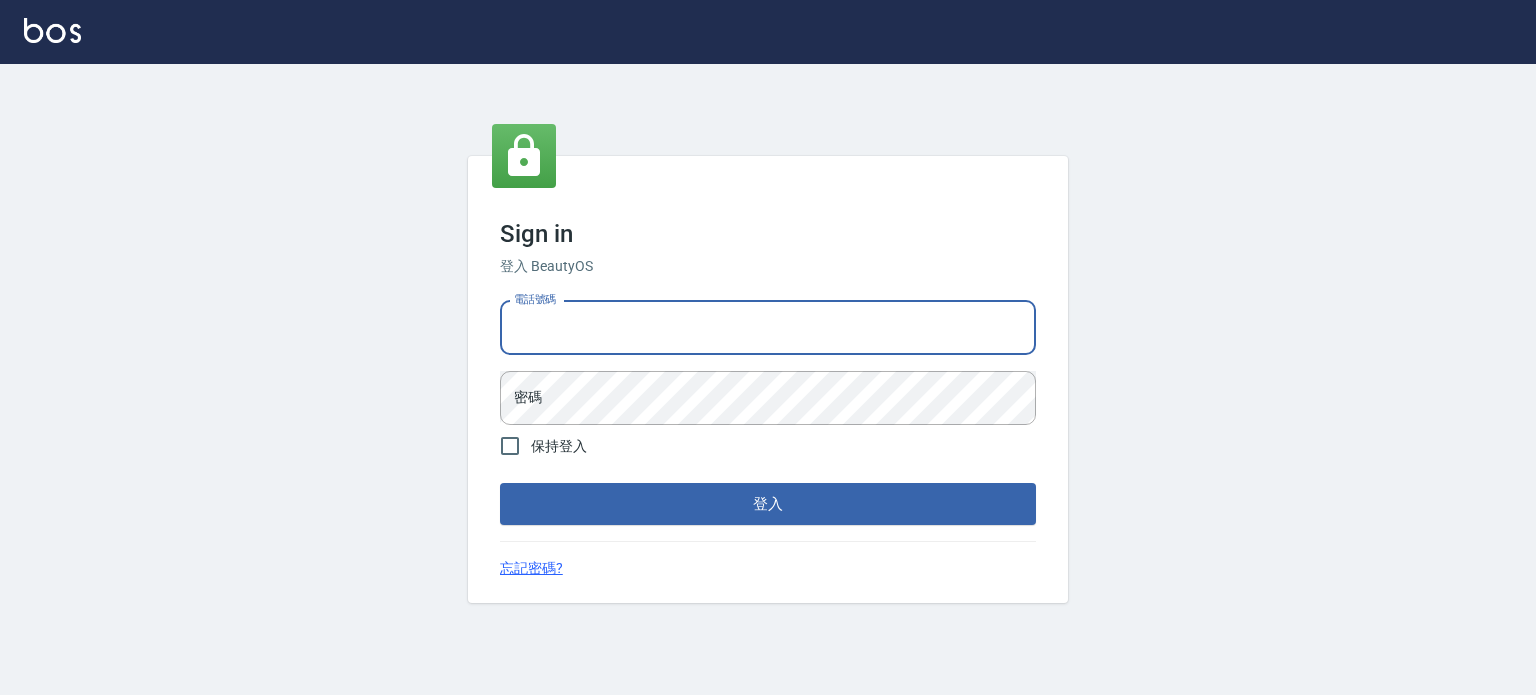 click on "電話號碼" at bounding box center [768, 328] 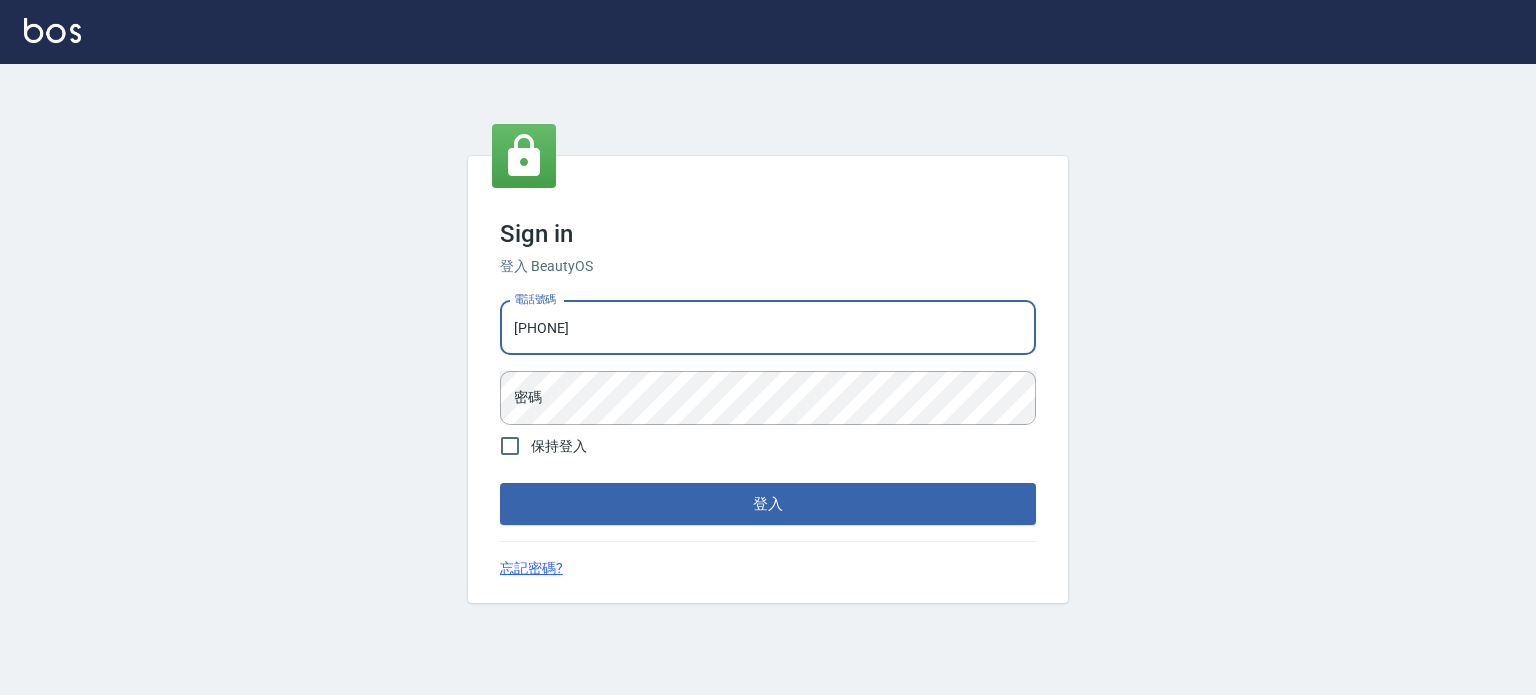 type on "0987925494" 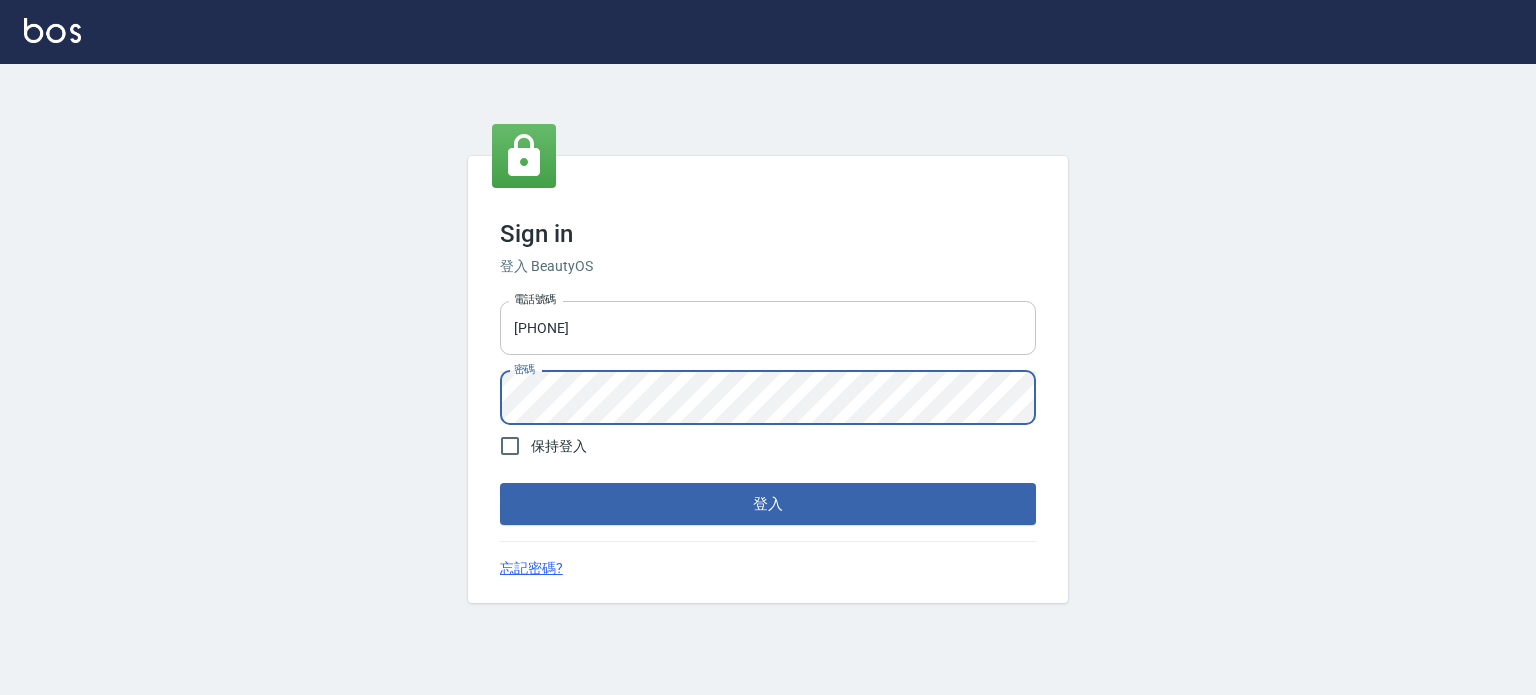click on "登入" at bounding box center (768, 504) 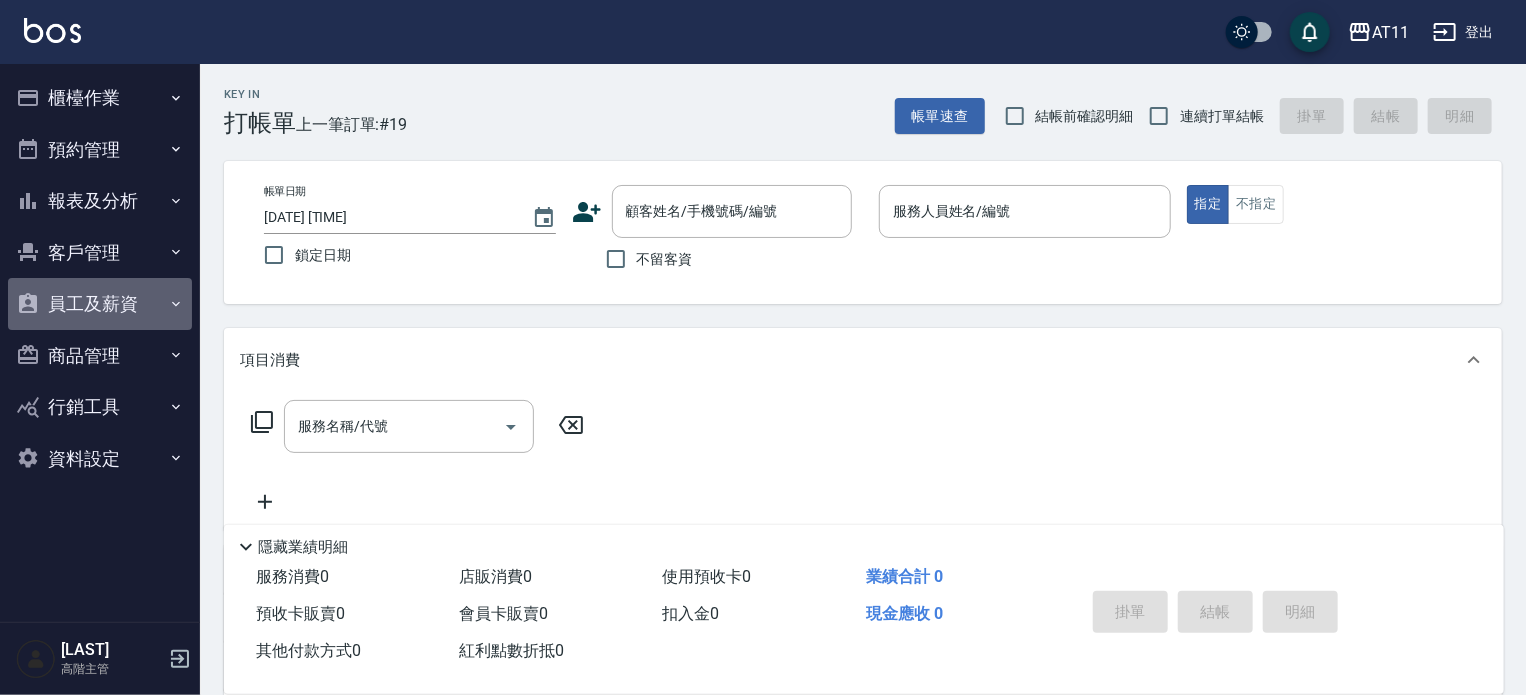 click on "員工及薪資" at bounding box center (100, 304) 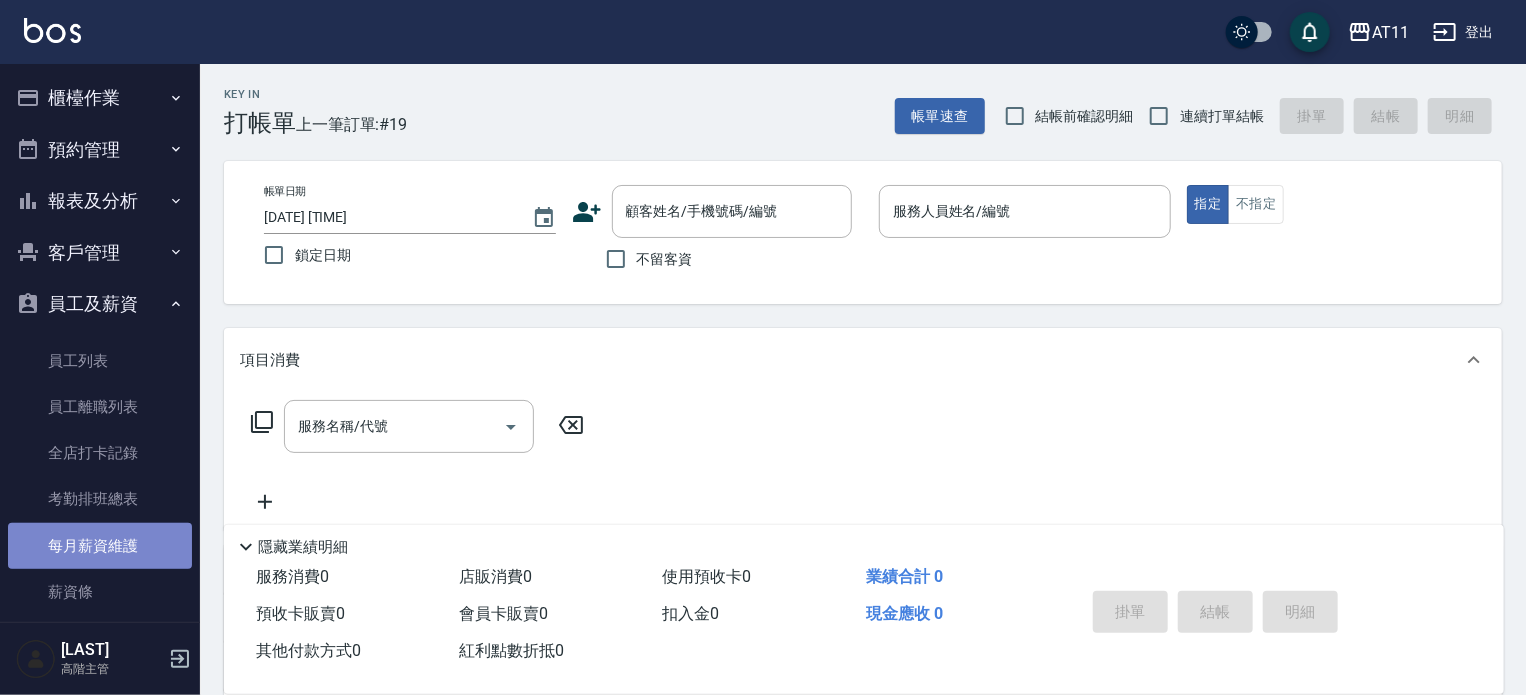 click on "每月薪資維護" at bounding box center [100, 546] 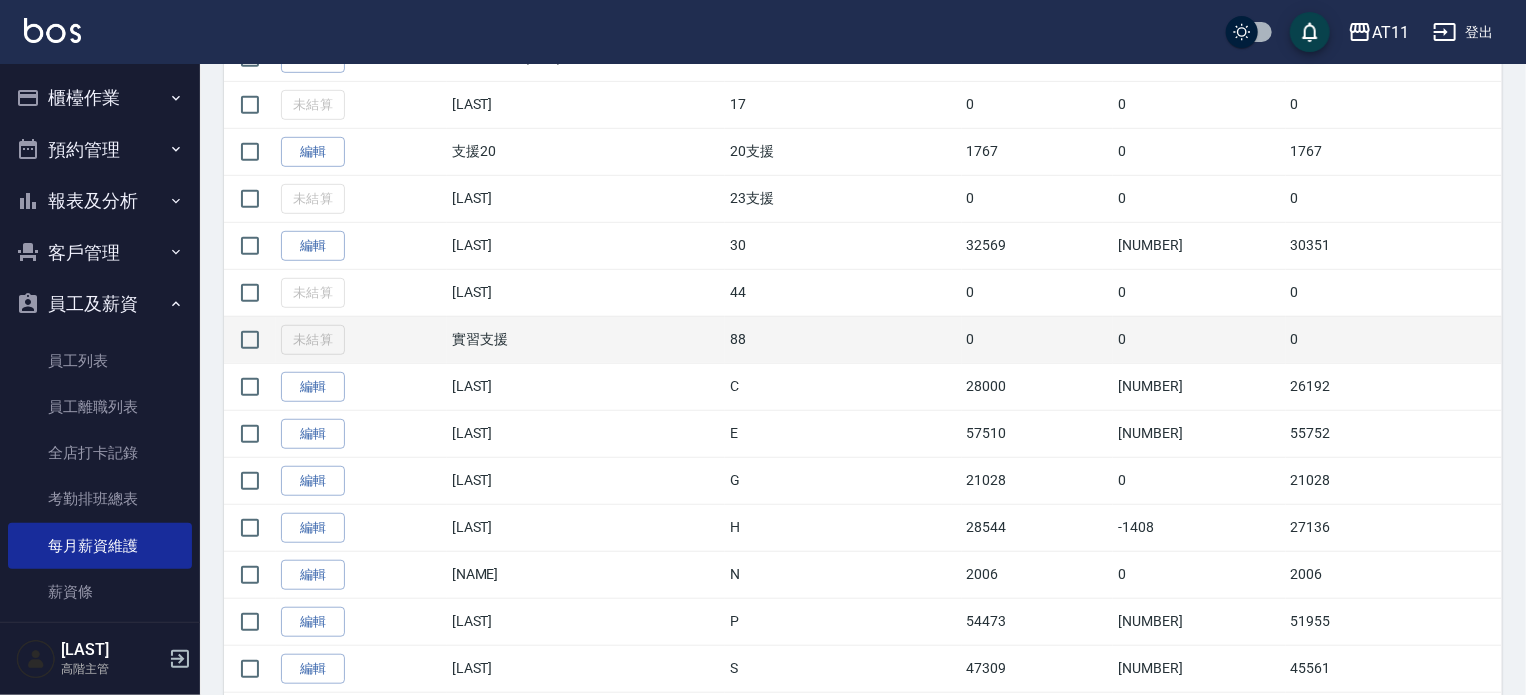 scroll, scrollTop: 600, scrollLeft: 0, axis: vertical 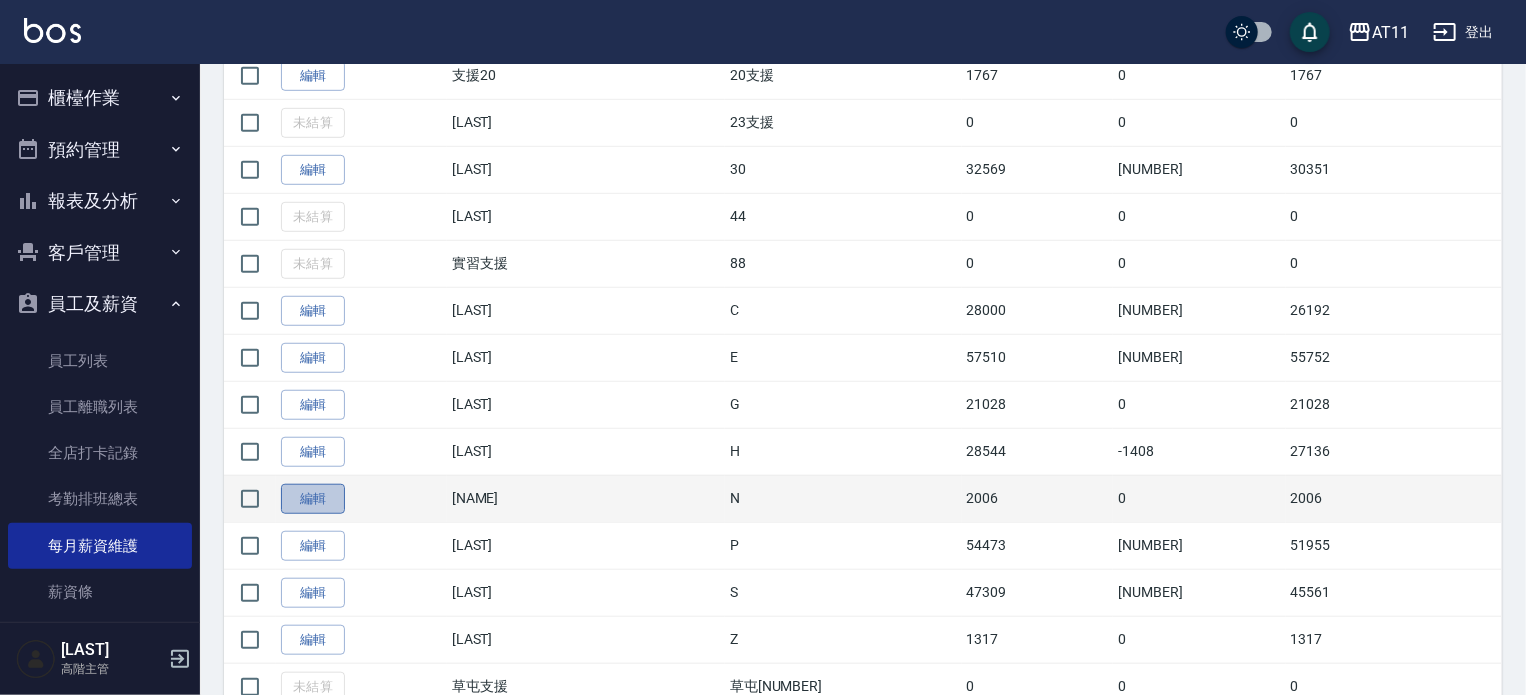 click on "編輯" at bounding box center (313, 499) 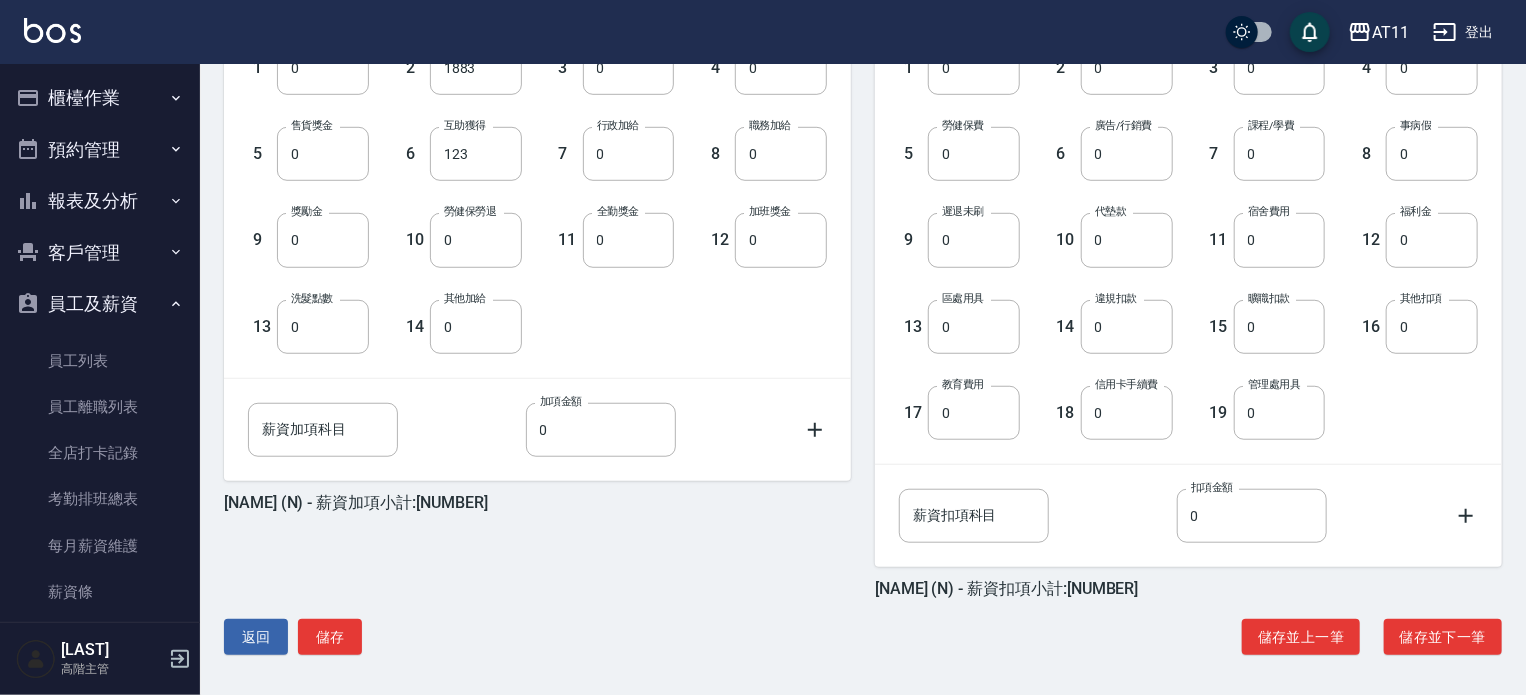 scroll, scrollTop: 604, scrollLeft: 0, axis: vertical 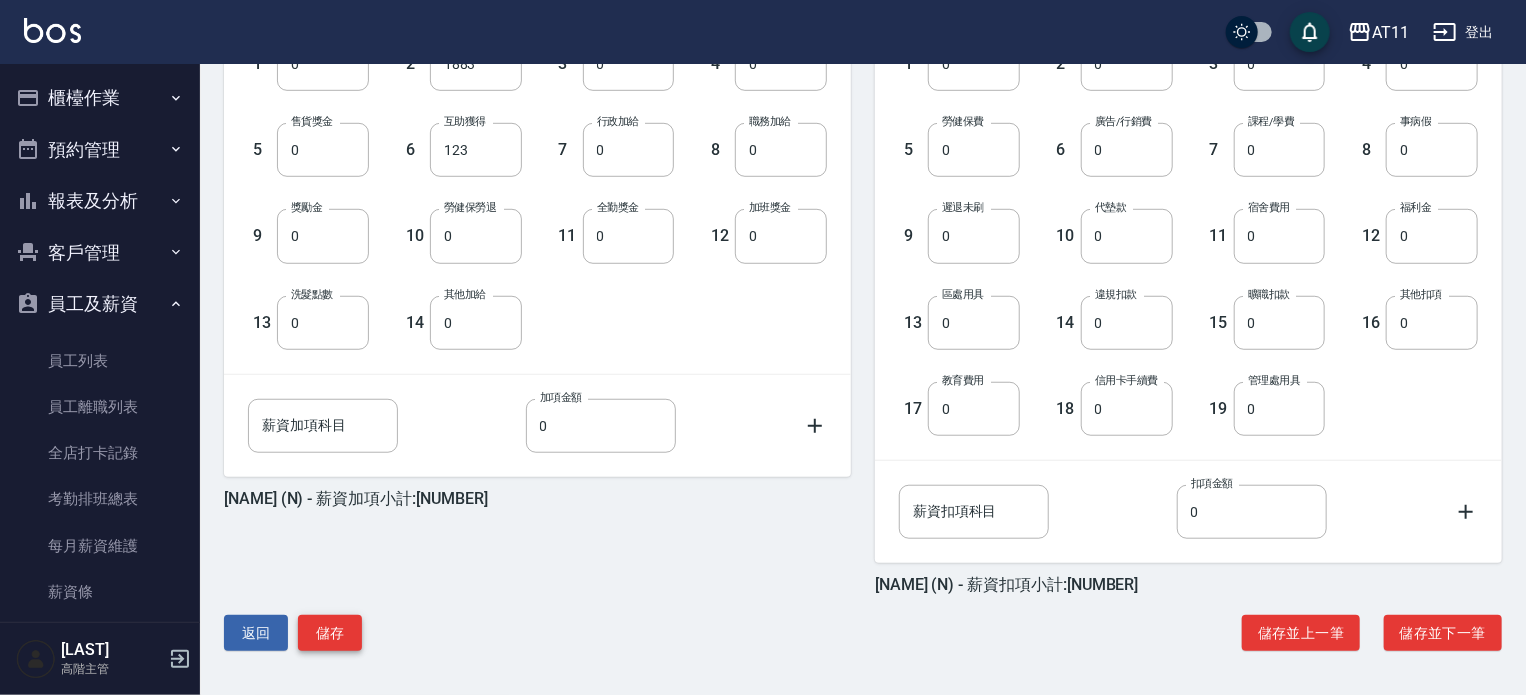 click on "儲存" at bounding box center (330, 633) 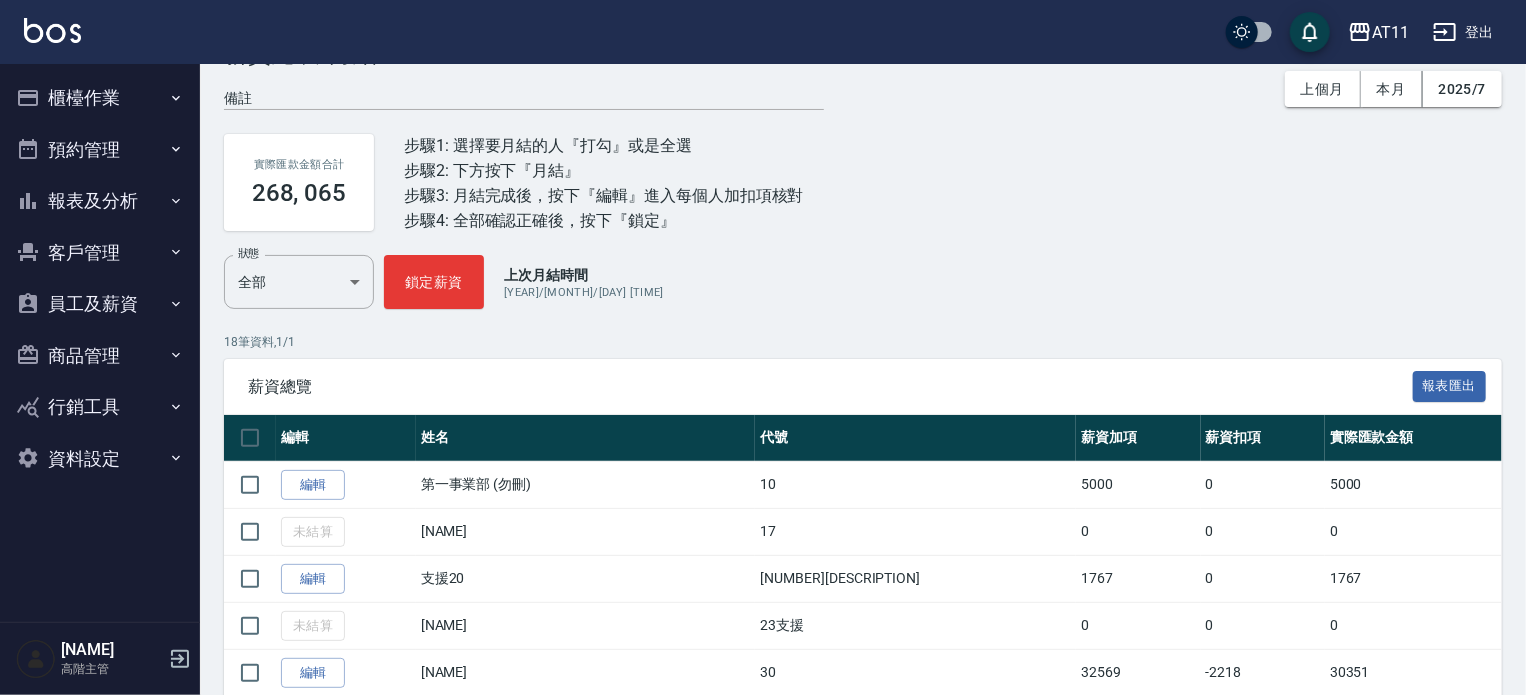 scroll, scrollTop: 600, scrollLeft: 0, axis: vertical 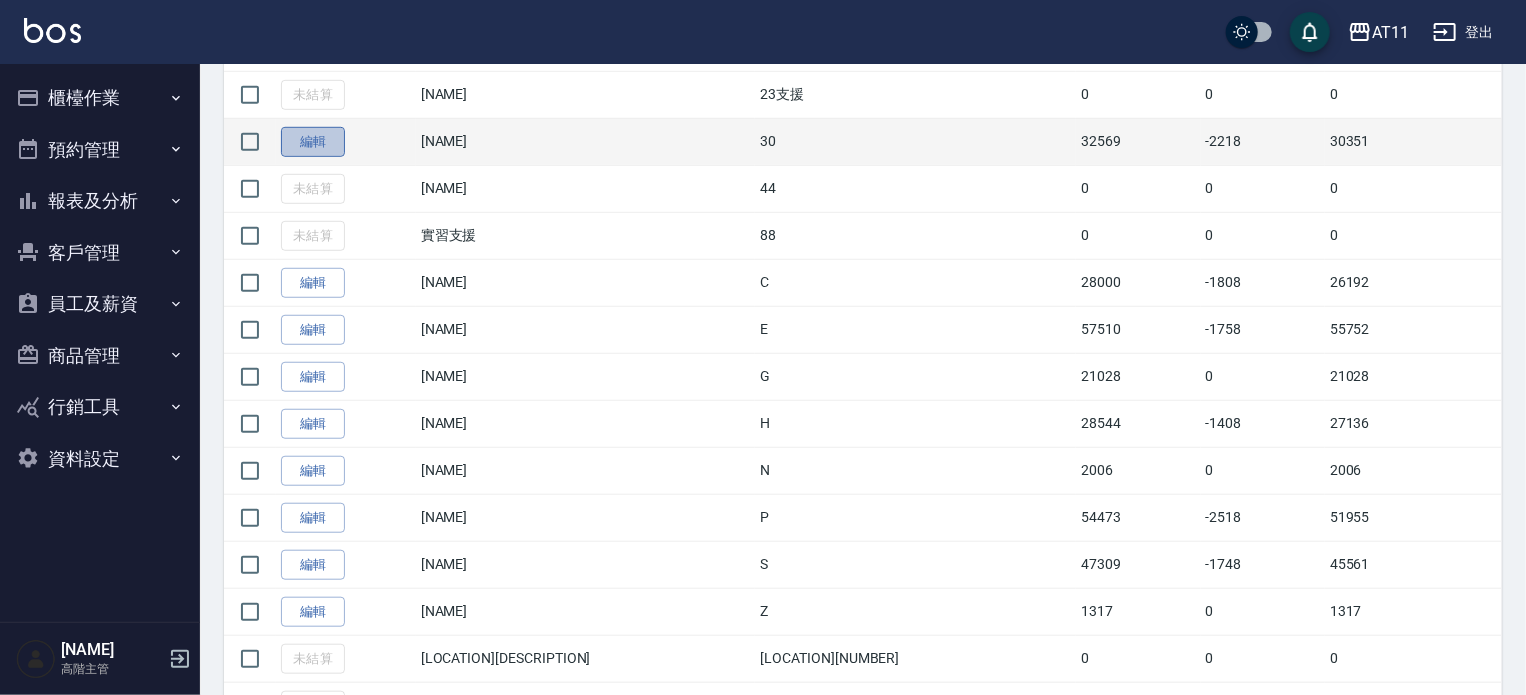 click on "編輯" at bounding box center [313, 142] 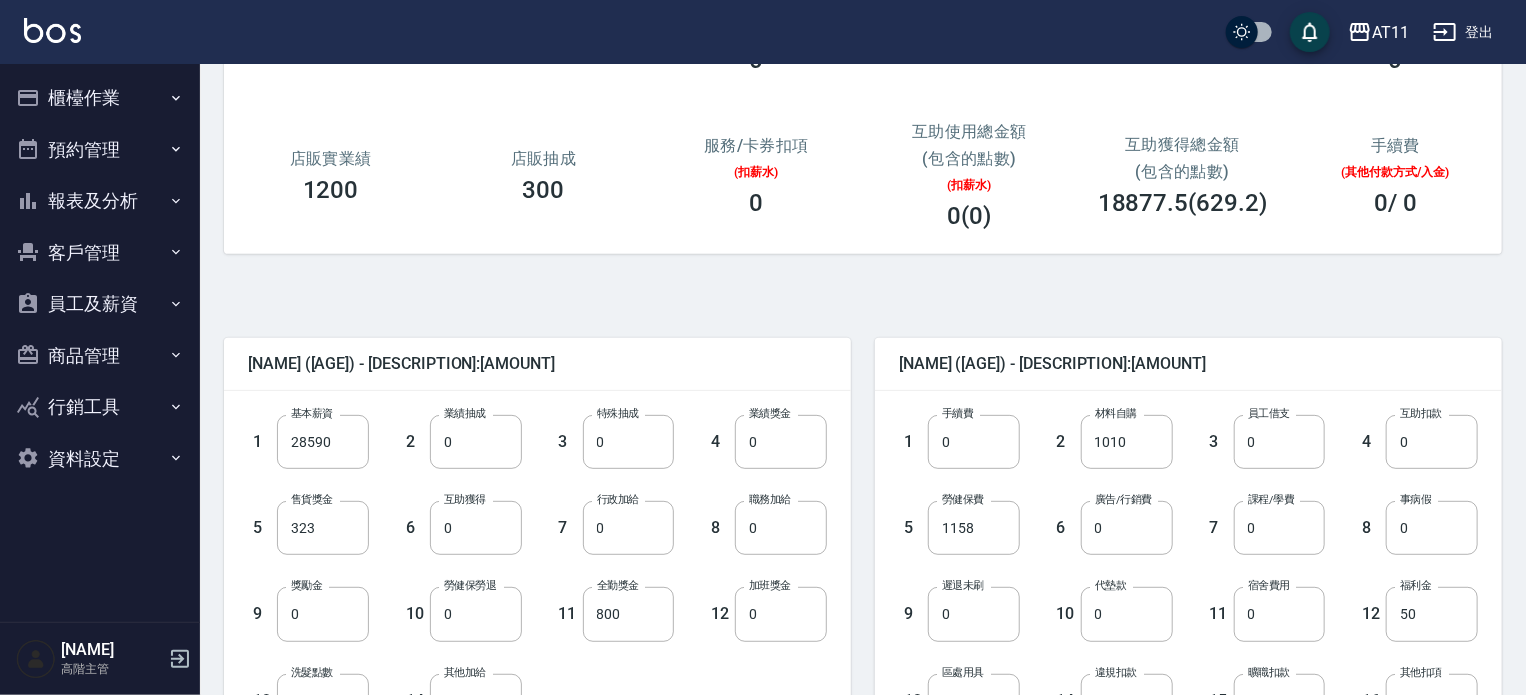 scroll, scrollTop: 300, scrollLeft: 0, axis: vertical 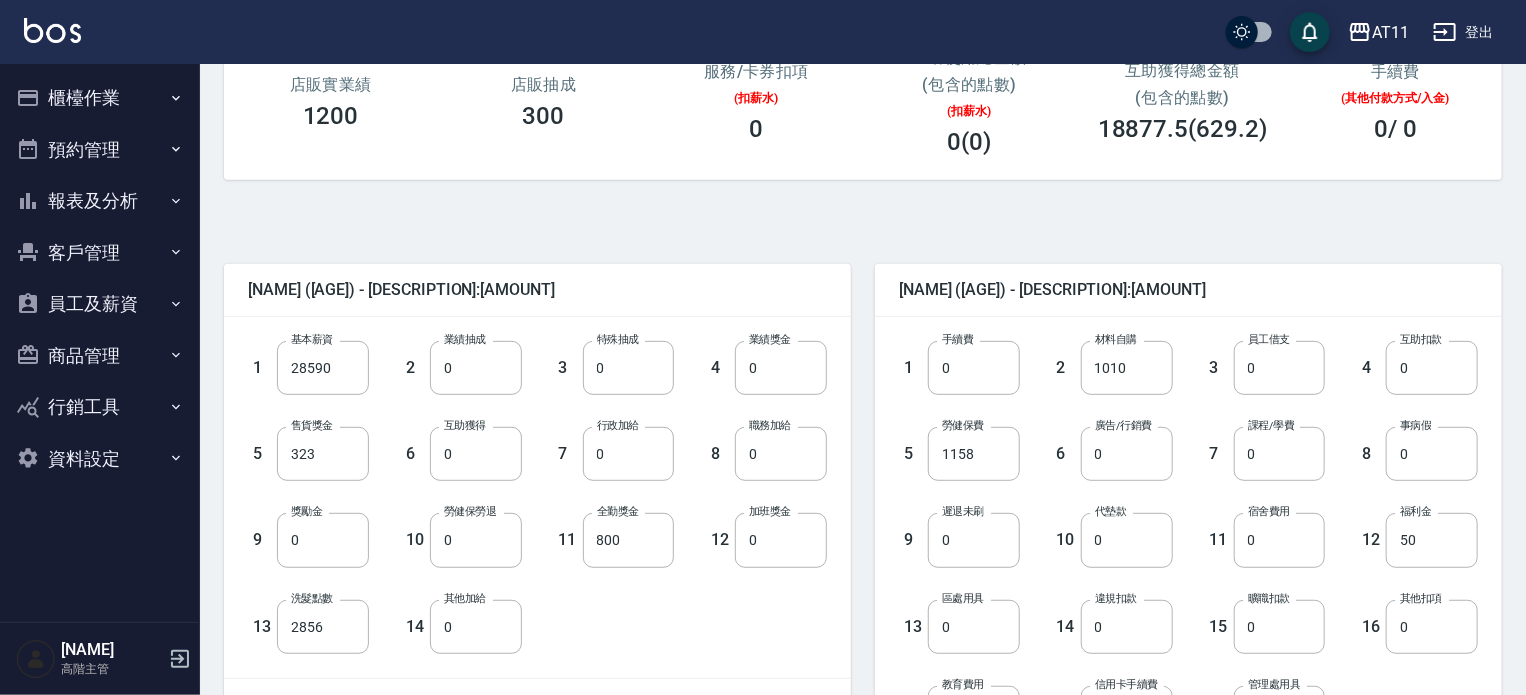 click on "登出" at bounding box center (1463, 32) 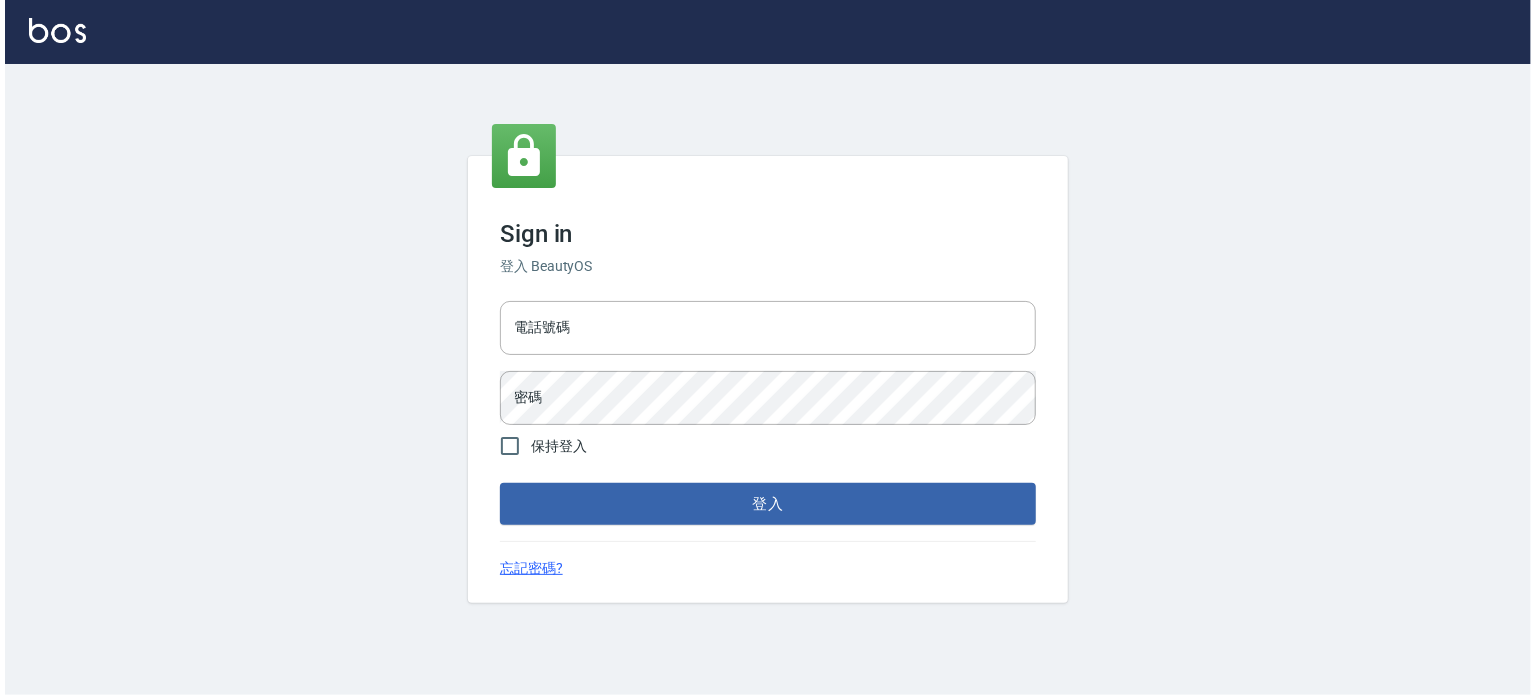 scroll, scrollTop: 0, scrollLeft: 0, axis: both 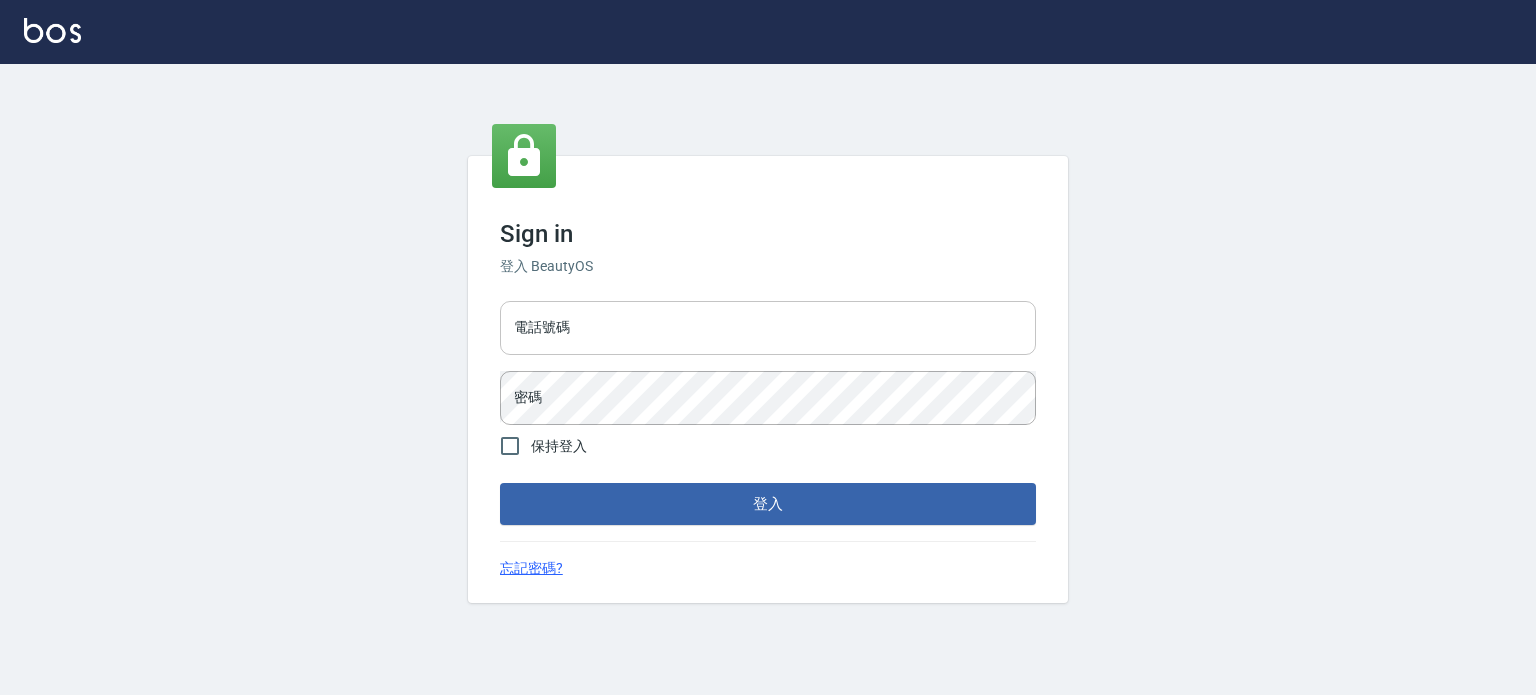 click on "電話號碼" at bounding box center (768, 328) 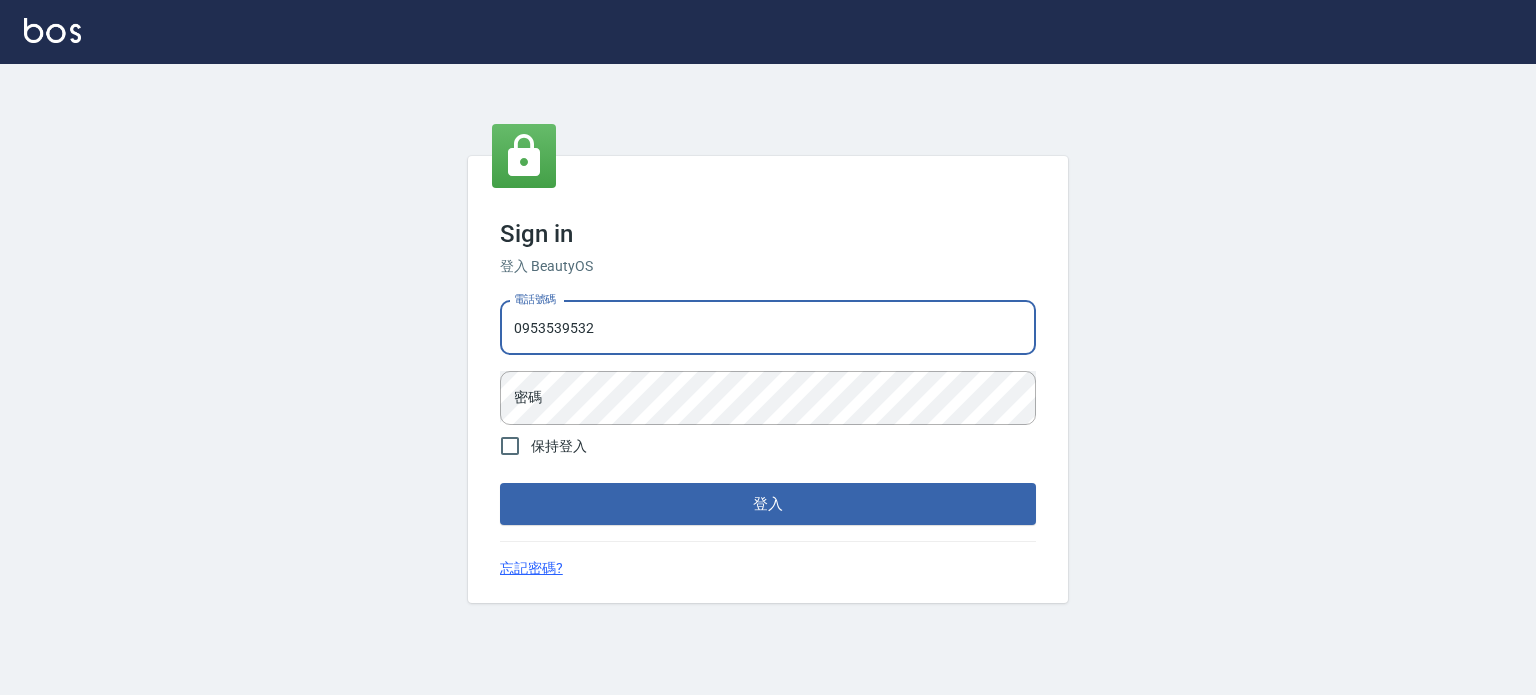 type on "0953539532" 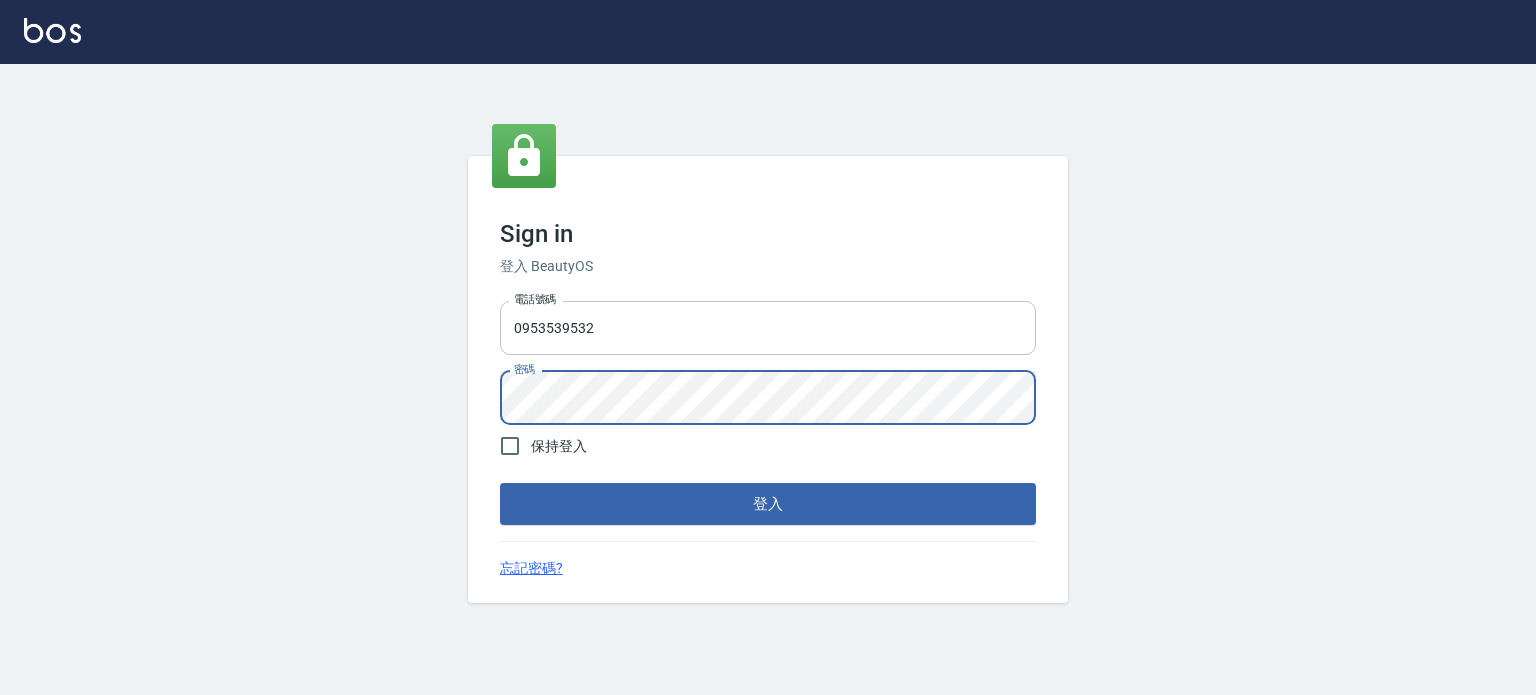 click on "登入" at bounding box center (768, 504) 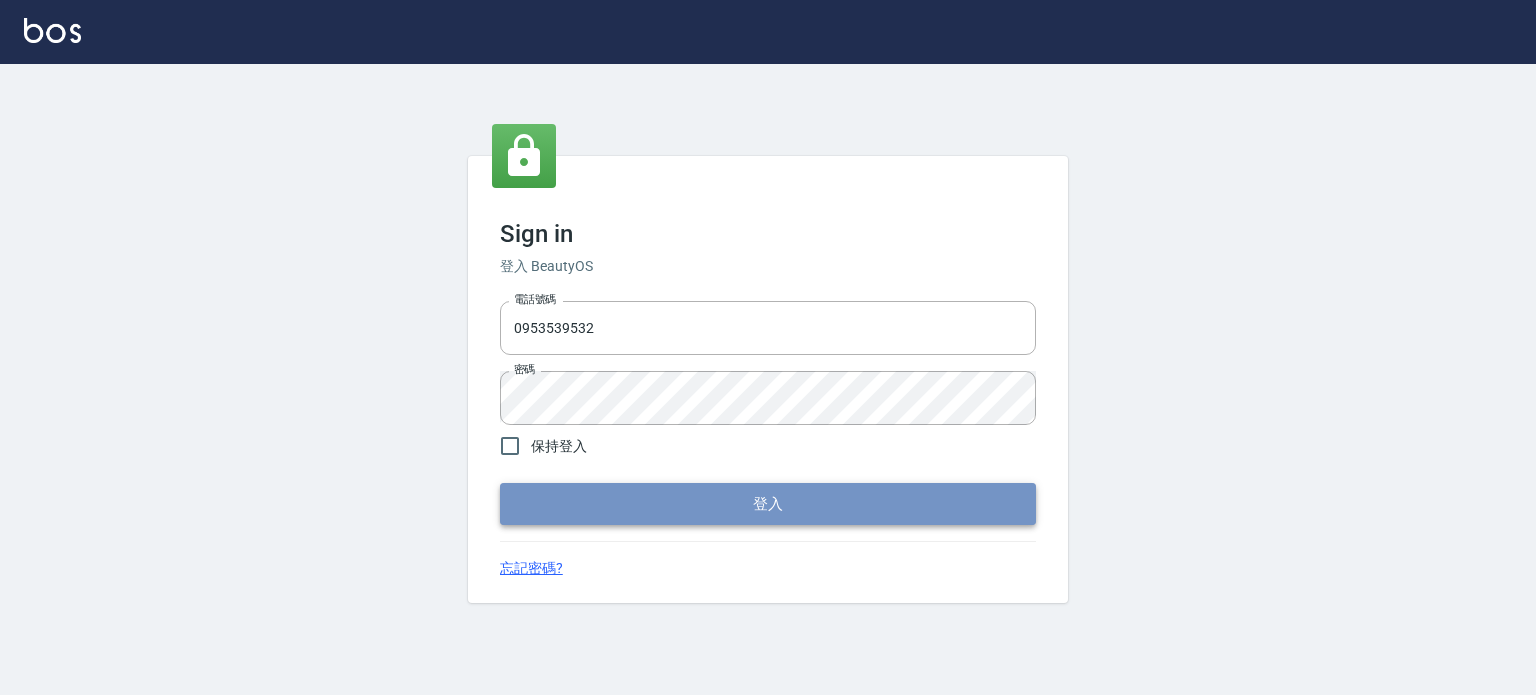 click on "登入" at bounding box center (768, 504) 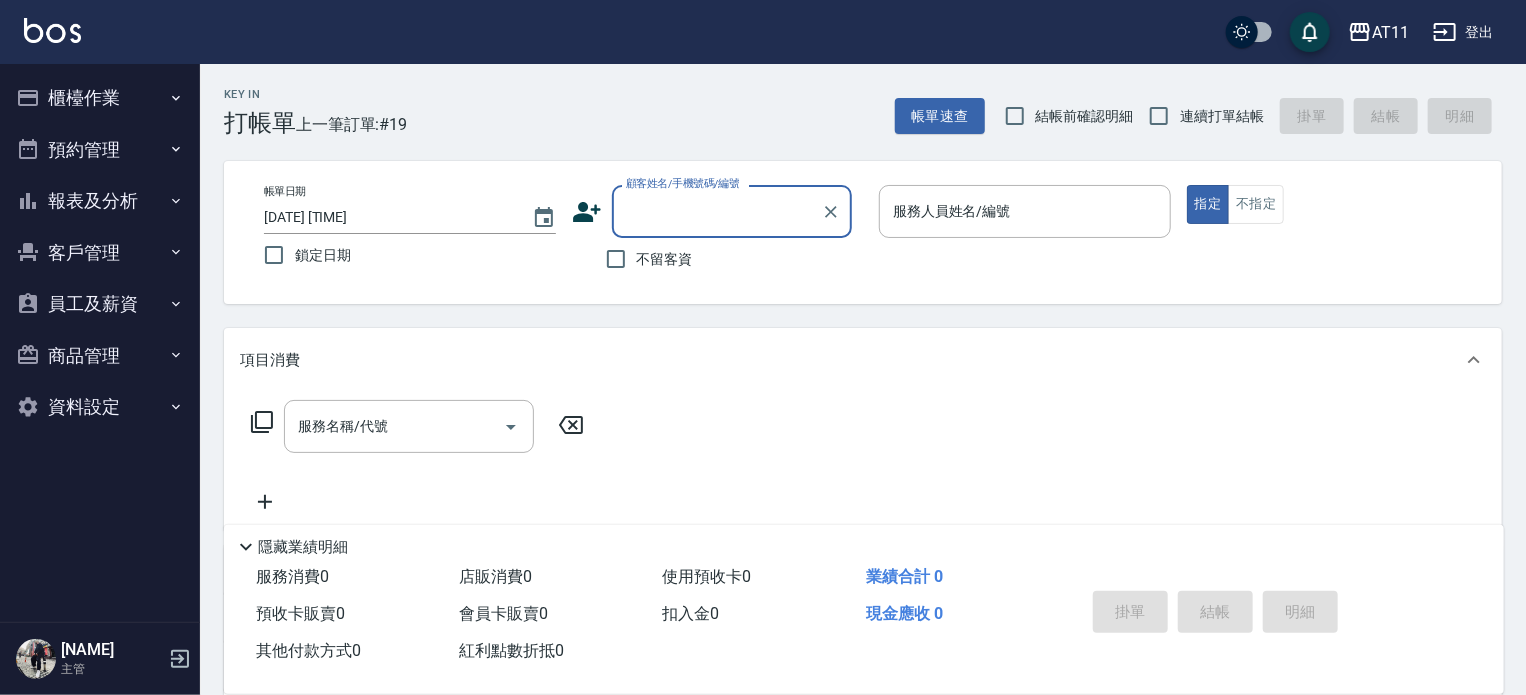 type on "ㄣ" 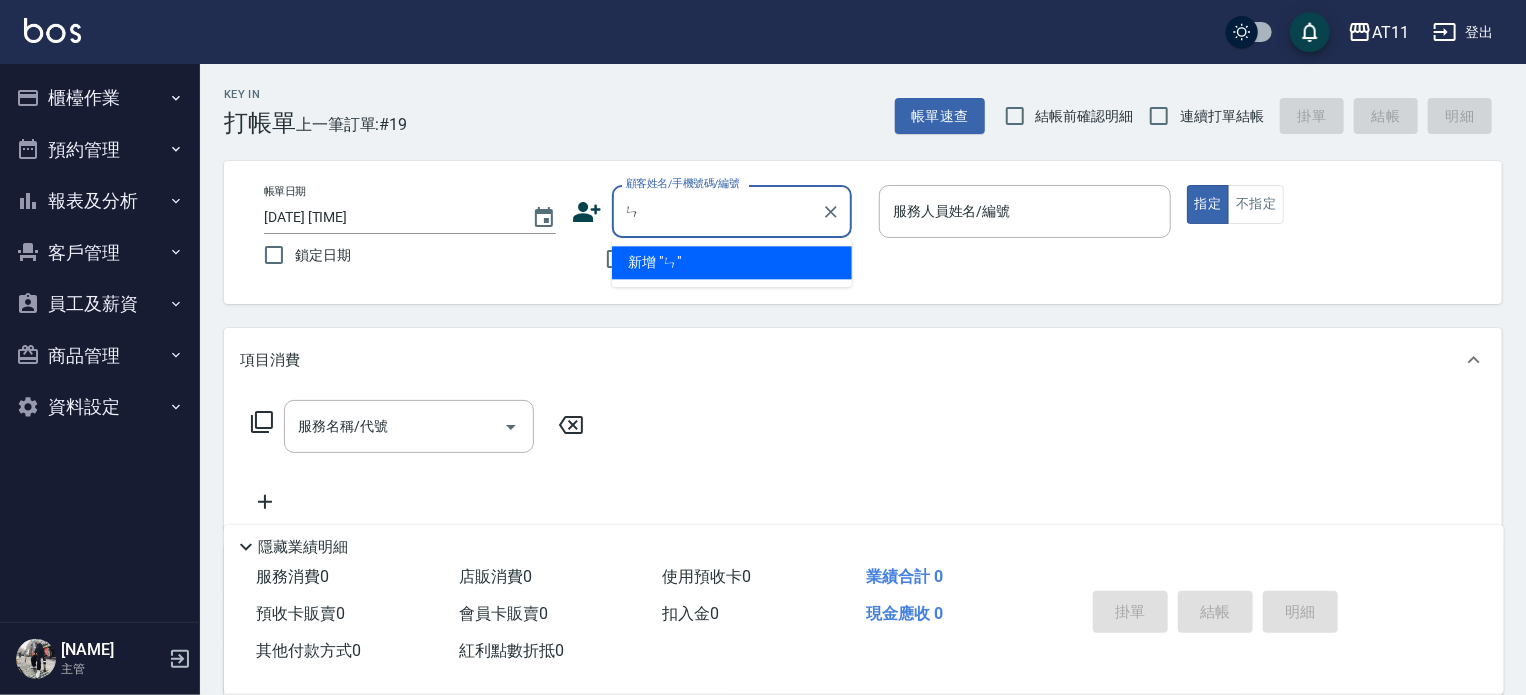 type 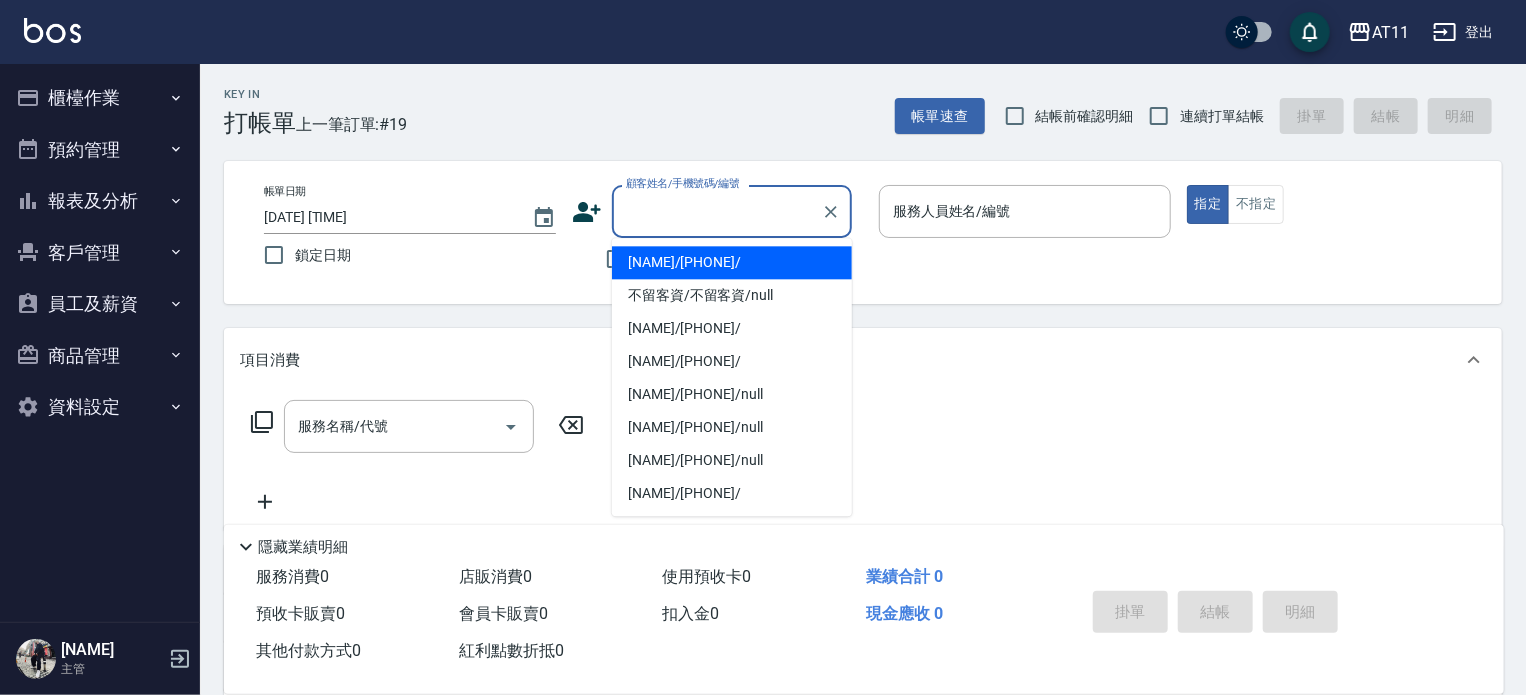 click on "Key In 打帳單 上一筆訂單:#19 帳單速查 結帳前確認明細 連續打單結帳 掛單 結帳 明細 帳單日期 [DATE] [TIME] 鎖定日期 顧客姓名/手機號碼/編號 顧客姓名/手機號碼/編號 不留客資 服務人員姓名/編號 服務人員姓名/編號 指定 不指定 項目消費 服務名稱/代號 服務名稱/代號 店販銷售 服務人員姓名/編號 服務人員姓名/編號 商品代號/名稱 商品代號/名稱 預收卡販賣 卡券名稱/代號 卡券名稱/代號 使用預收卡 其他付款方式 其他付款方式 其他付款方式 備註及來源 備註 備註 訂單來源 ​ 訂單來源 隱藏業績明細 服務消費  0 店販消費  0 使用預收卡  0 業績合計   0 預收卡販賣  0 會員卡販賣  0 扣入金  0 現金應收   0 其他付款方式  0 紅利點數折抵  0 掛單 結帳 明細" at bounding box center (863, 520) 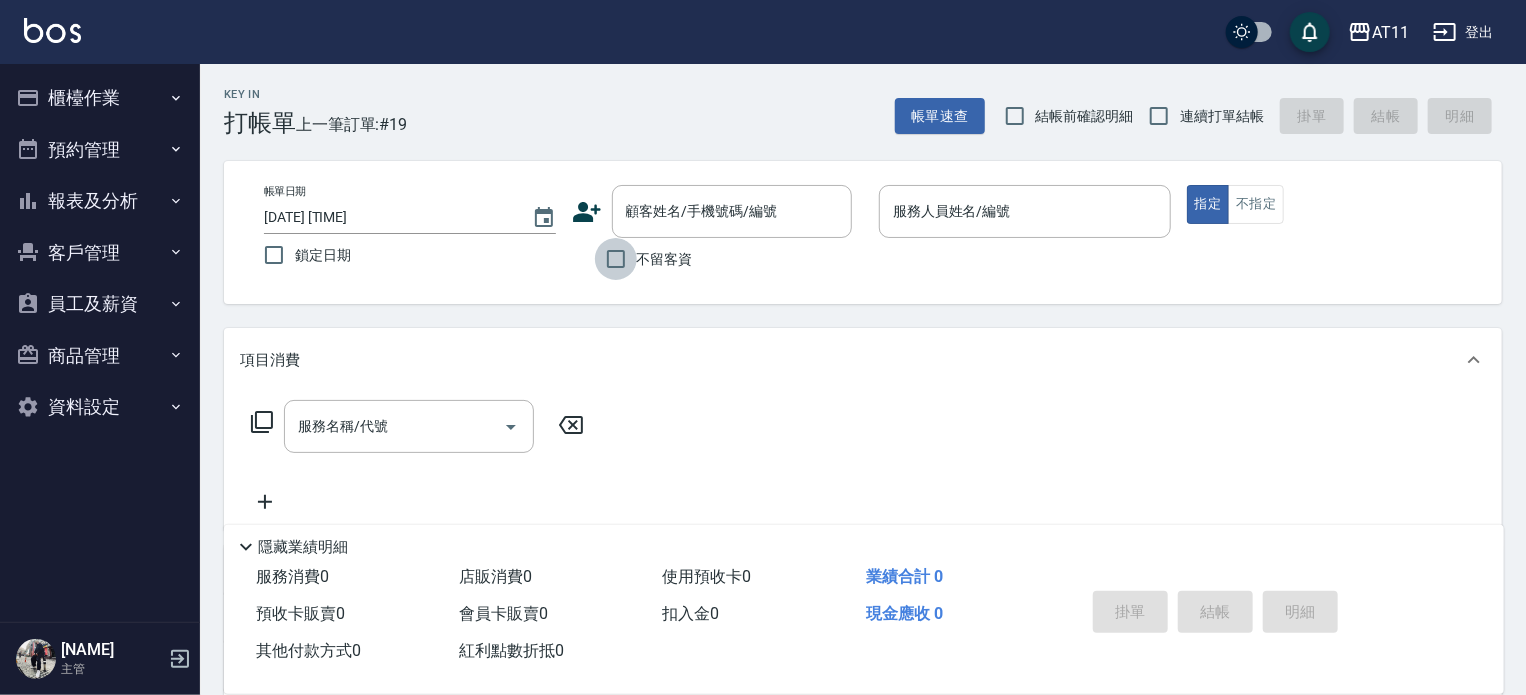 click on "不留客資" at bounding box center (616, 259) 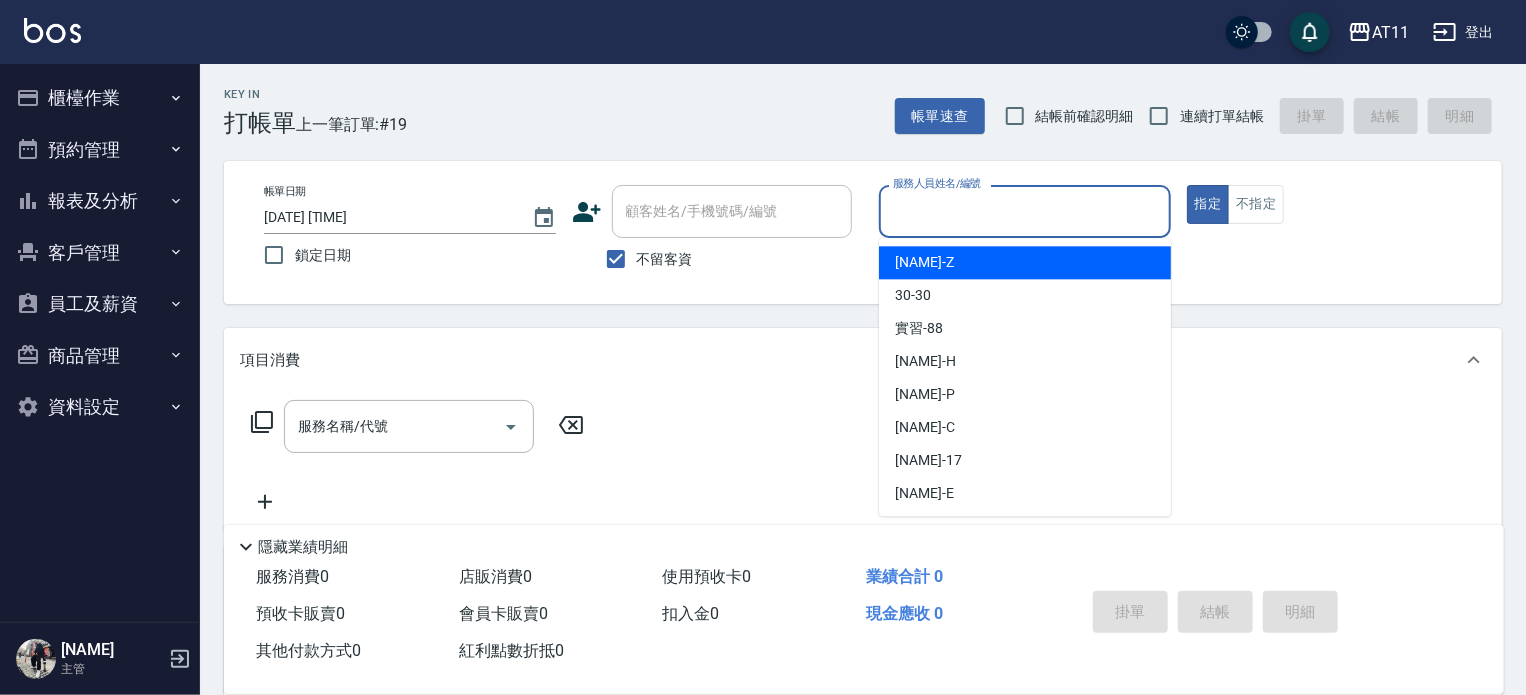 click on "服務人員姓名/編號" at bounding box center [1025, 211] 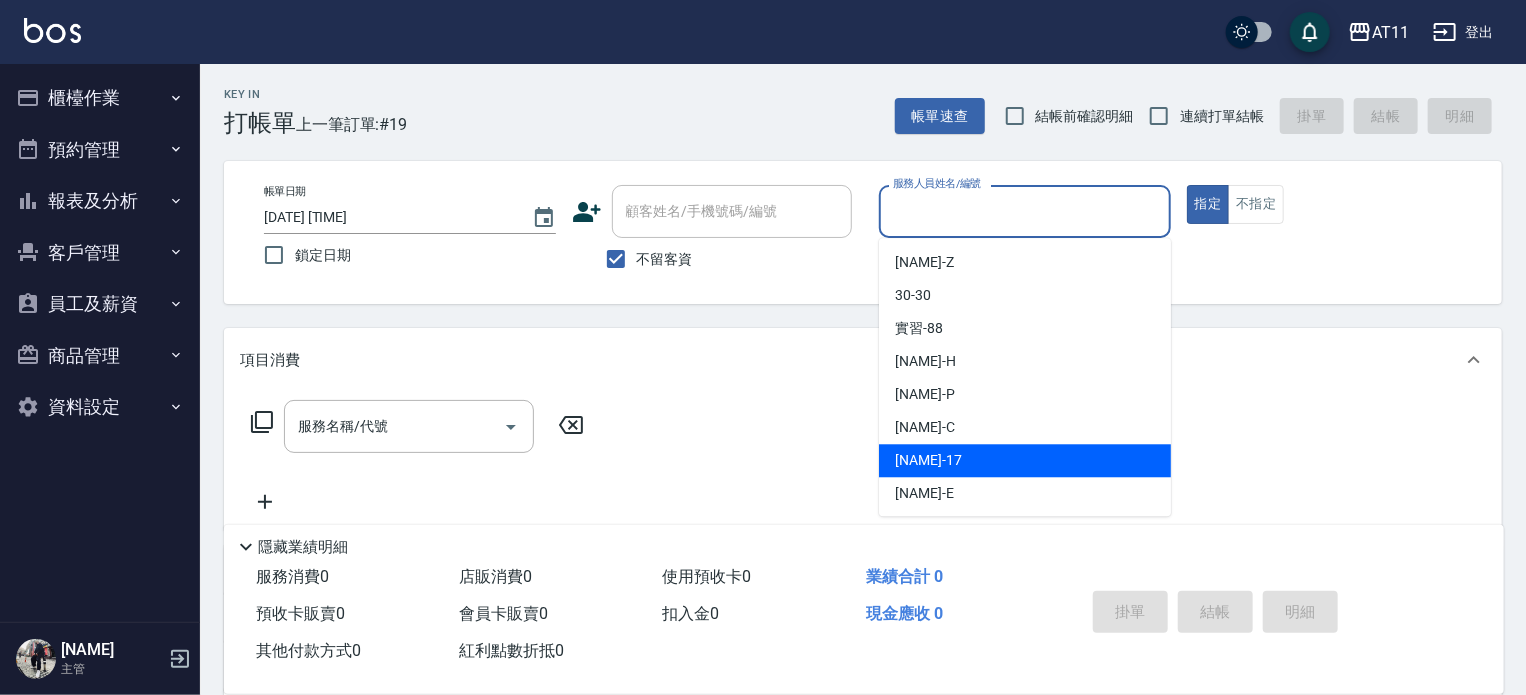 type on "ㄣ" 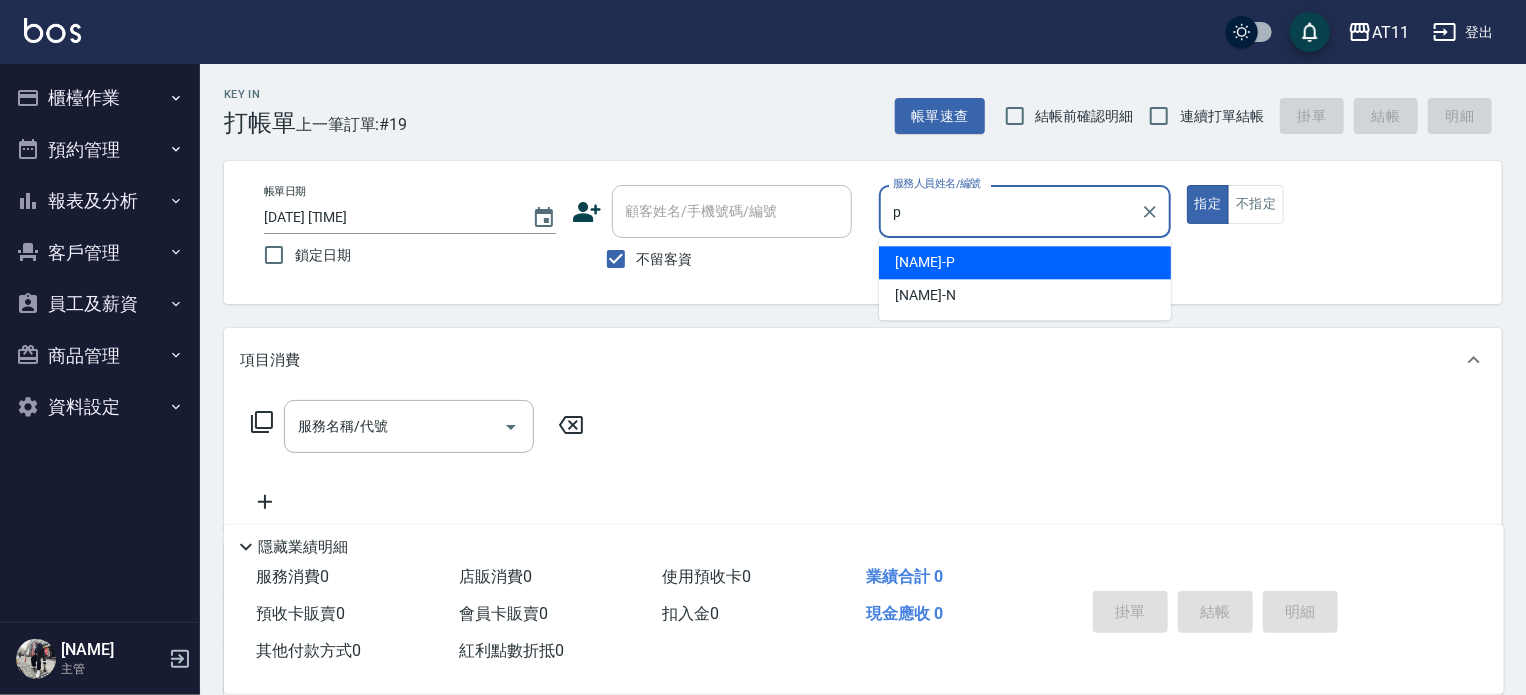 type on "[NAME]-P" 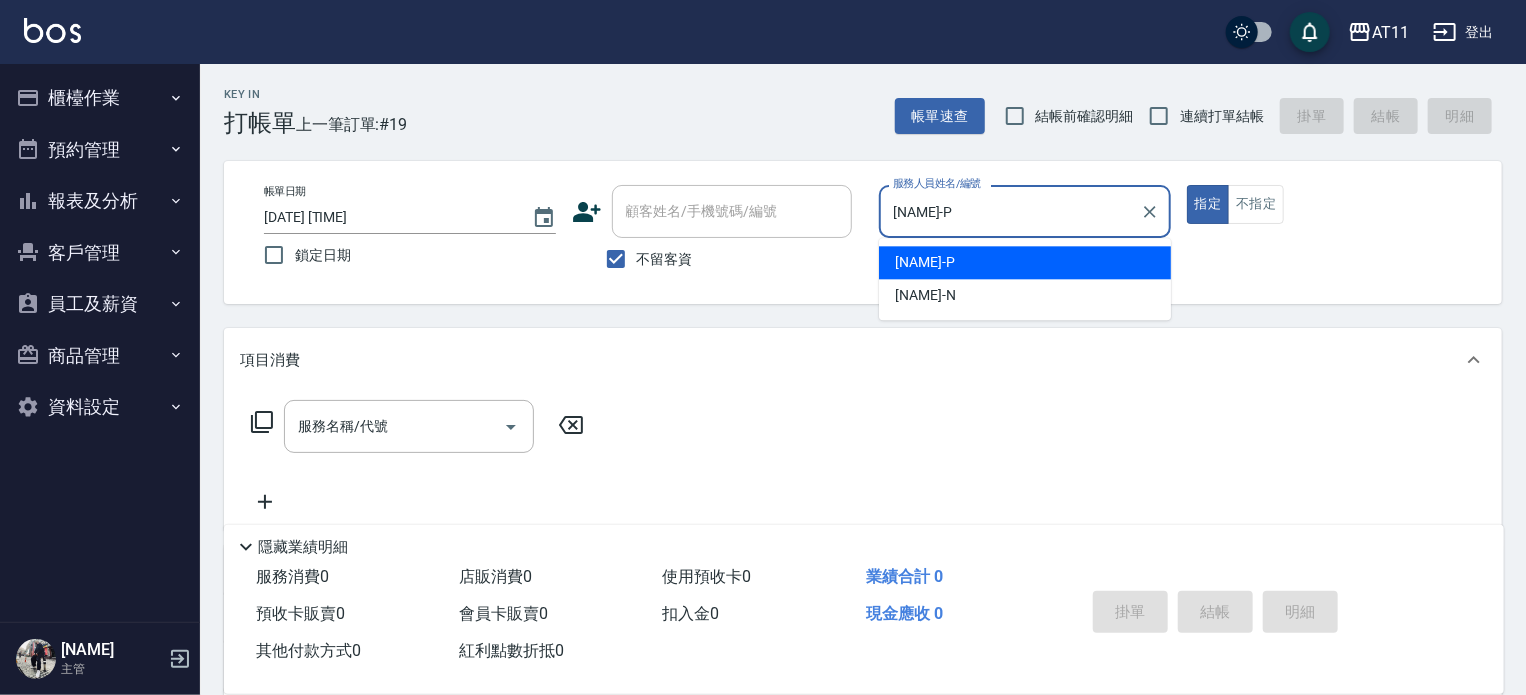 type on "true" 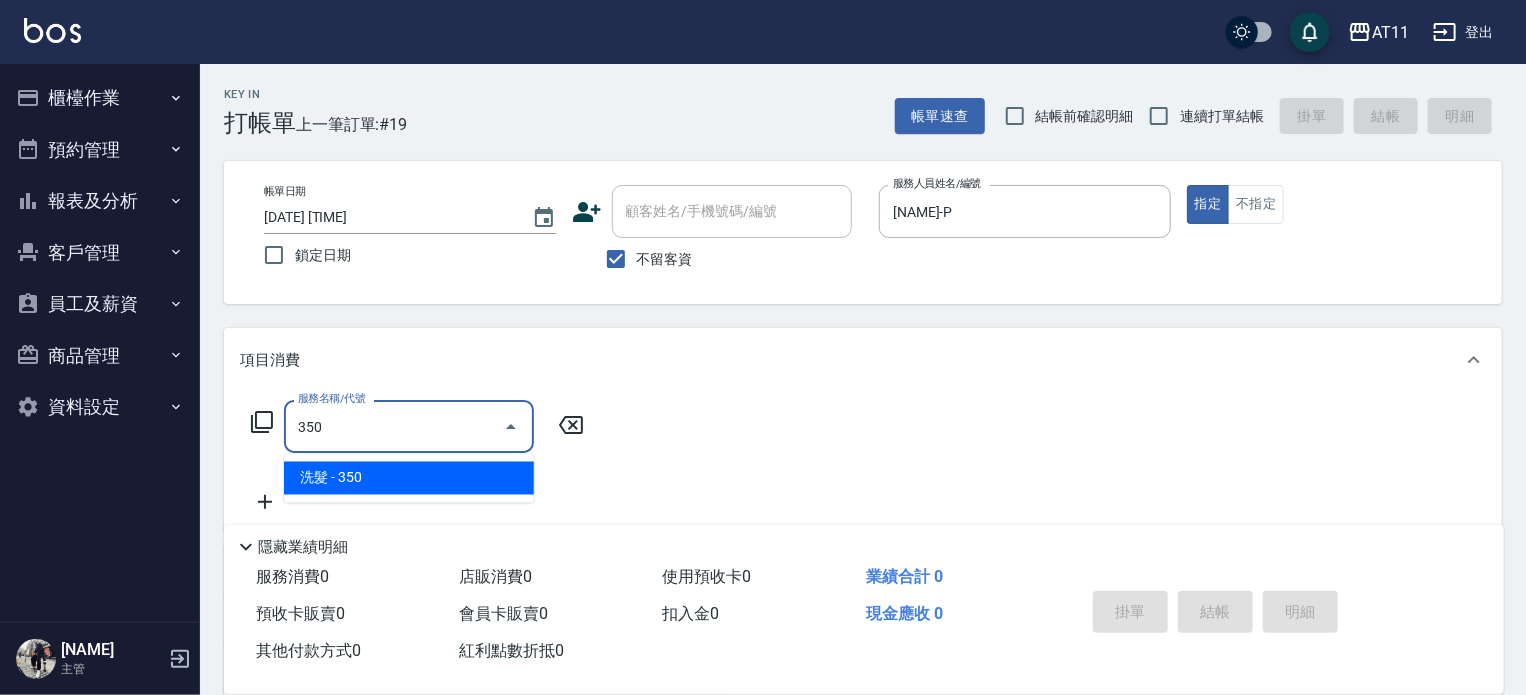 type on "洗髮(350)" 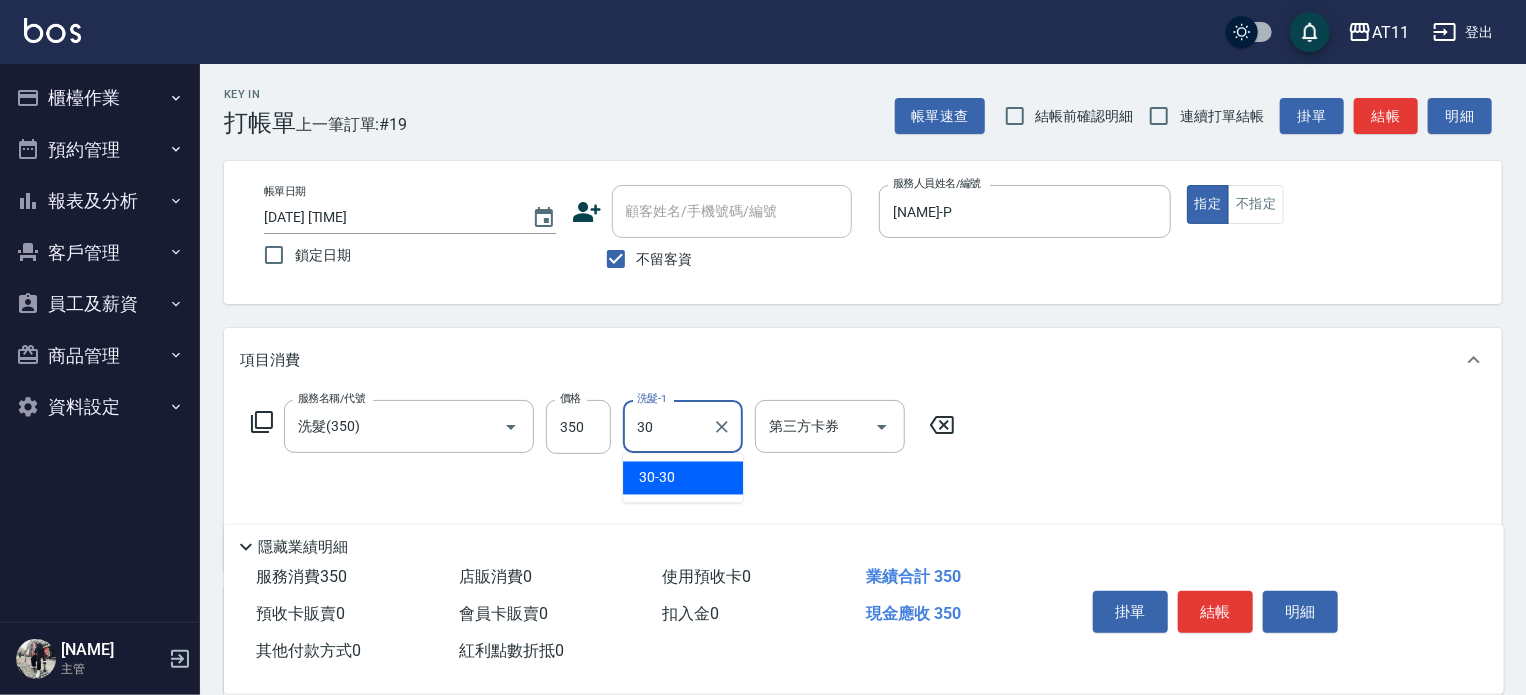 type on "30-30" 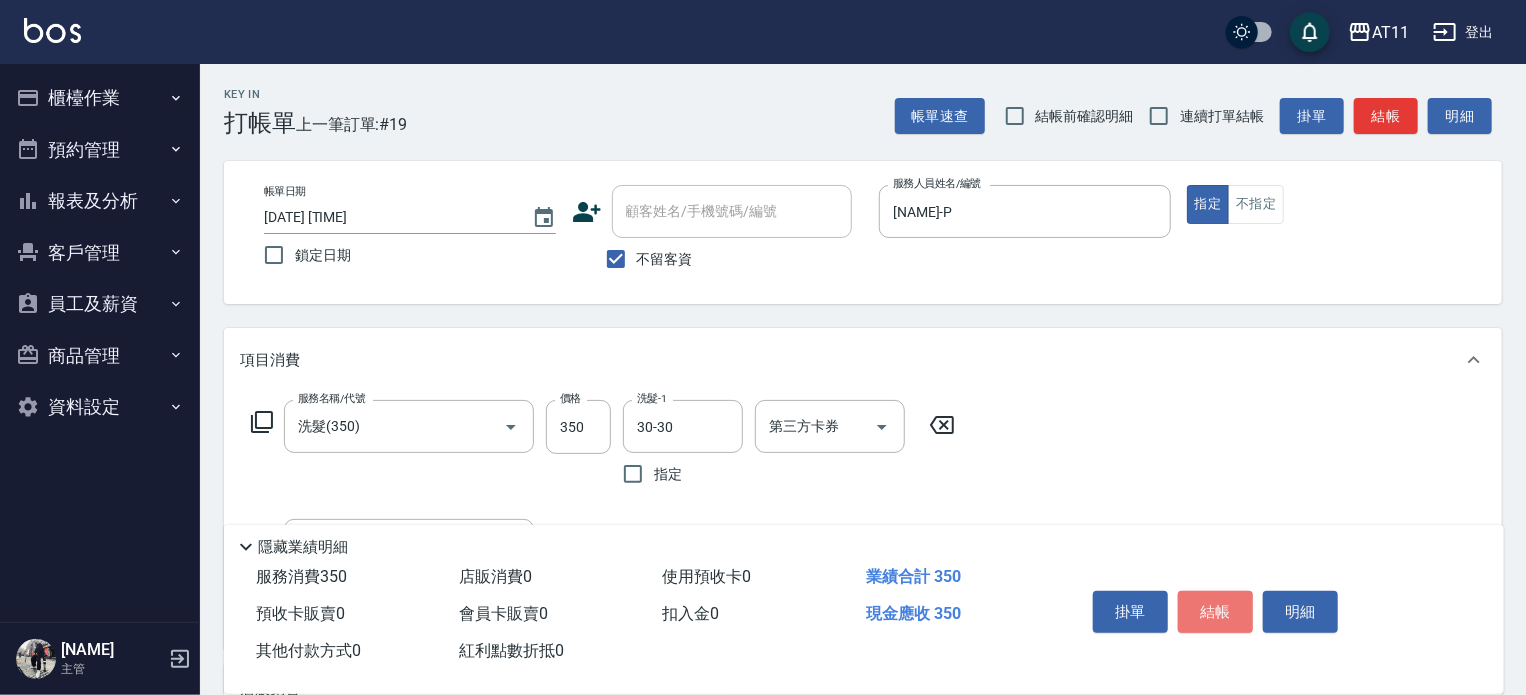 click on "結帳" at bounding box center (1215, 612) 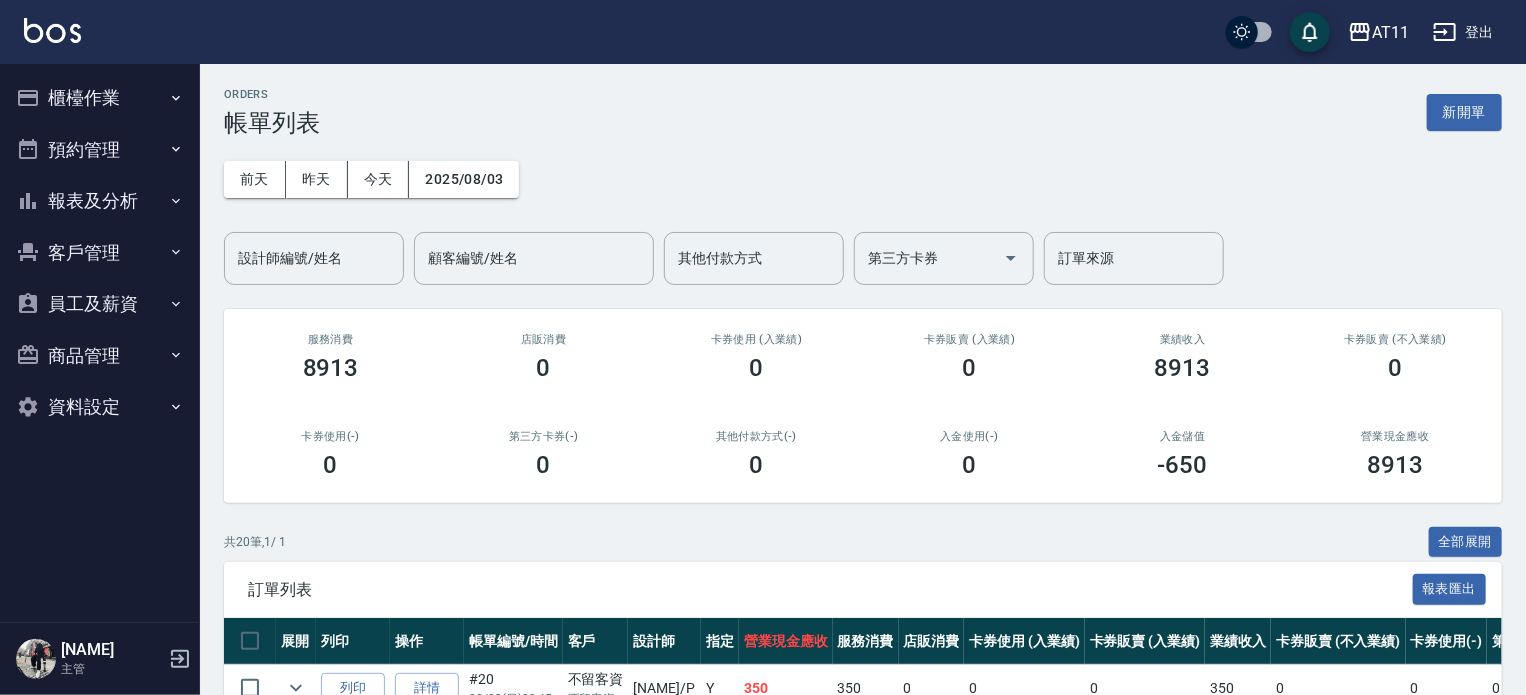 click on "櫃檯作業" at bounding box center (100, 98) 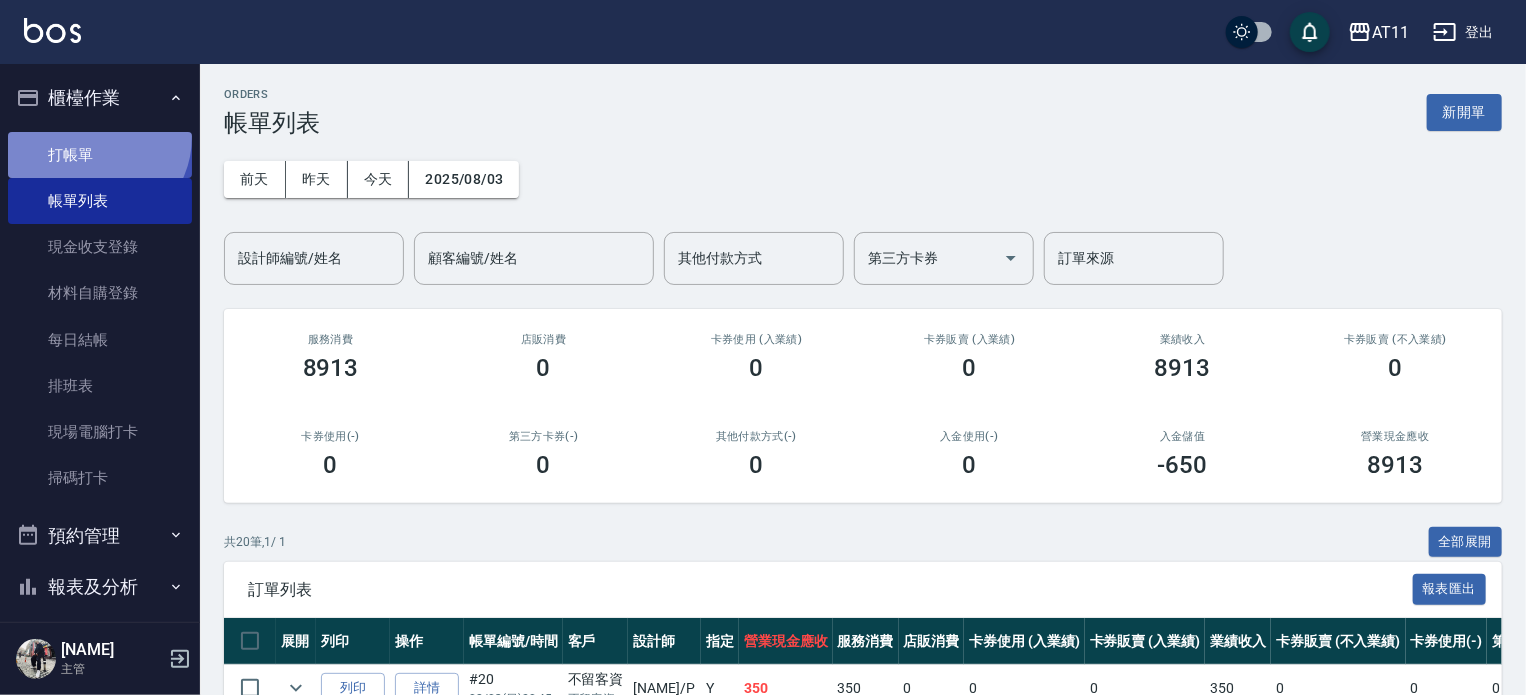 click on "打帳單" at bounding box center [100, 155] 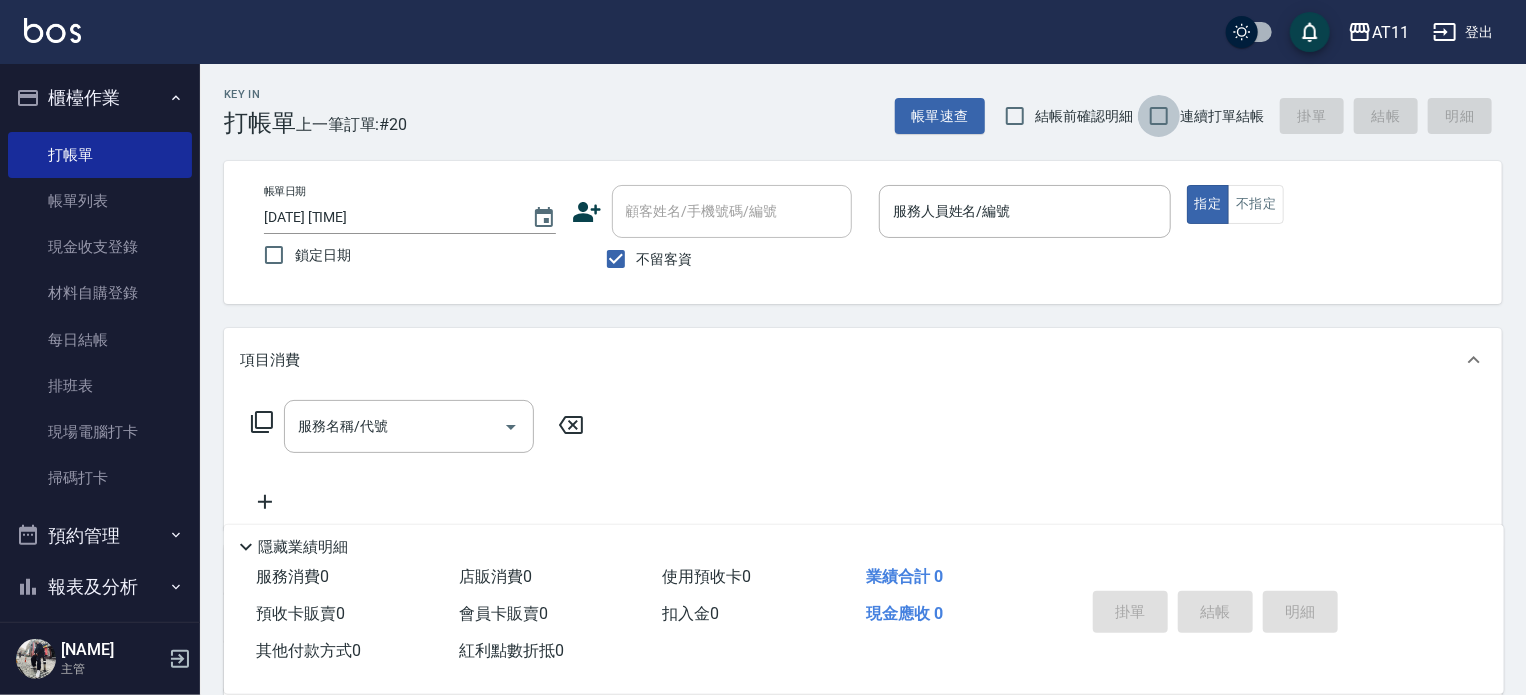 click on "連續打單結帳" at bounding box center (1159, 116) 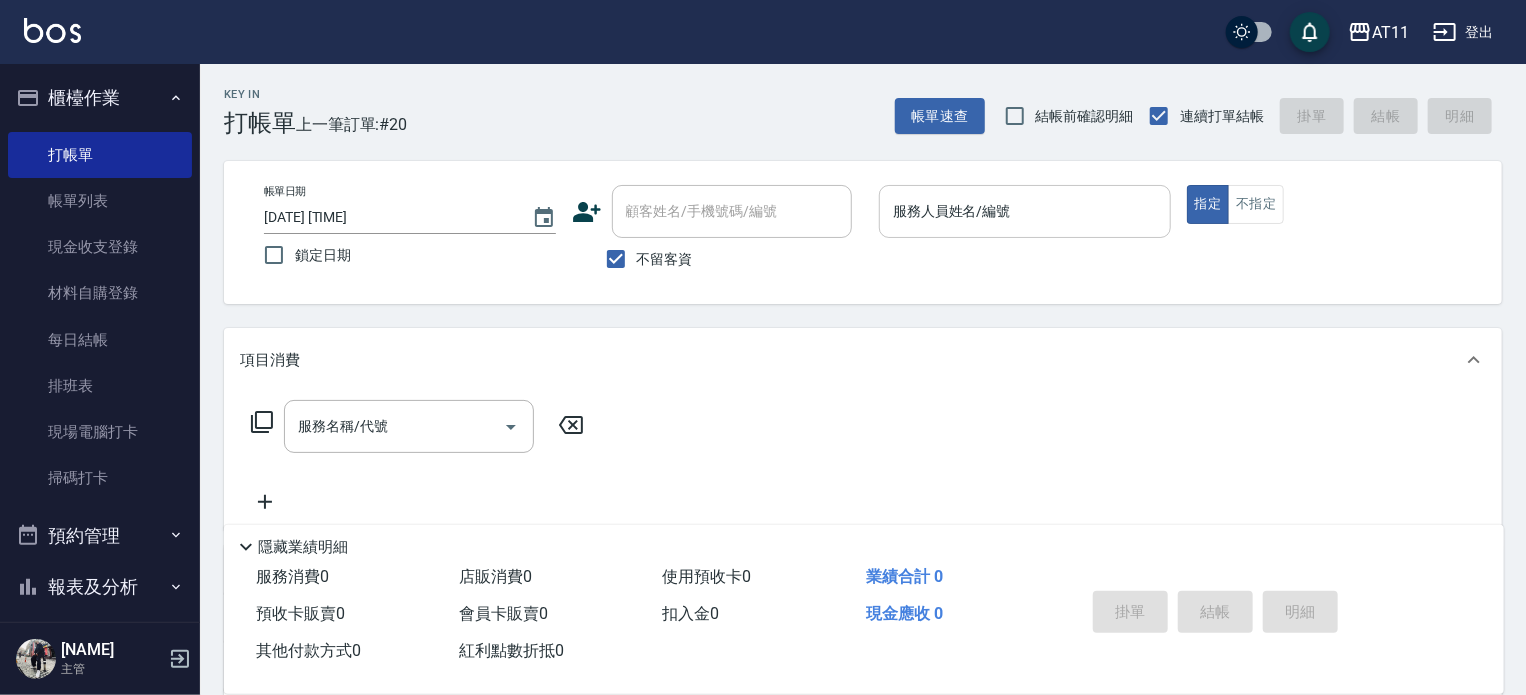 click on "服務人員姓名/編號" at bounding box center (1025, 211) 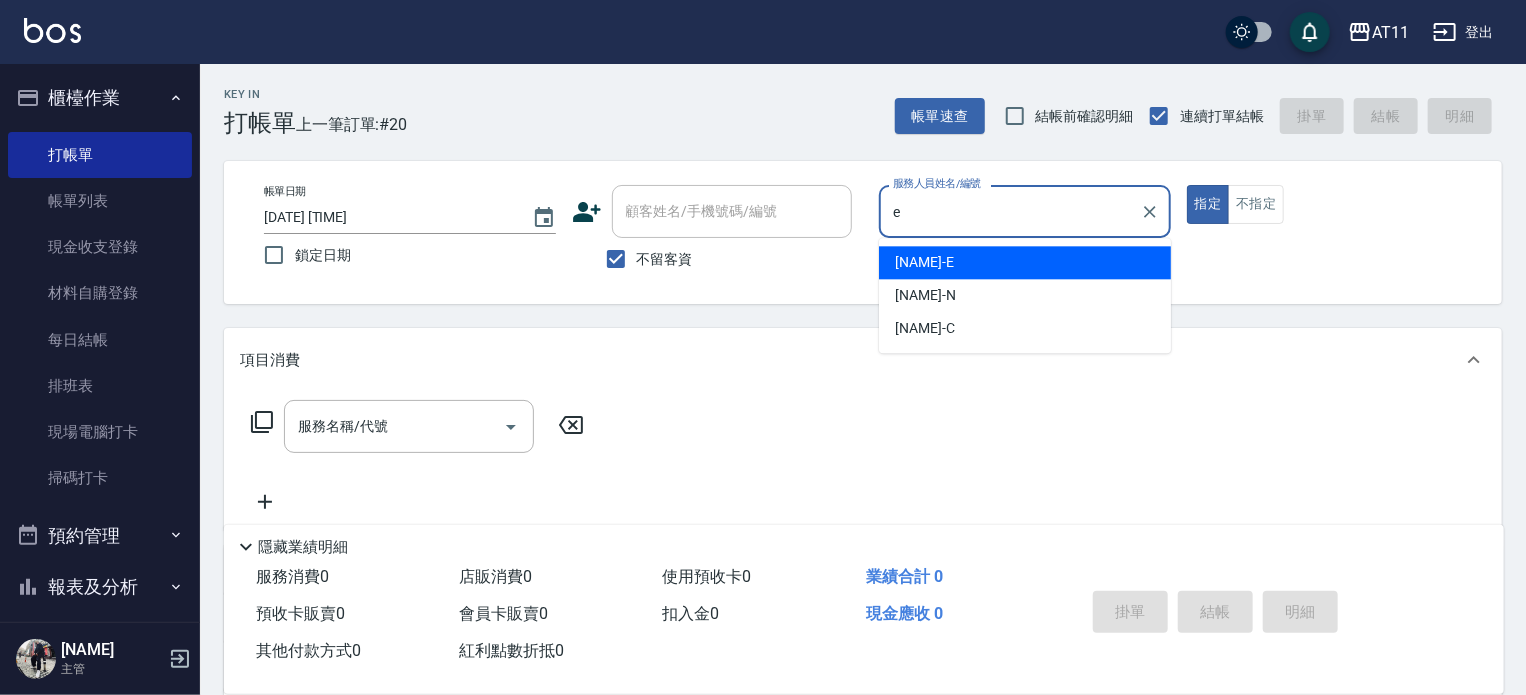 type on "EVA-E" 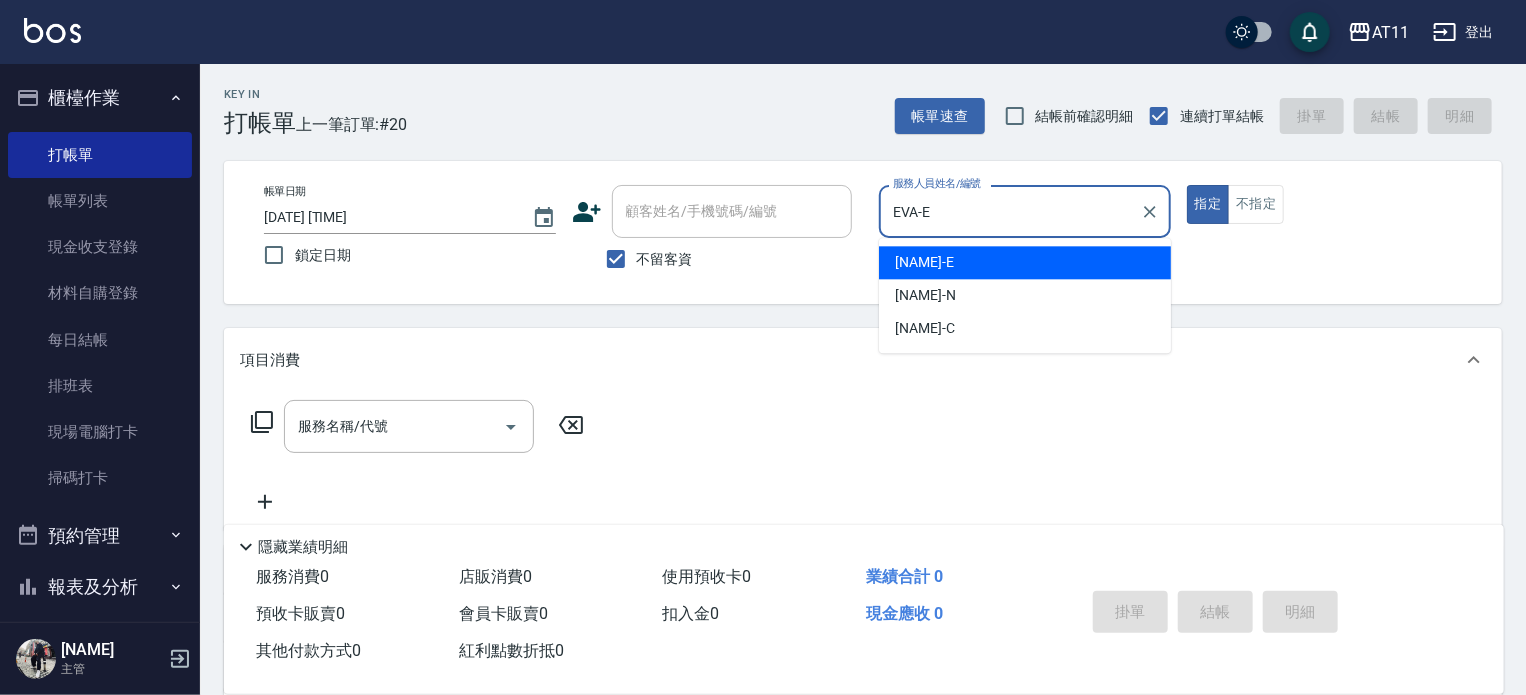 type on "true" 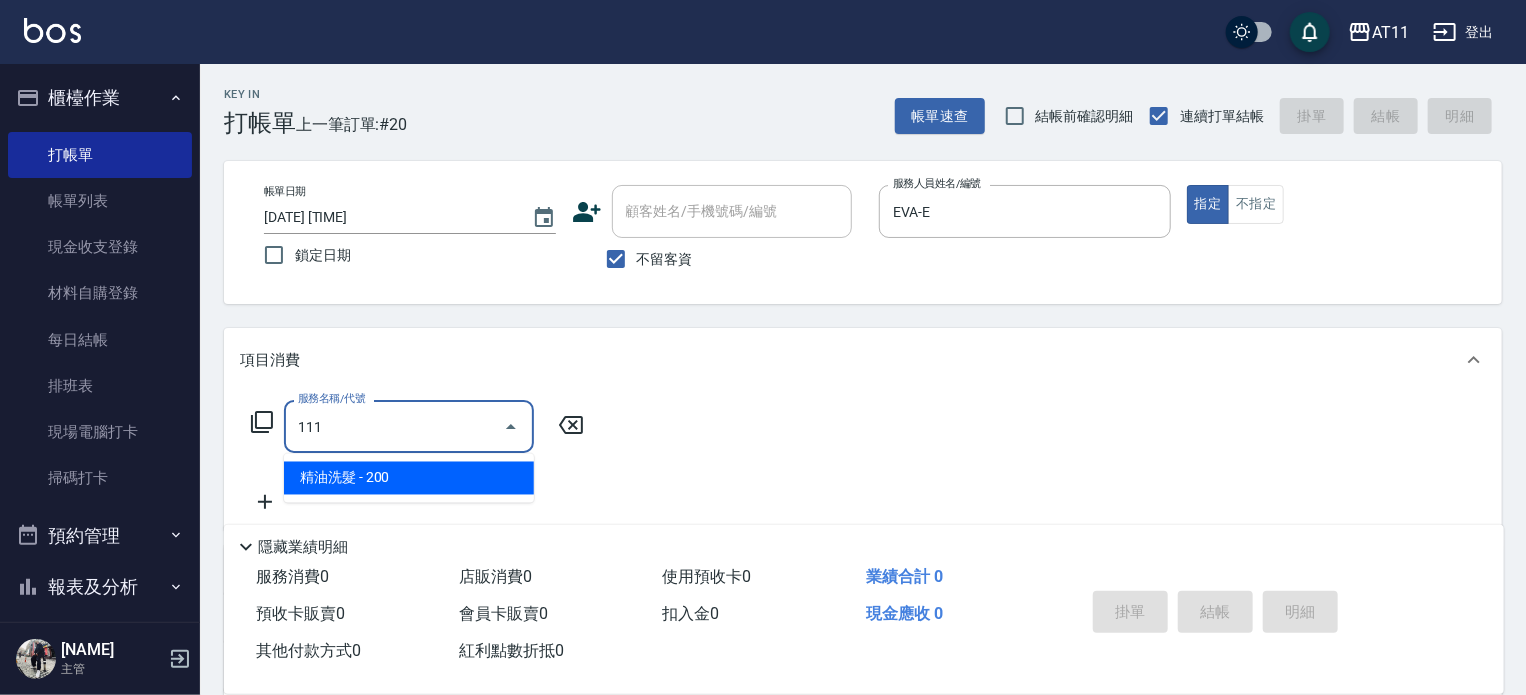 type on "精油洗髮([PRICE])" 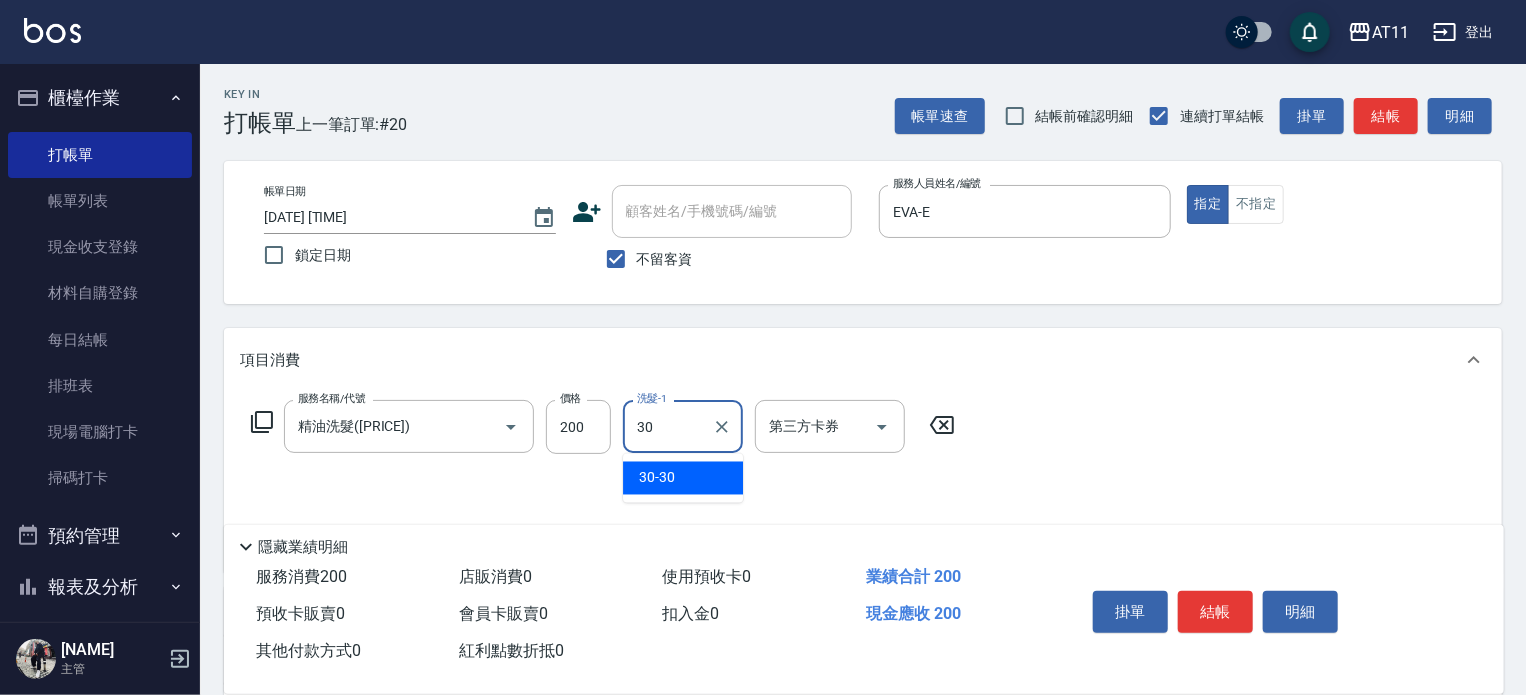 type on "30-30" 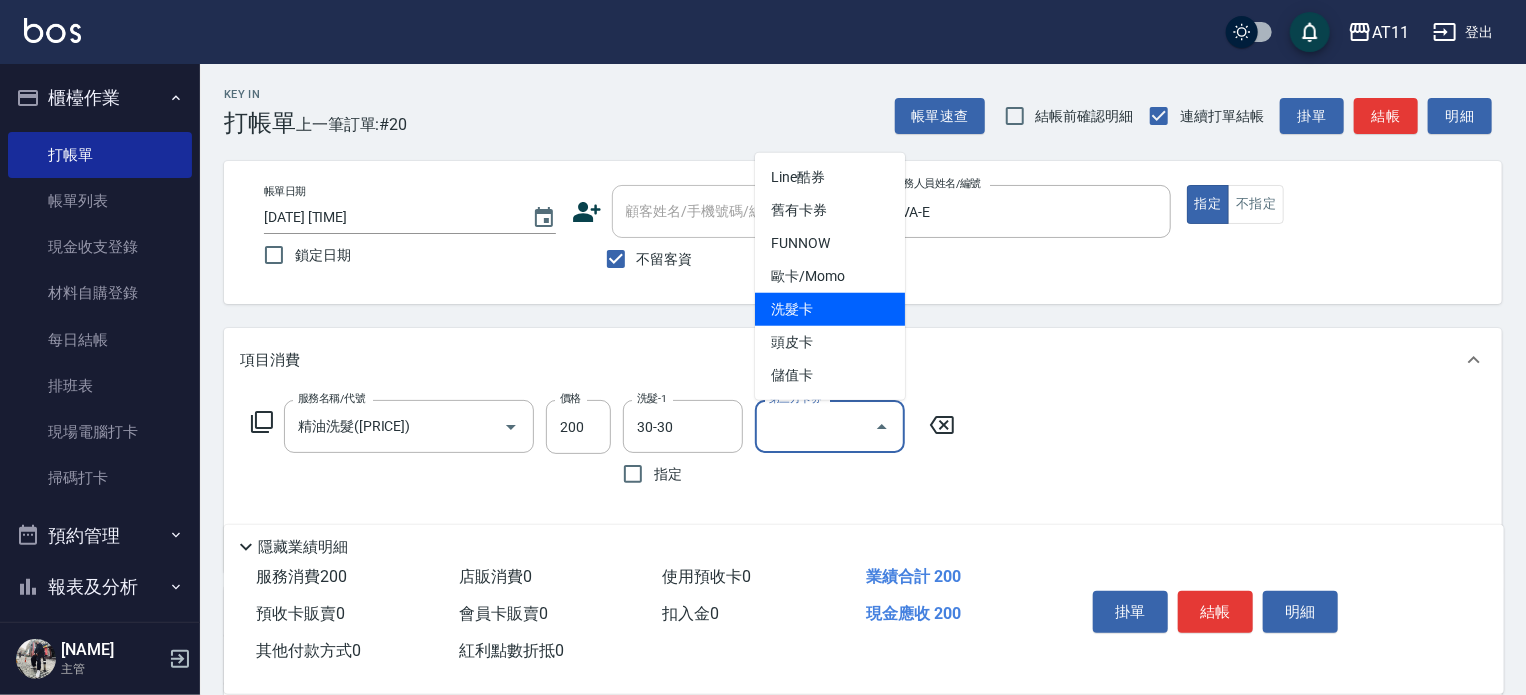 type on "洗髮卡" 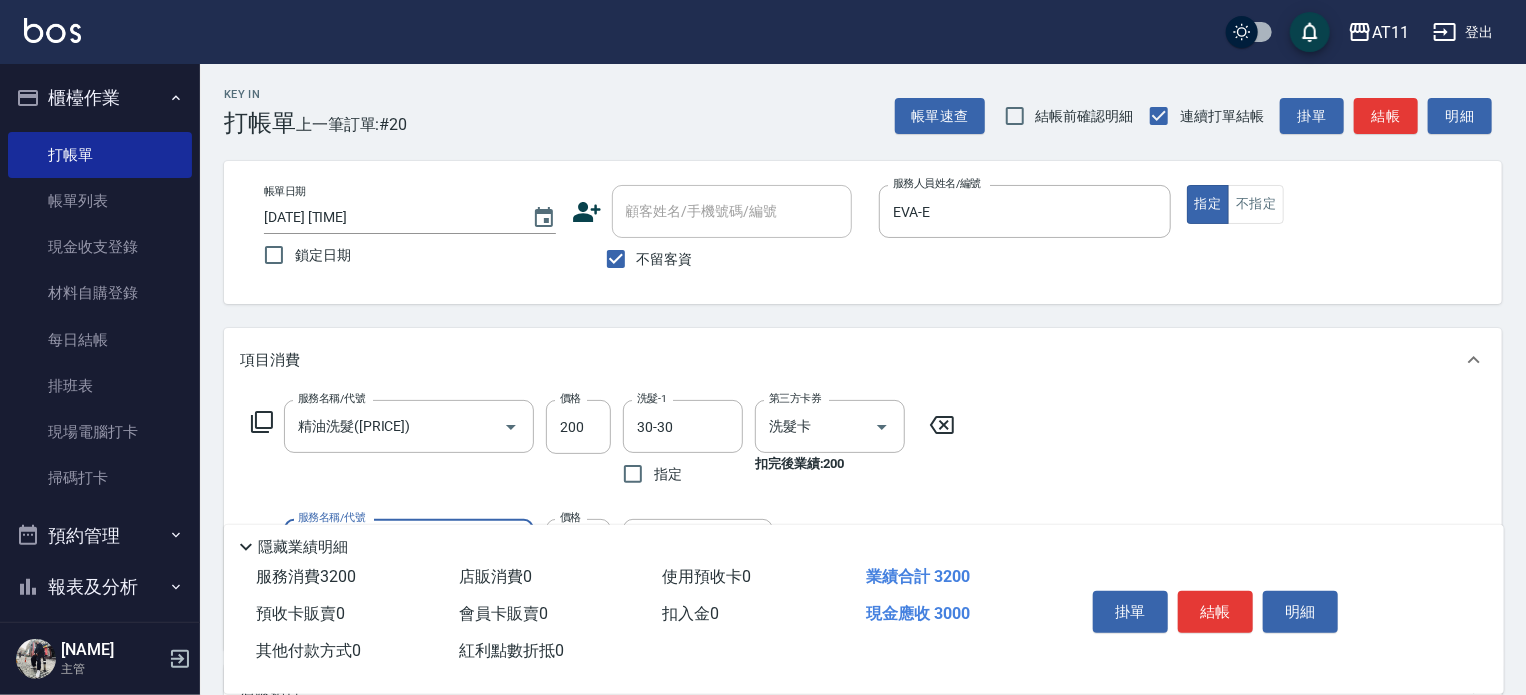 type on "頂級豪華OVC3(3000)" 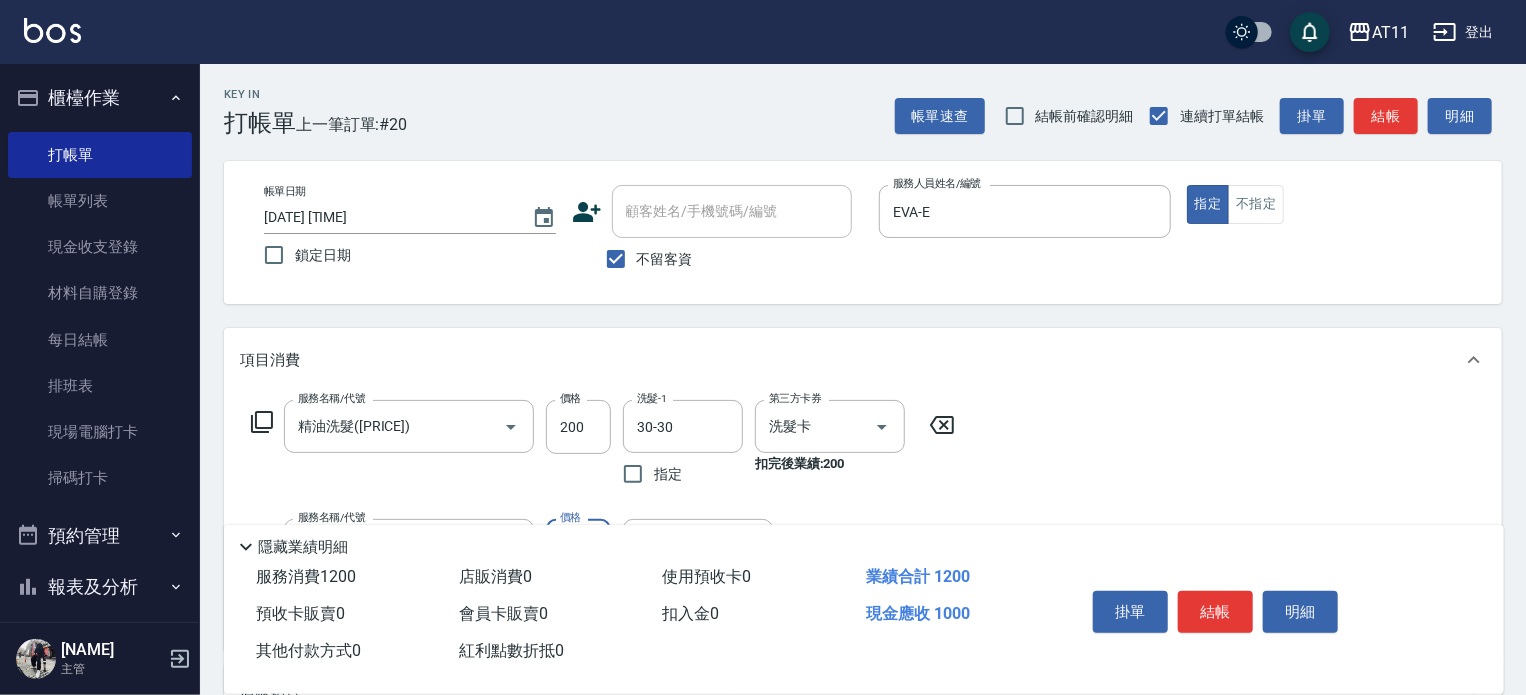 type on "1000" 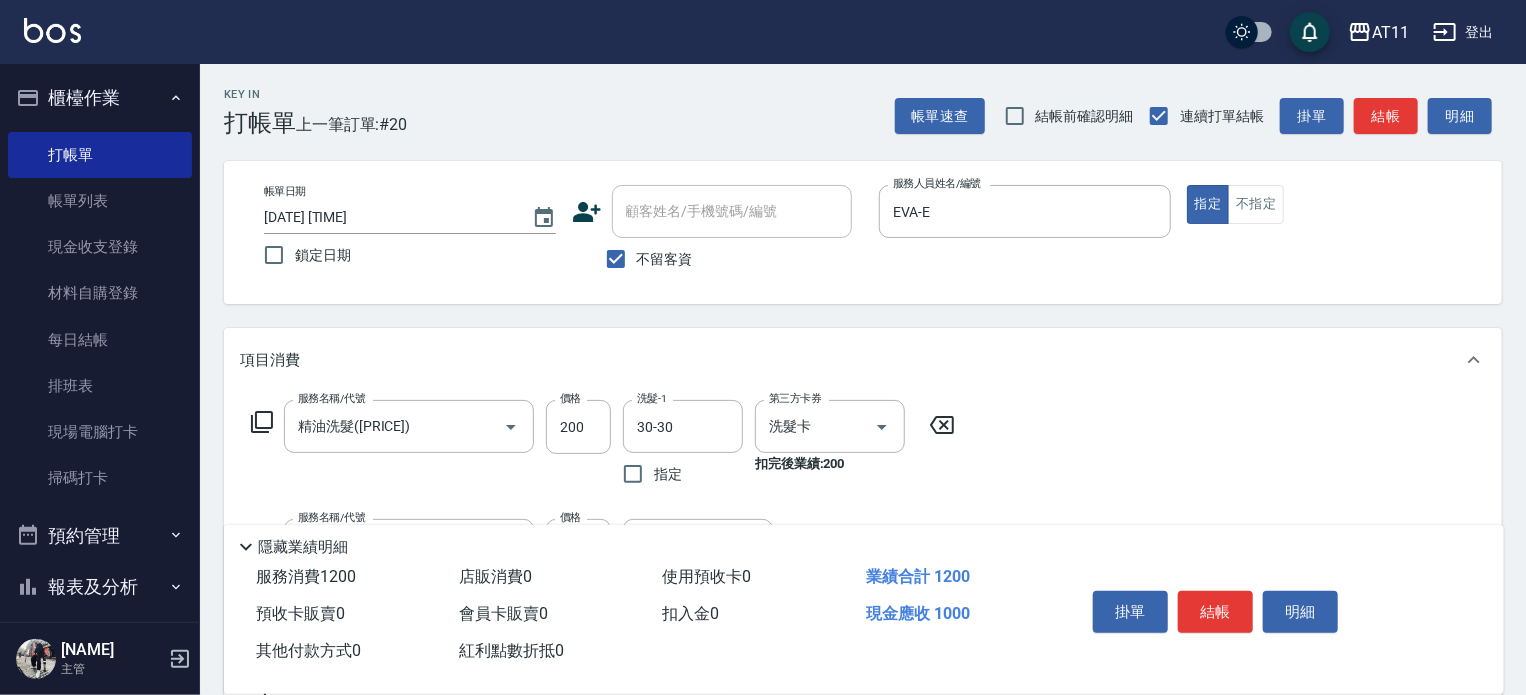 click on "結帳" at bounding box center [1215, 612] 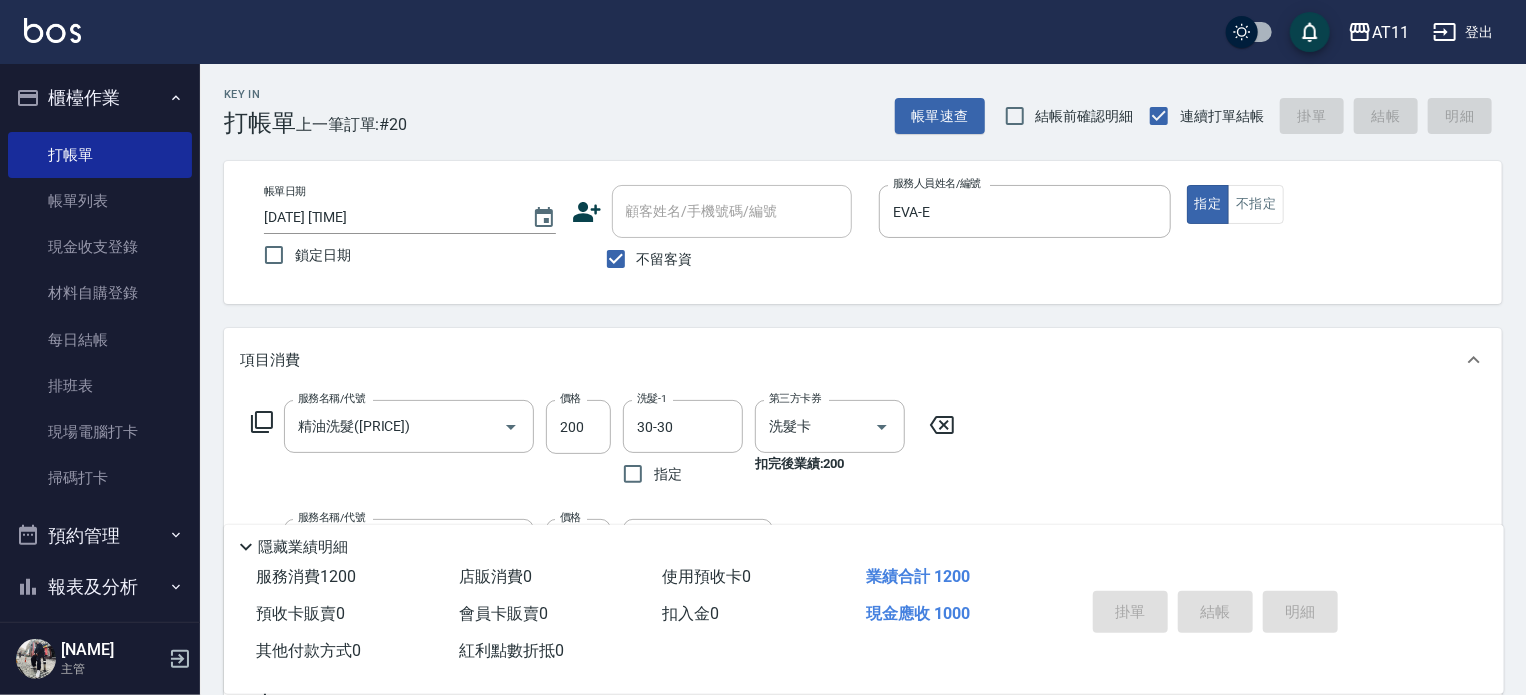 type 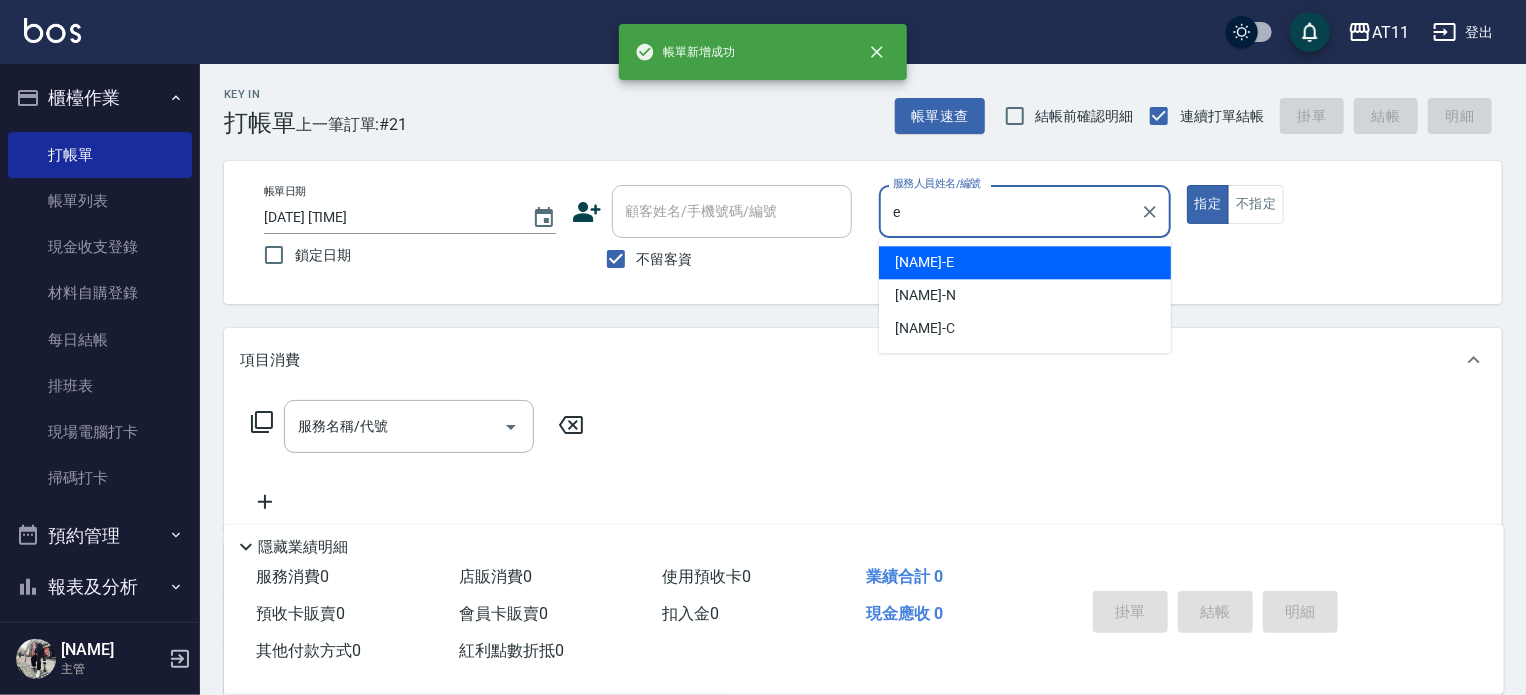type on "EVA-E" 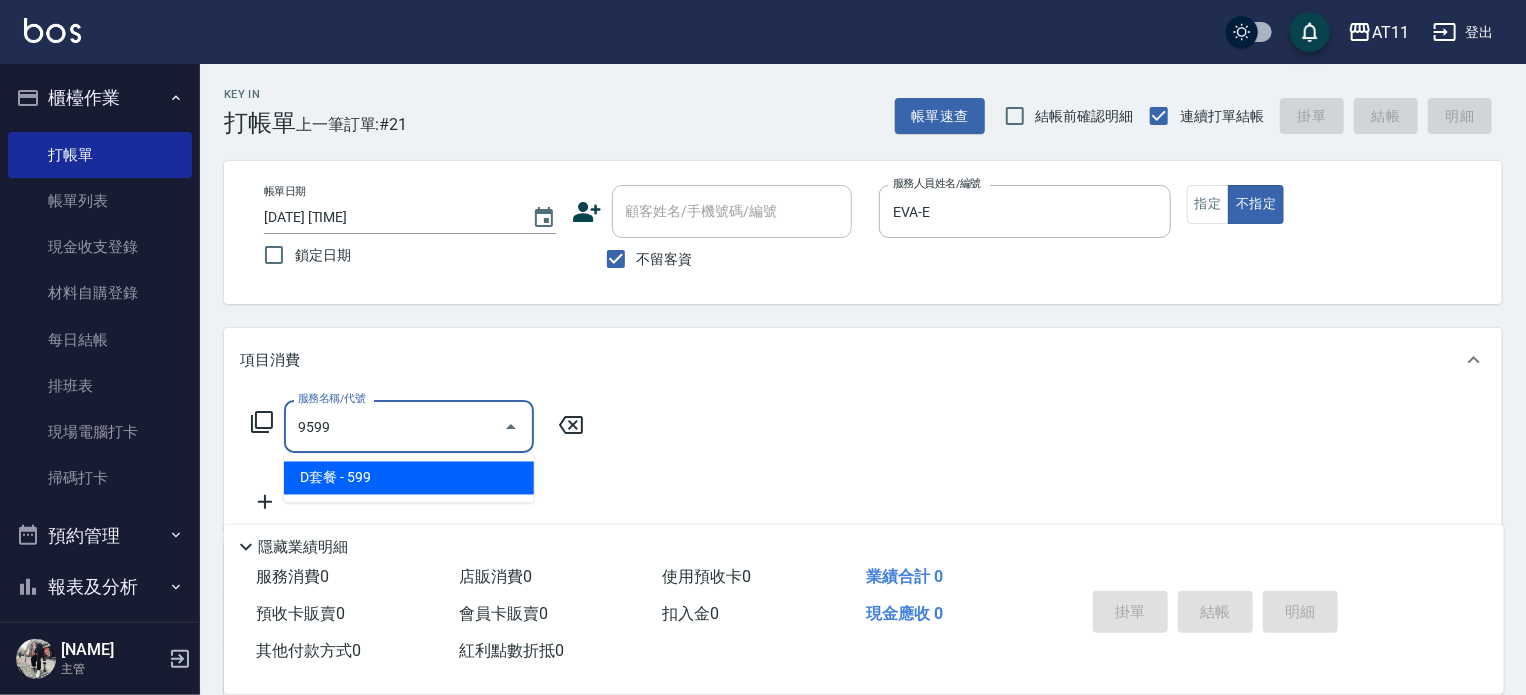 type on "D套餐(9599)" 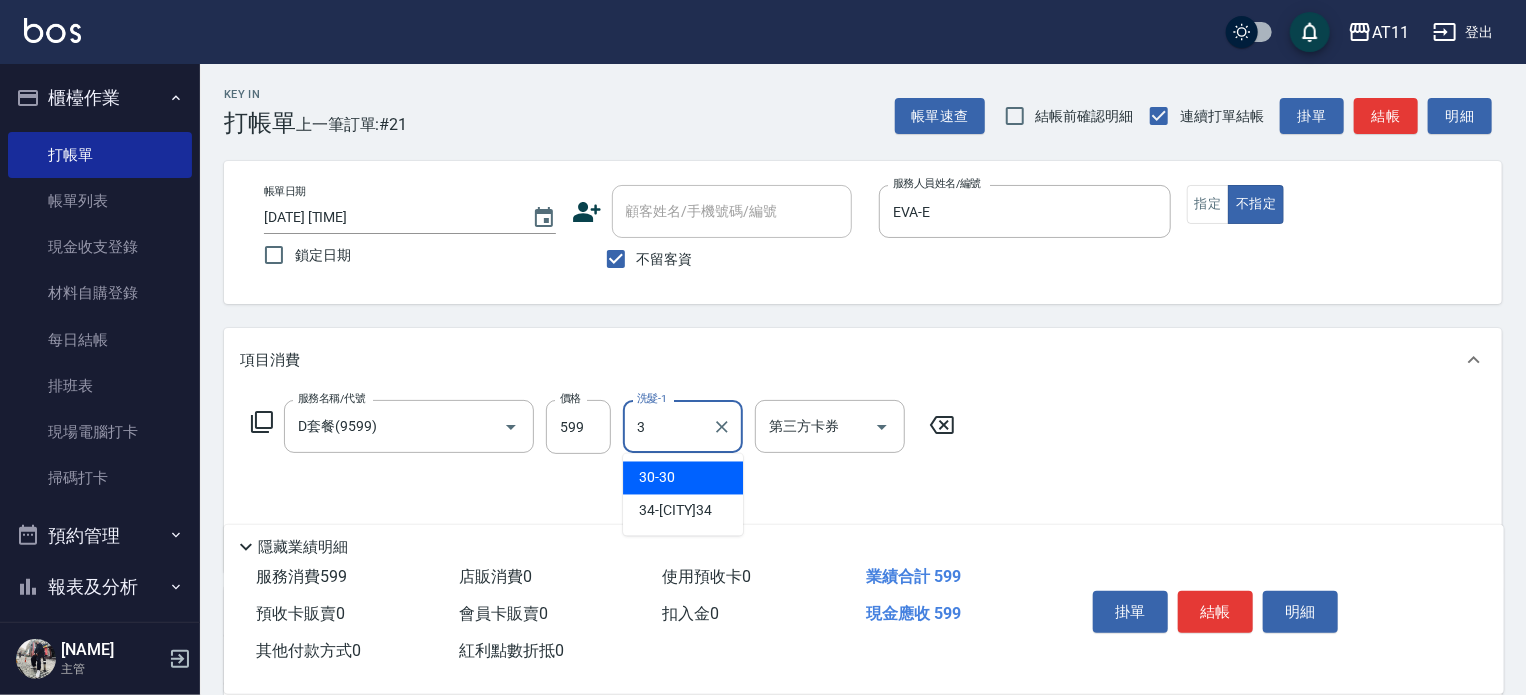 type on "30-30" 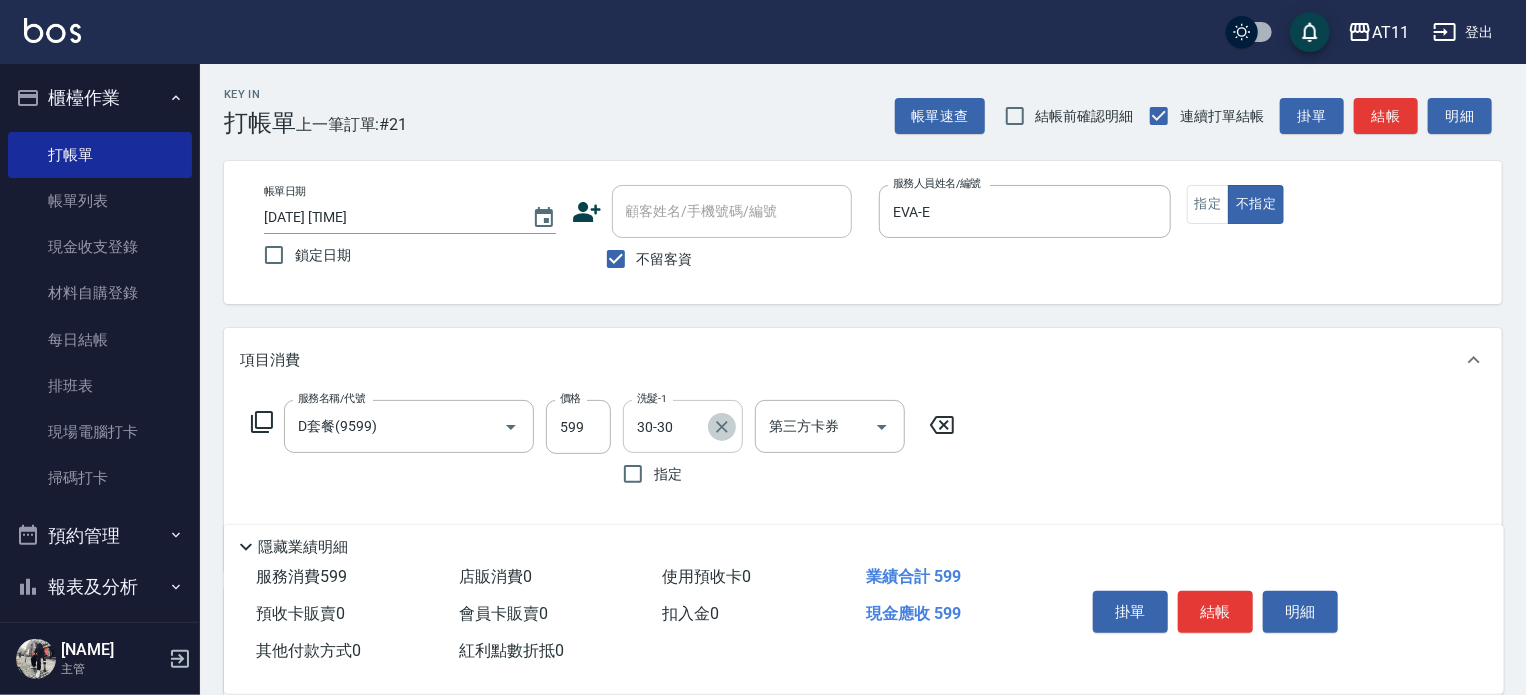 click 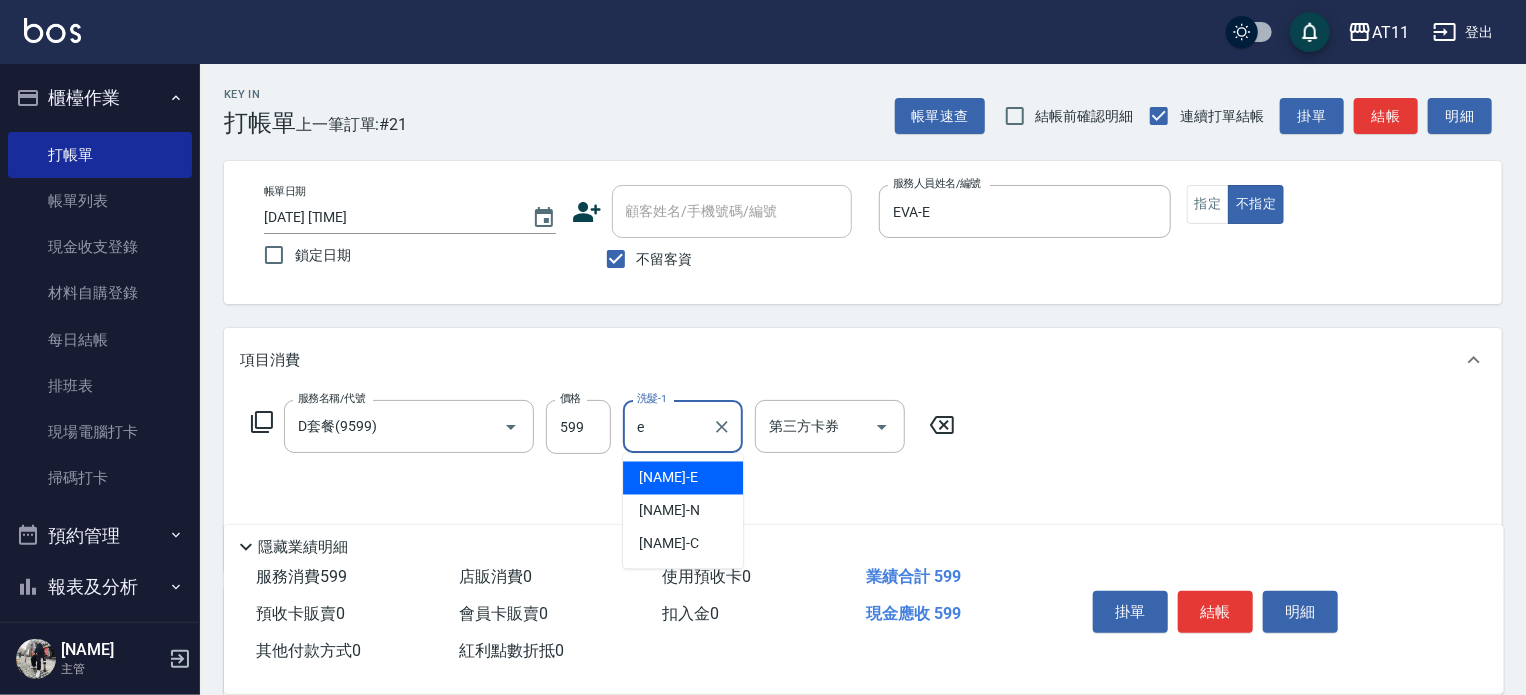 type on "EVA-E" 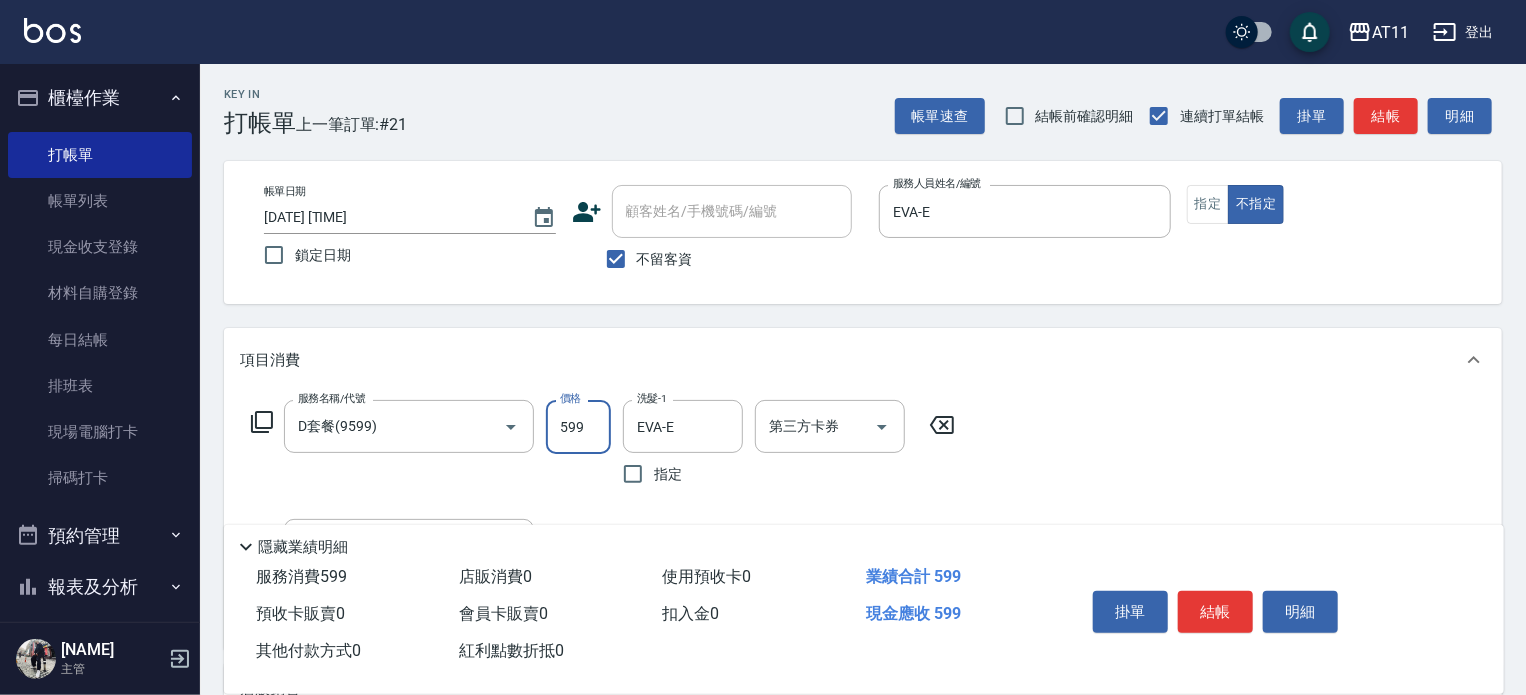 click on "599" at bounding box center [578, 427] 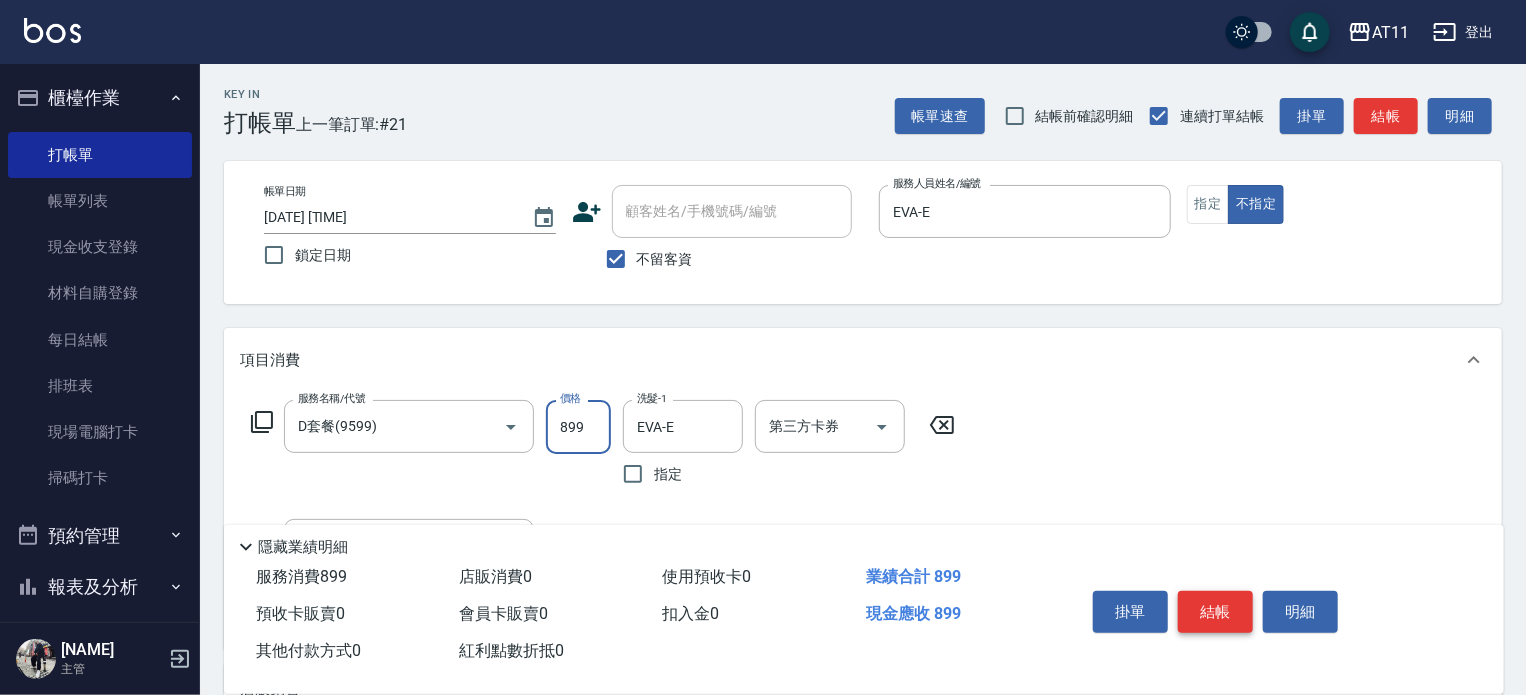 type on "899" 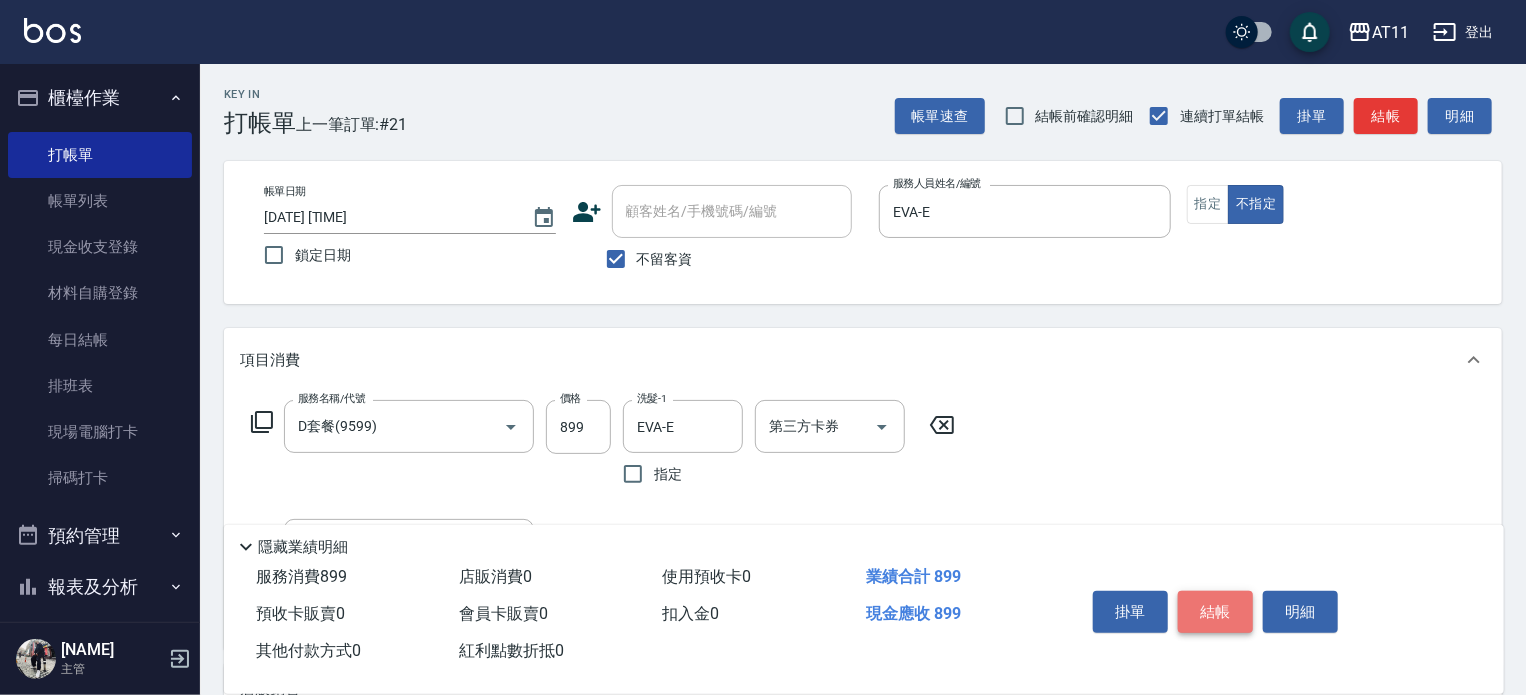 click on "結帳" at bounding box center [1215, 612] 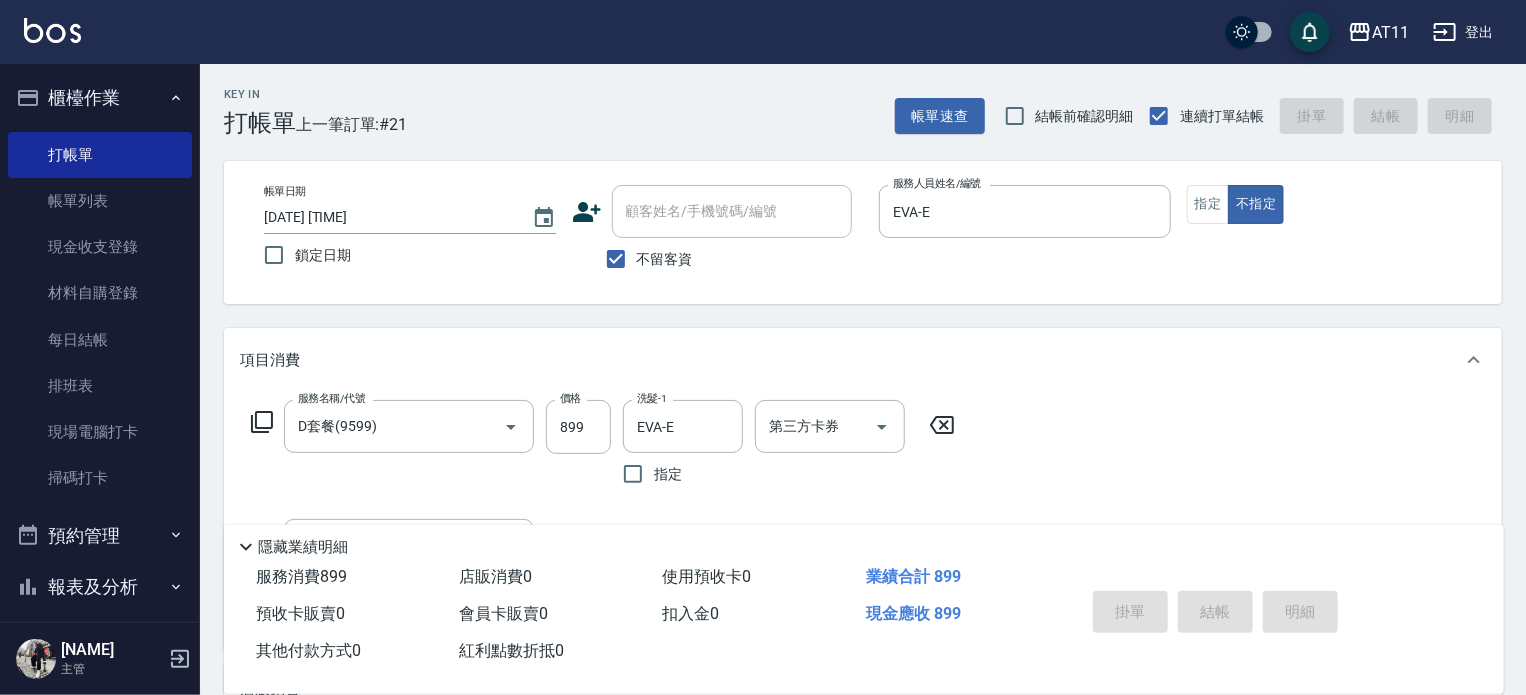 type 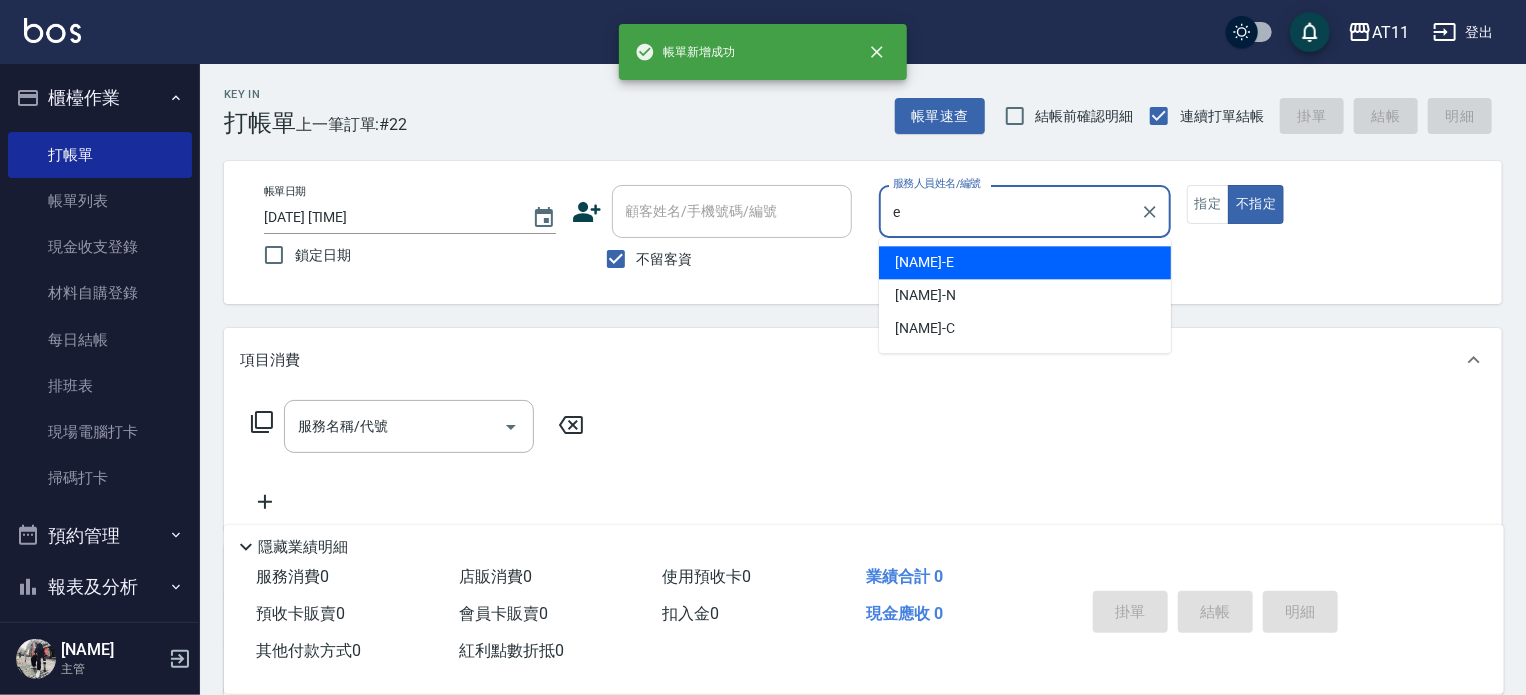 type on "EVA-E" 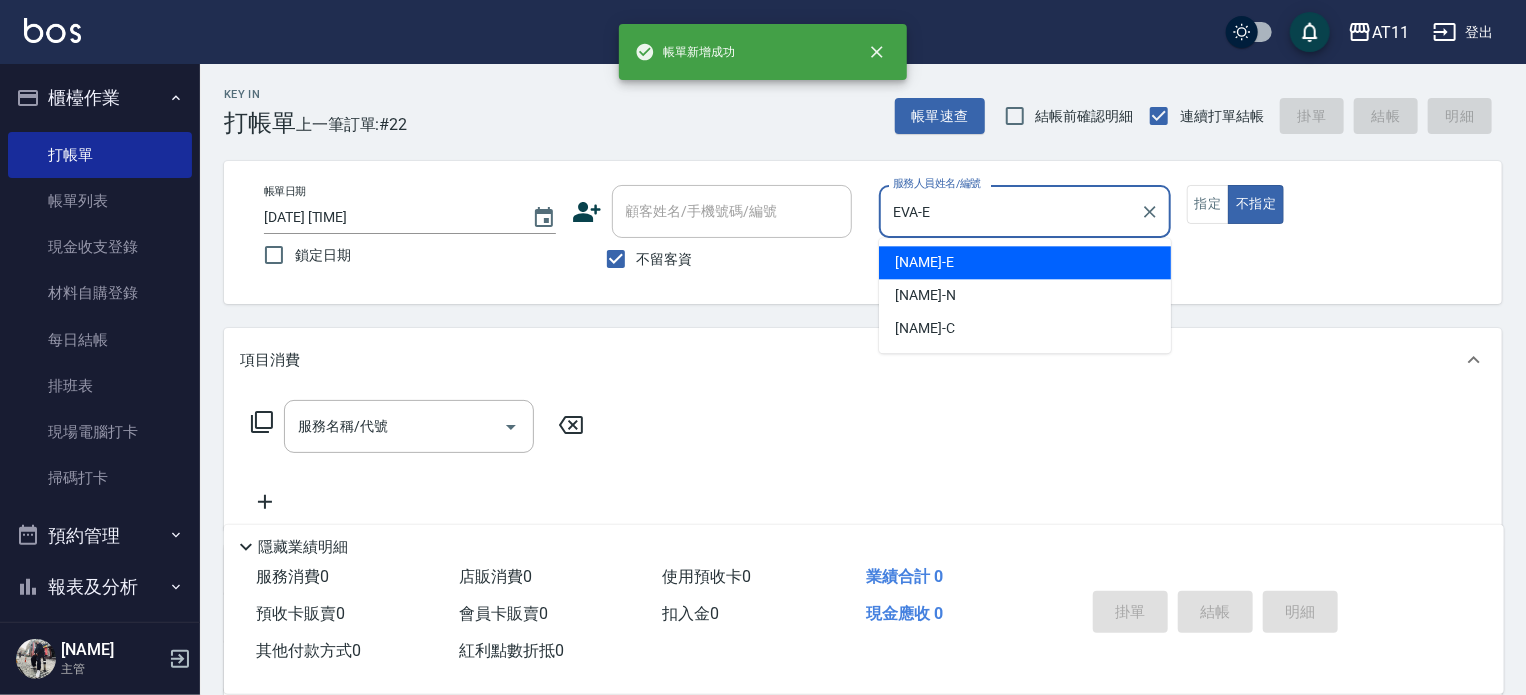 type on "false" 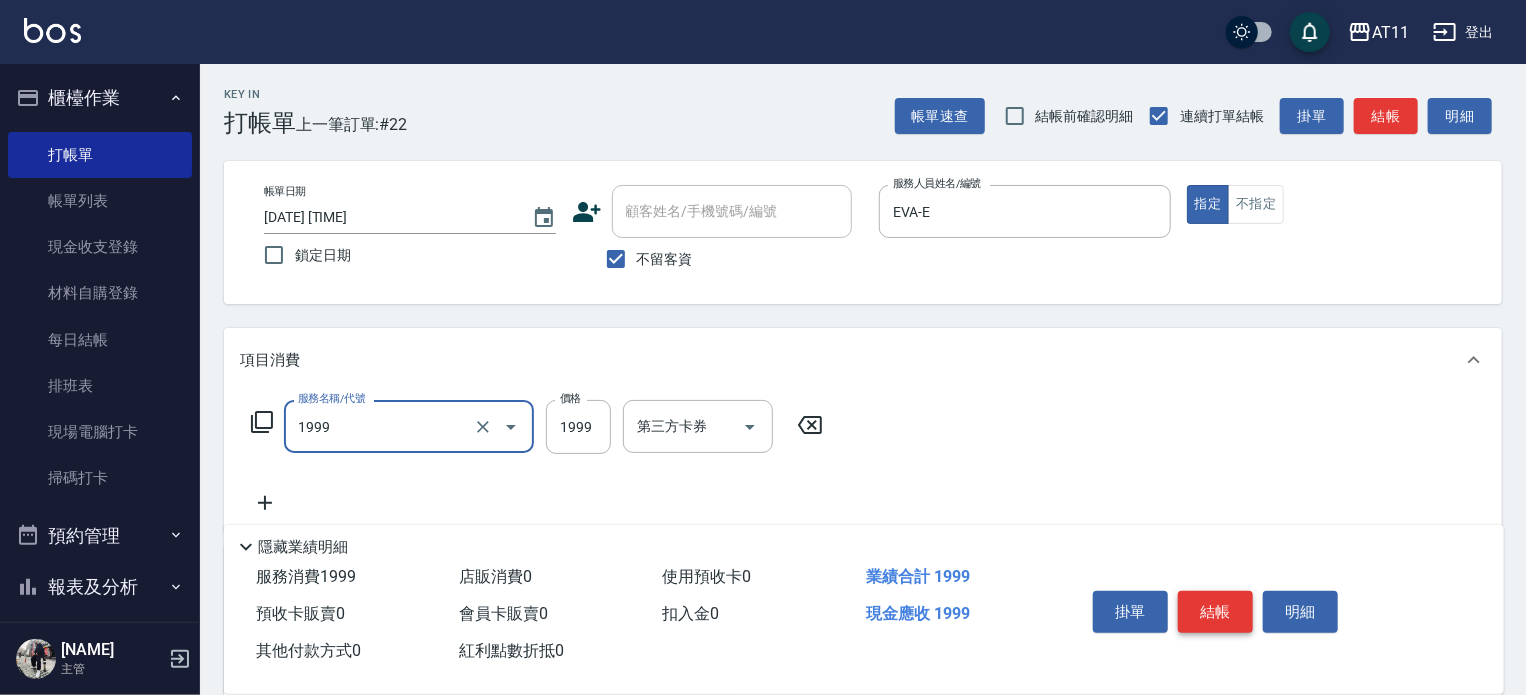 type on "染髮套餐([PRICE])" 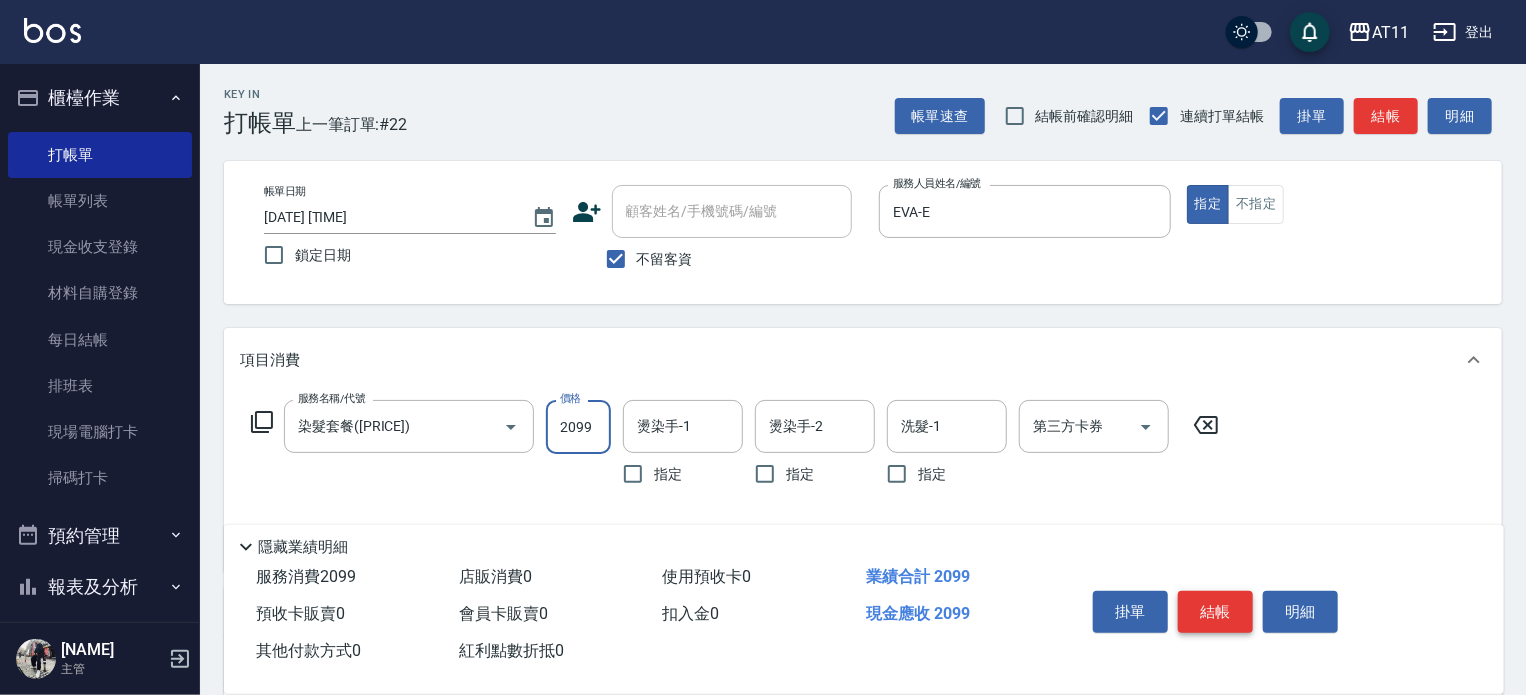type on "2099" 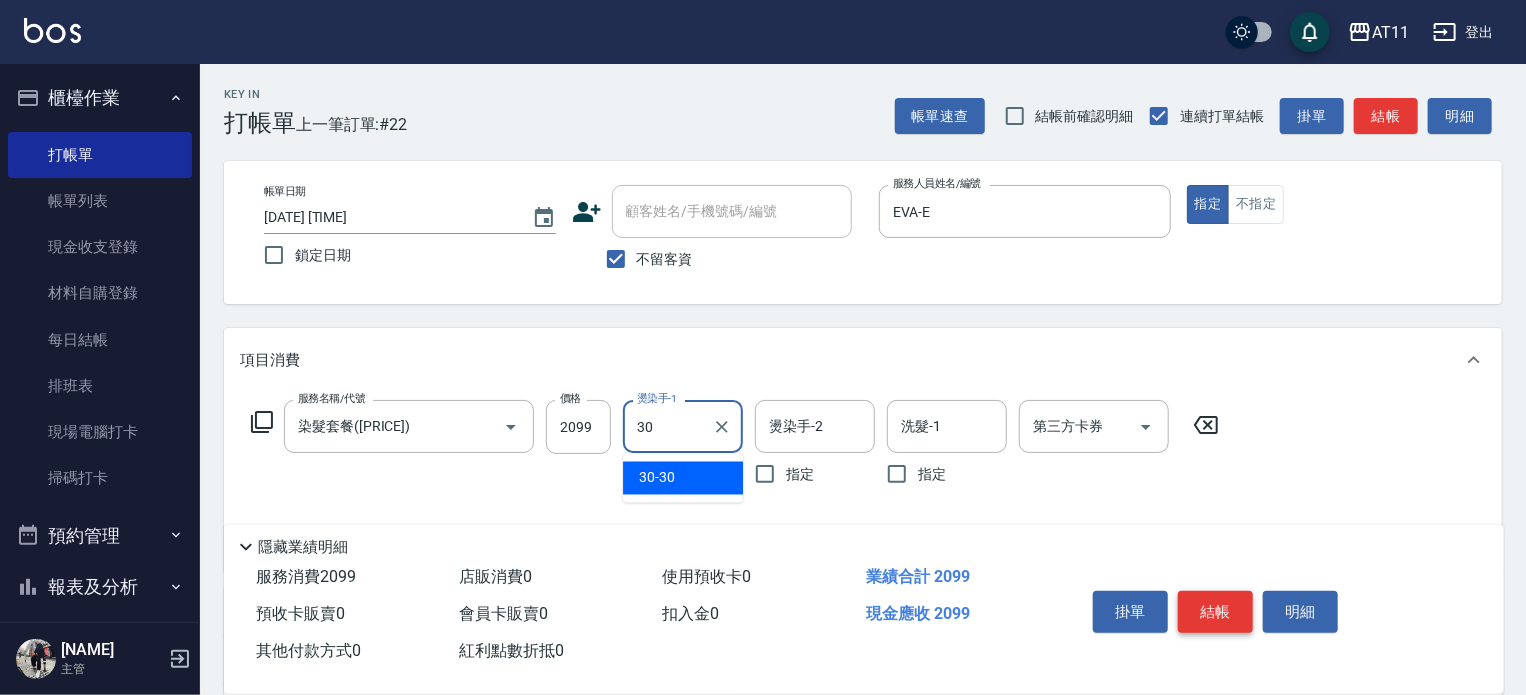 type on "30-30" 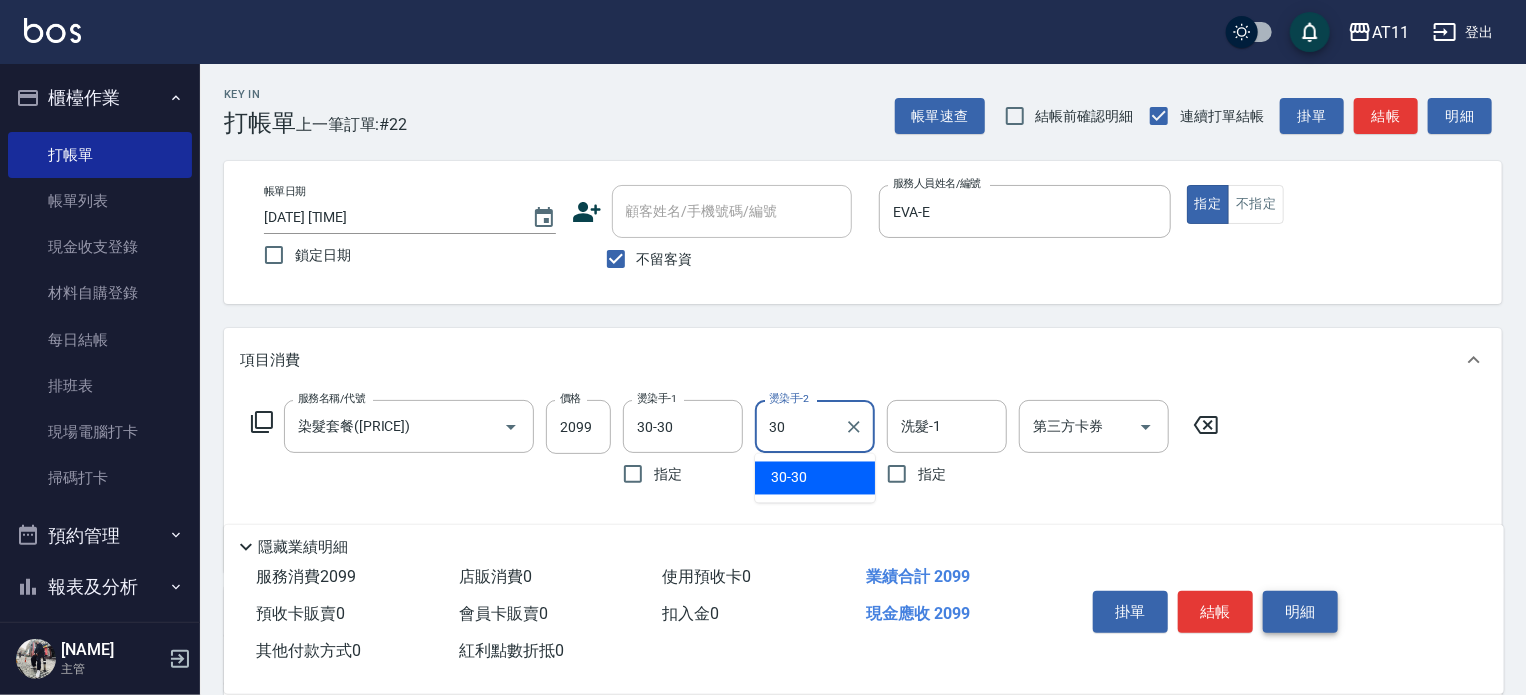 type on "30-30" 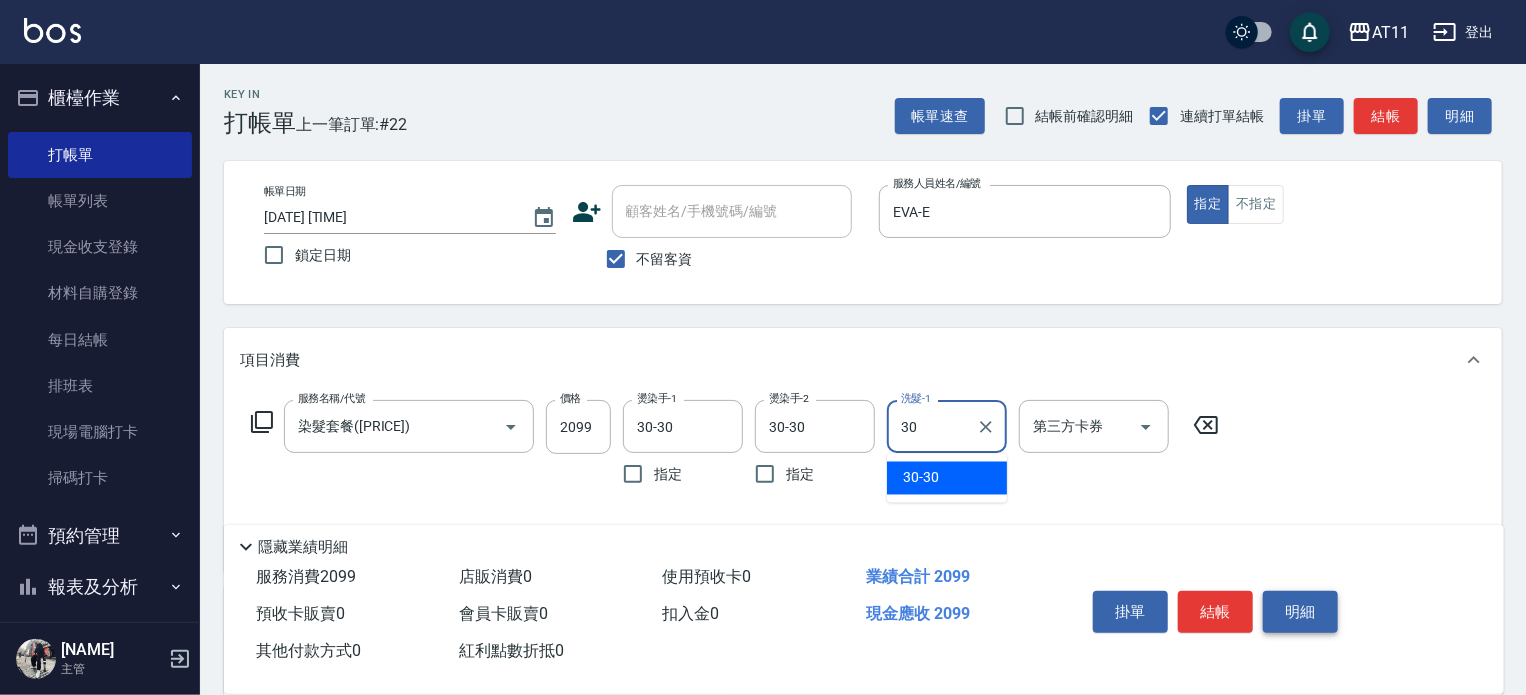 type on "30-30" 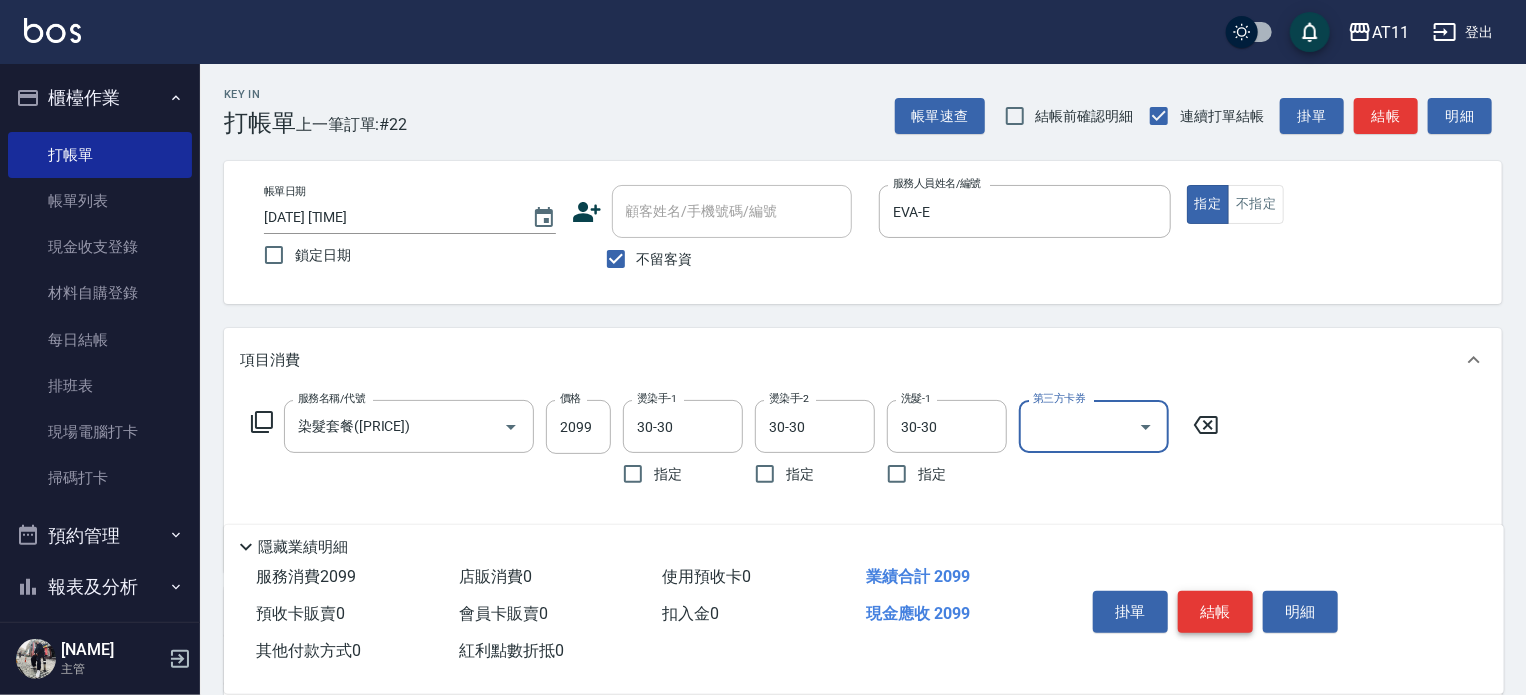 click on "結帳" at bounding box center [1215, 612] 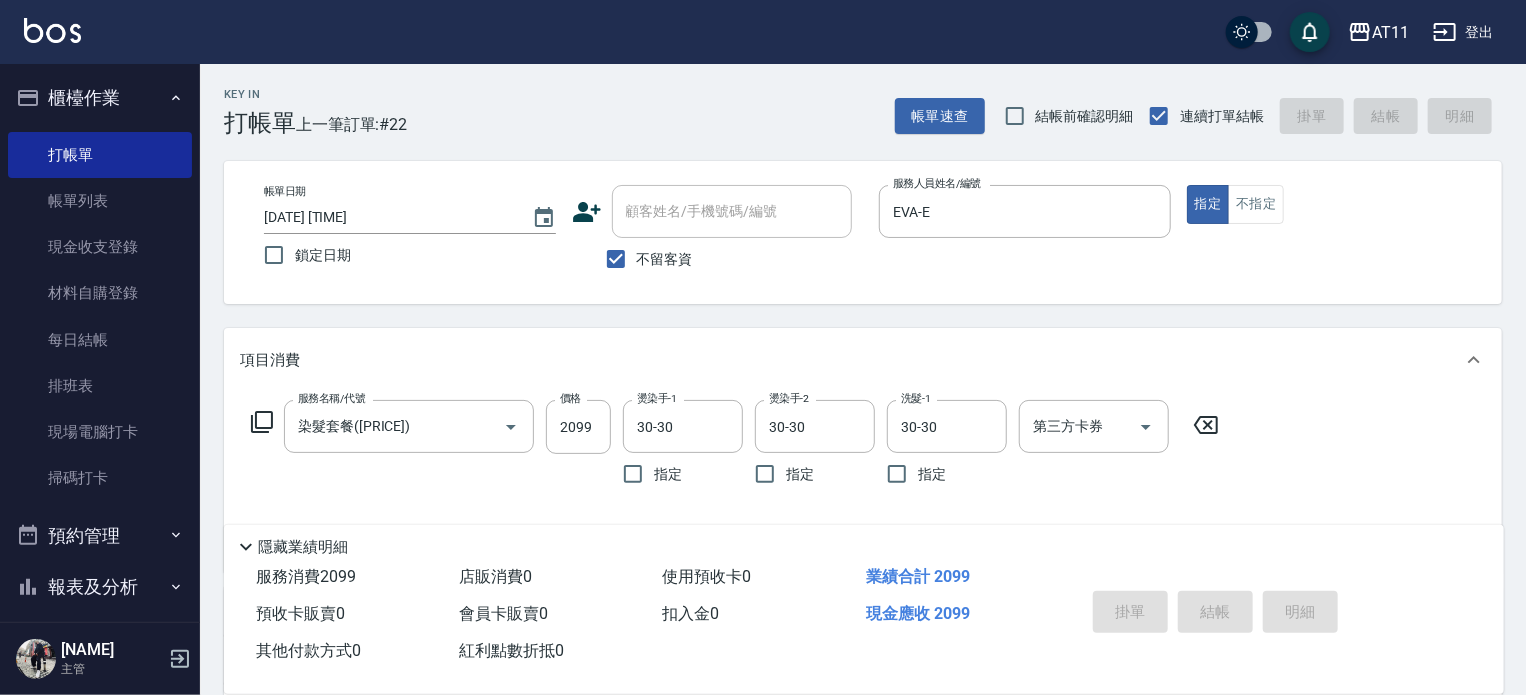 type on "[DATE] [TIME]" 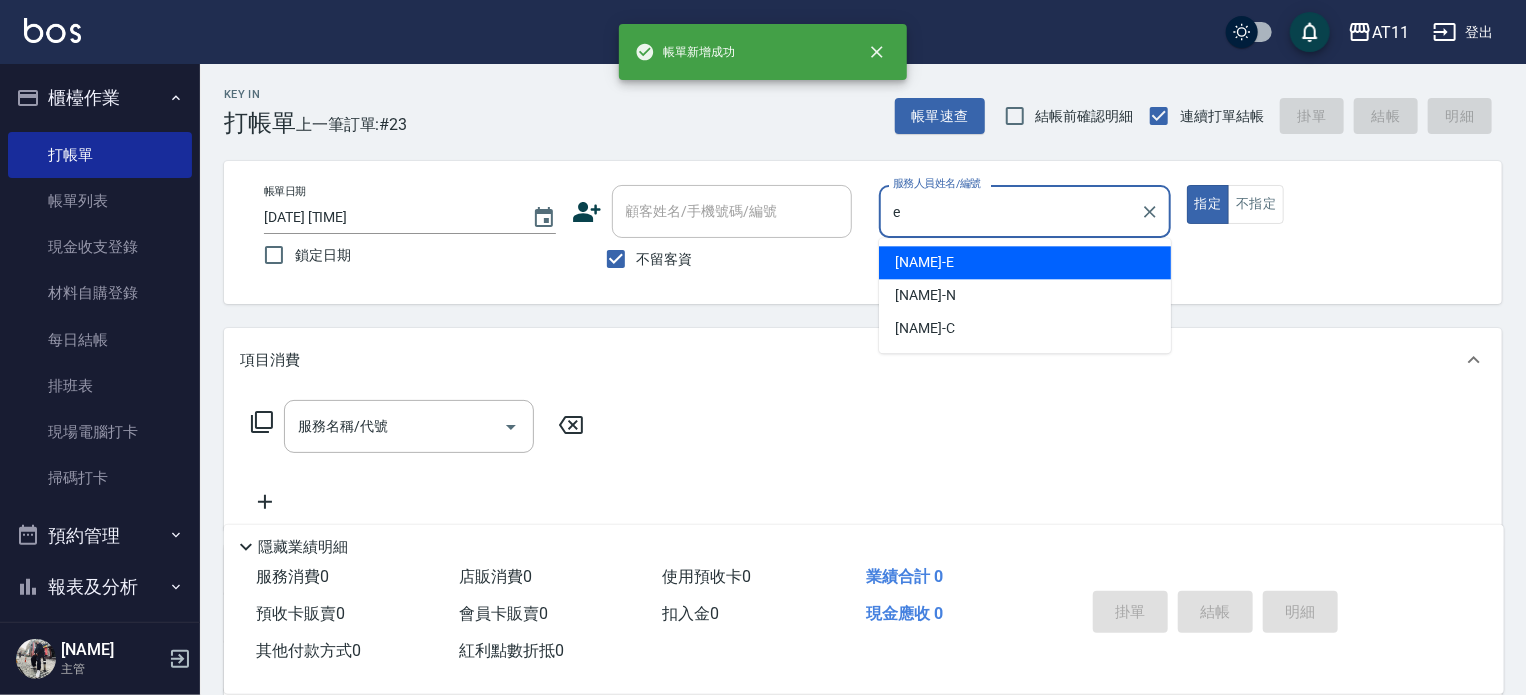 type on "EVA-E" 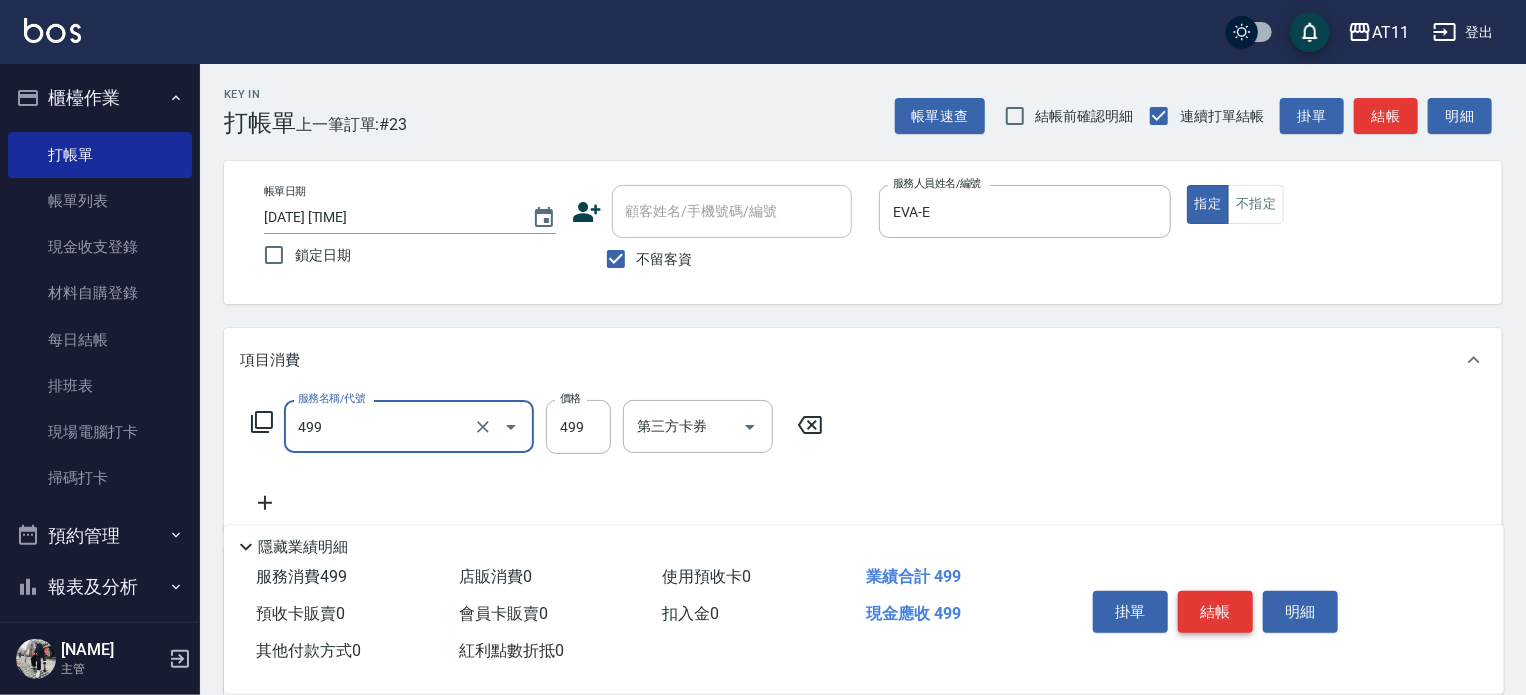 type on "SPA499(499)" 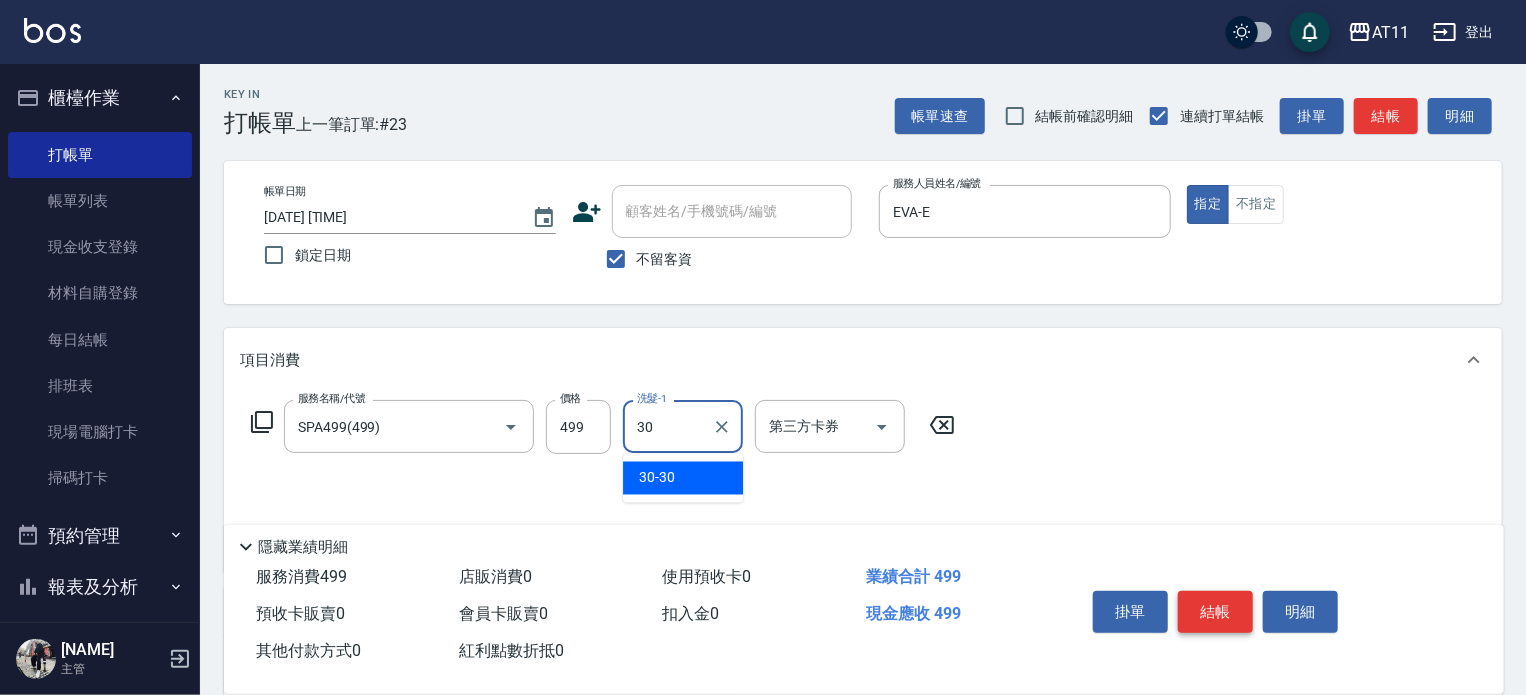 type on "30-30" 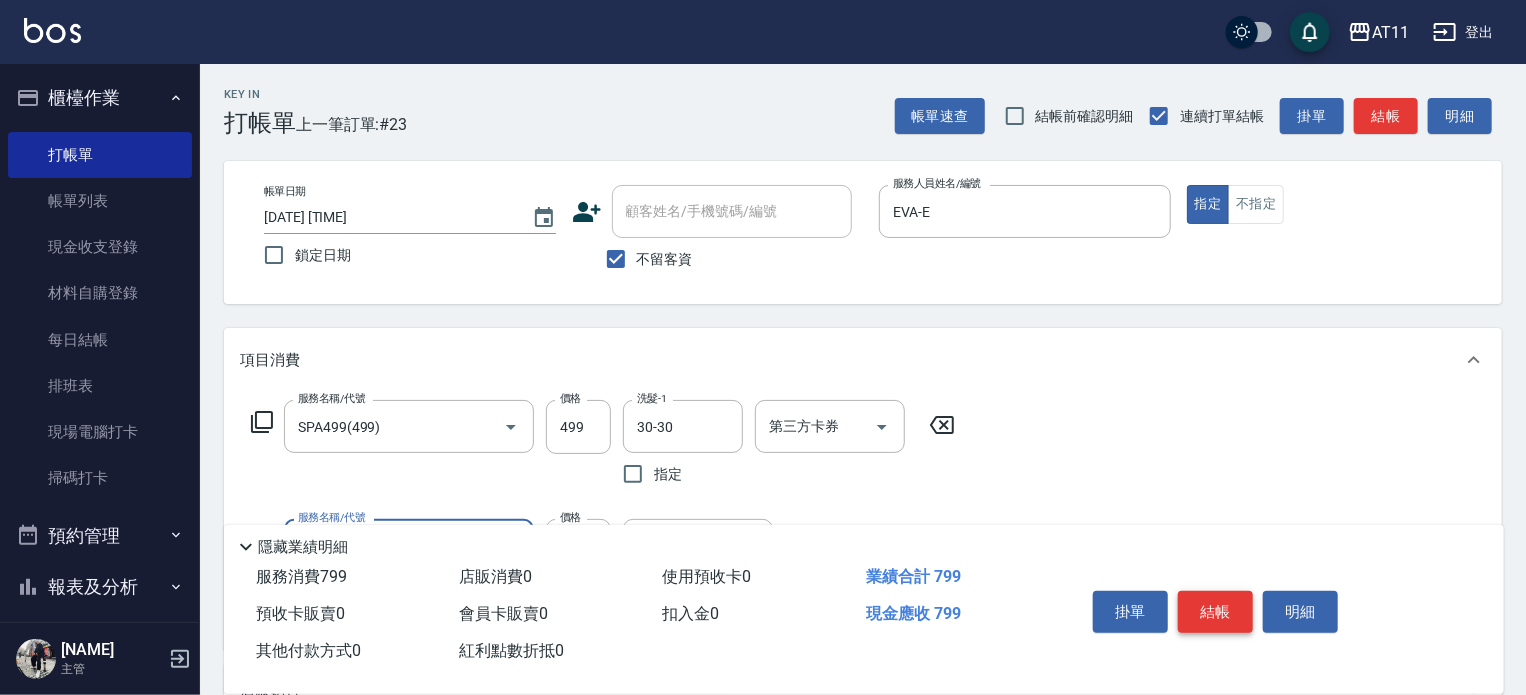 type on "A級剪髮([PRICE])" 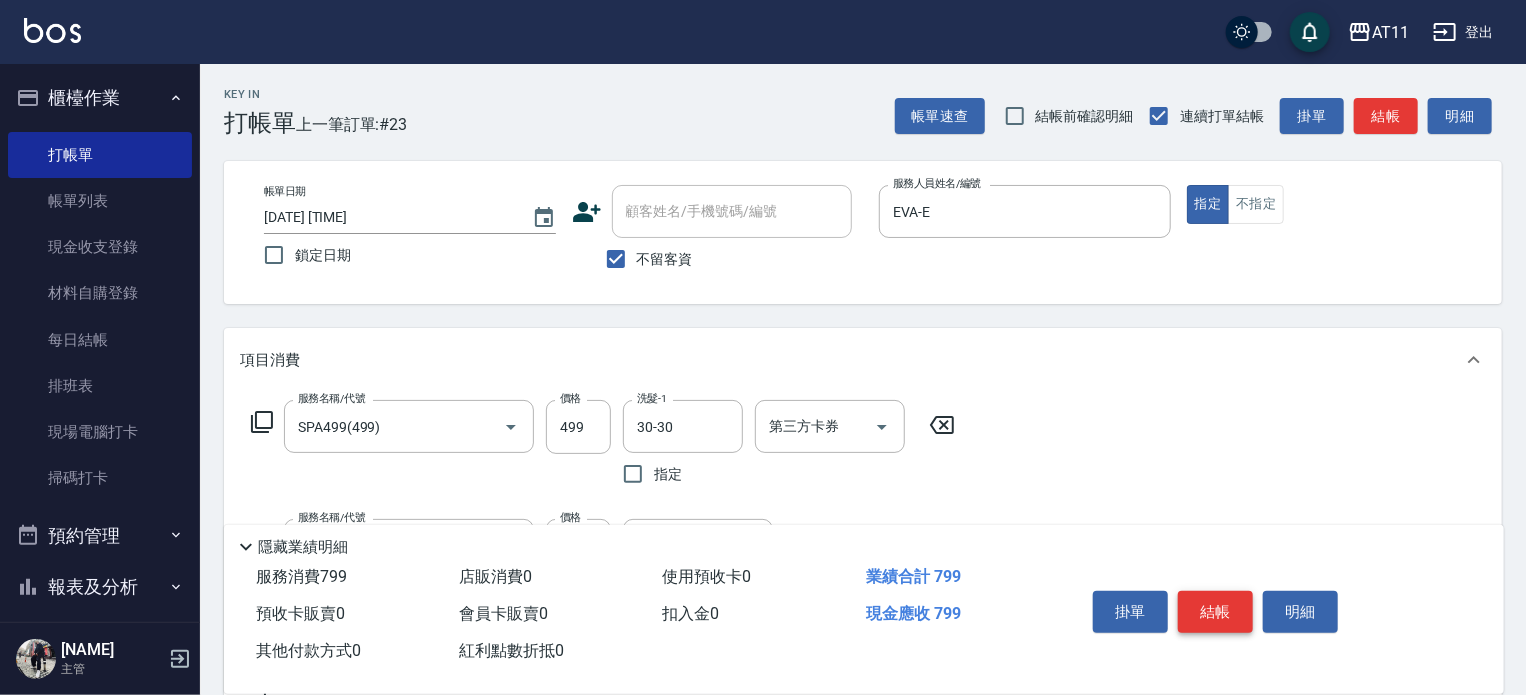 click on "結帳" at bounding box center [1215, 612] 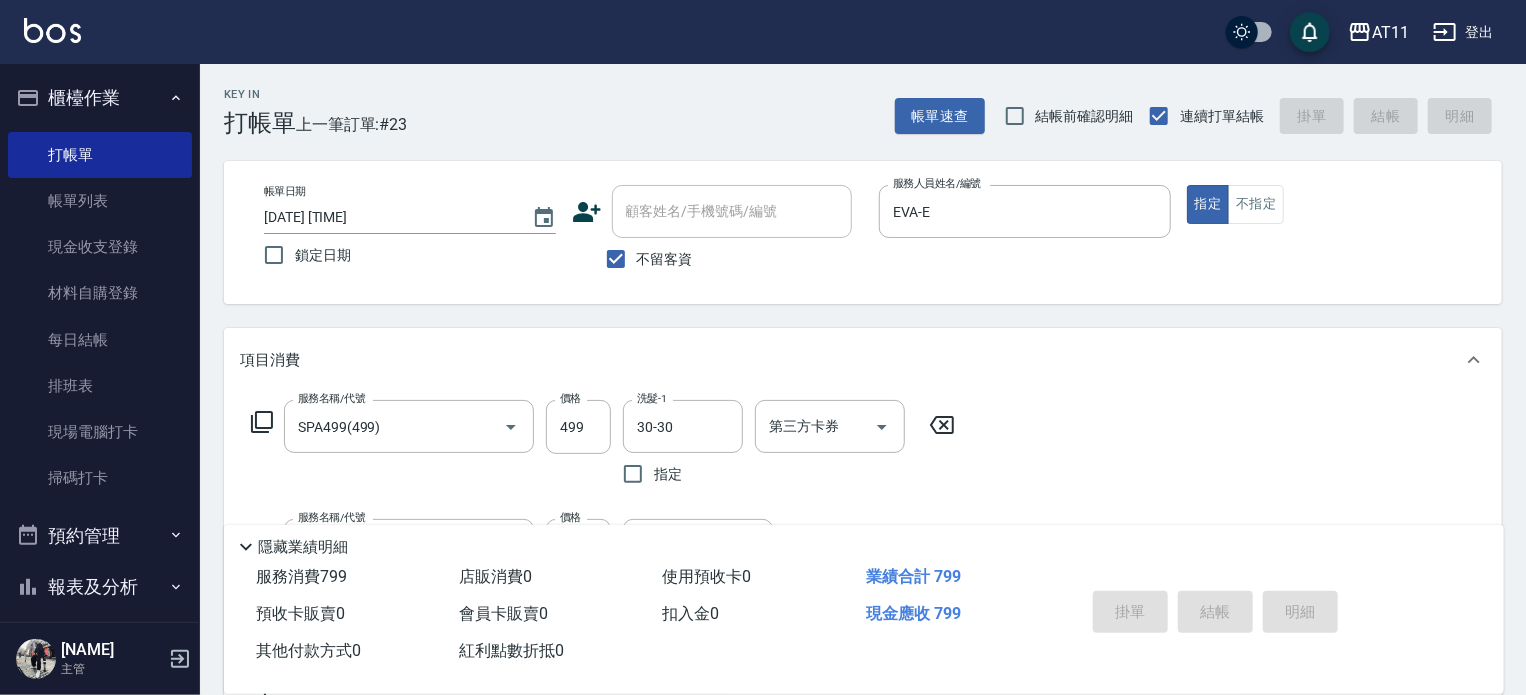type 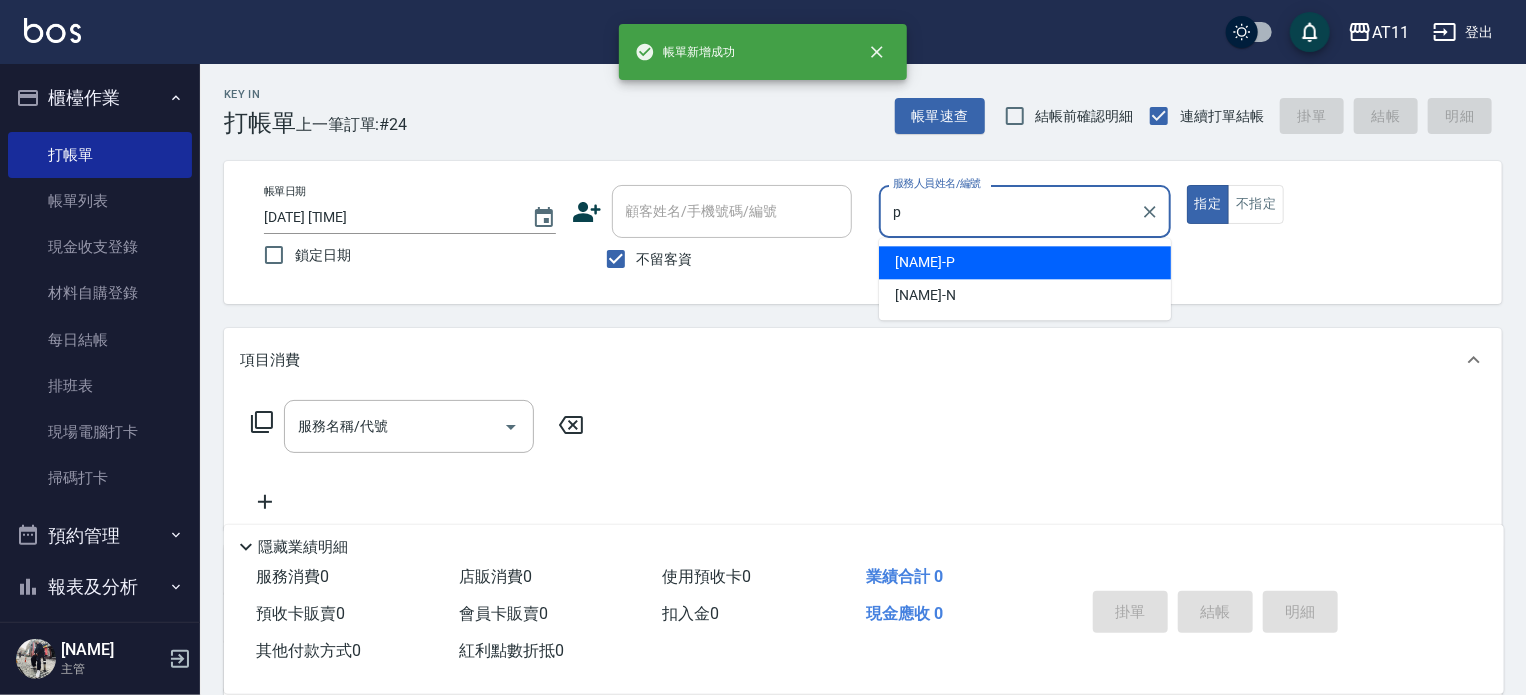 type on "[NAME]-P" 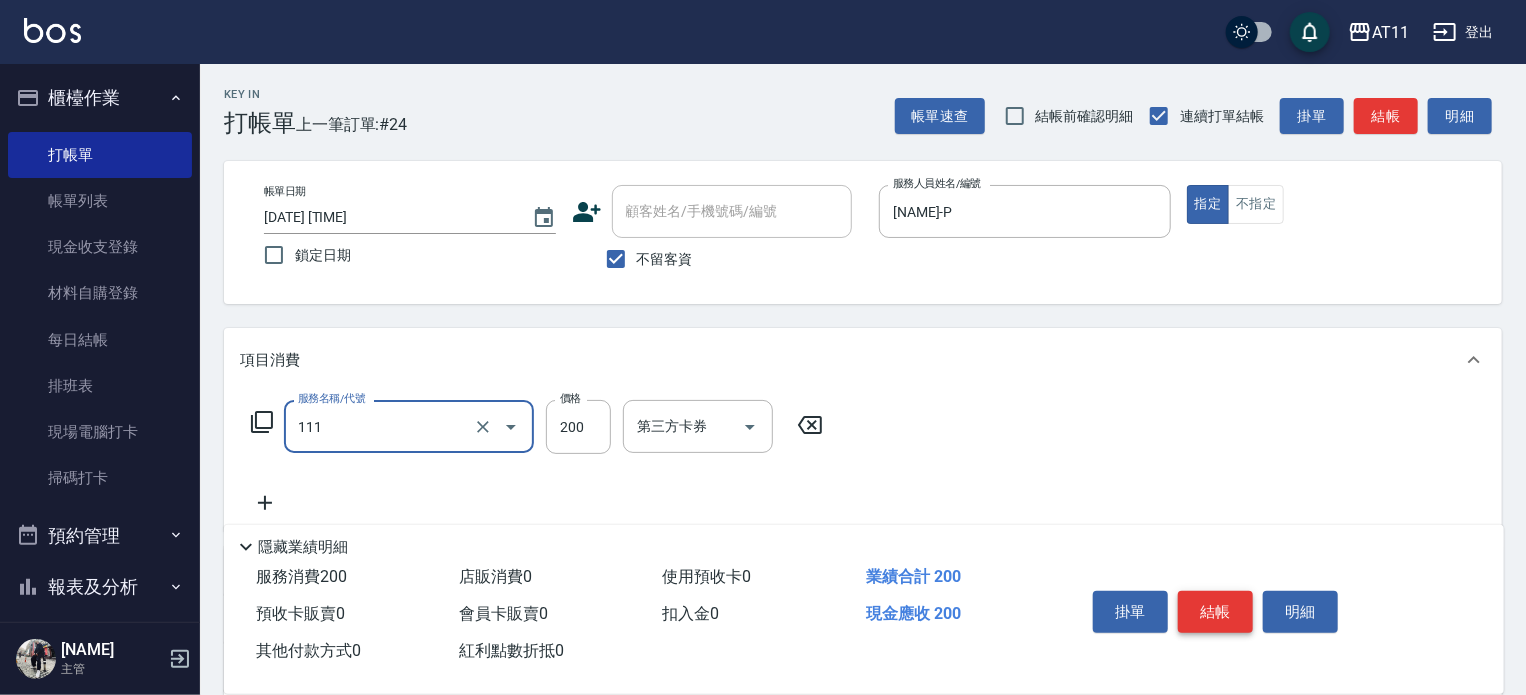type on "精油洗髮([PRICE])" 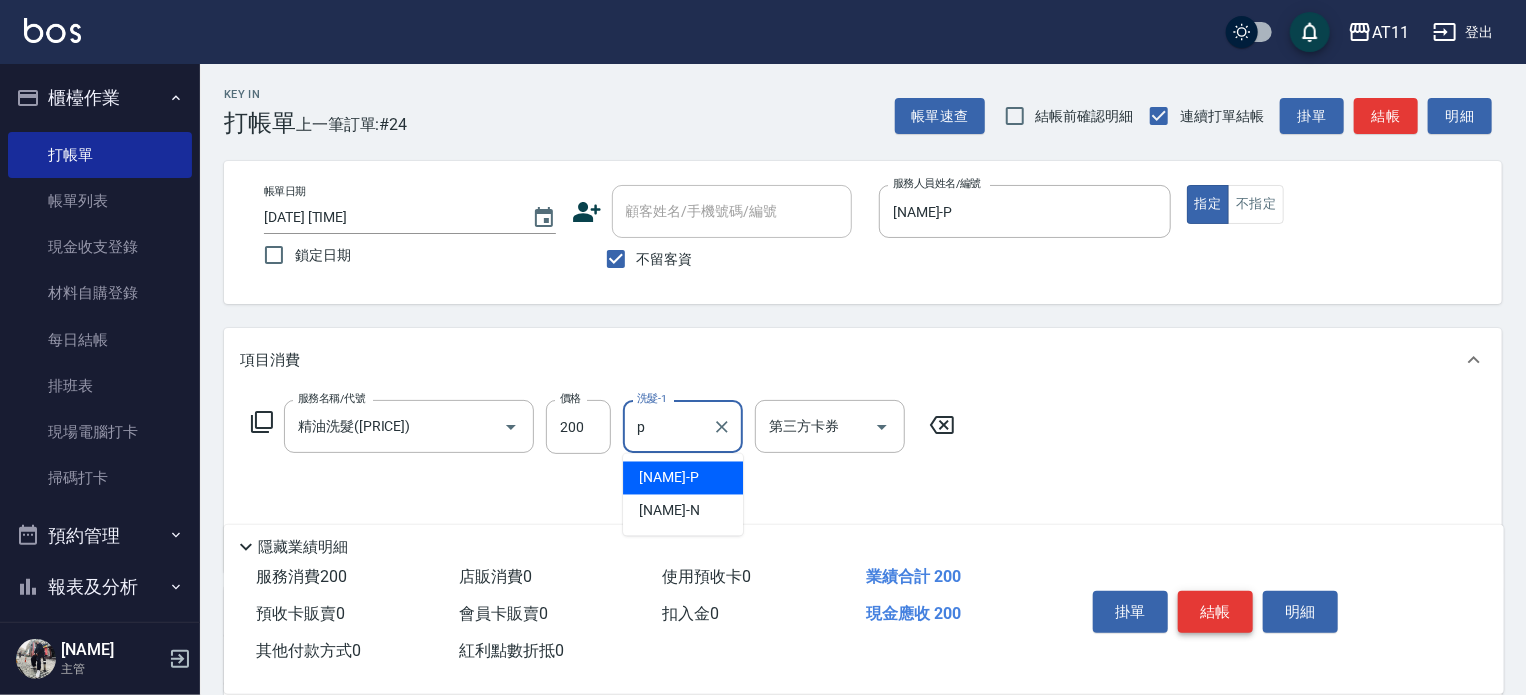 type on "[NAME]-P" 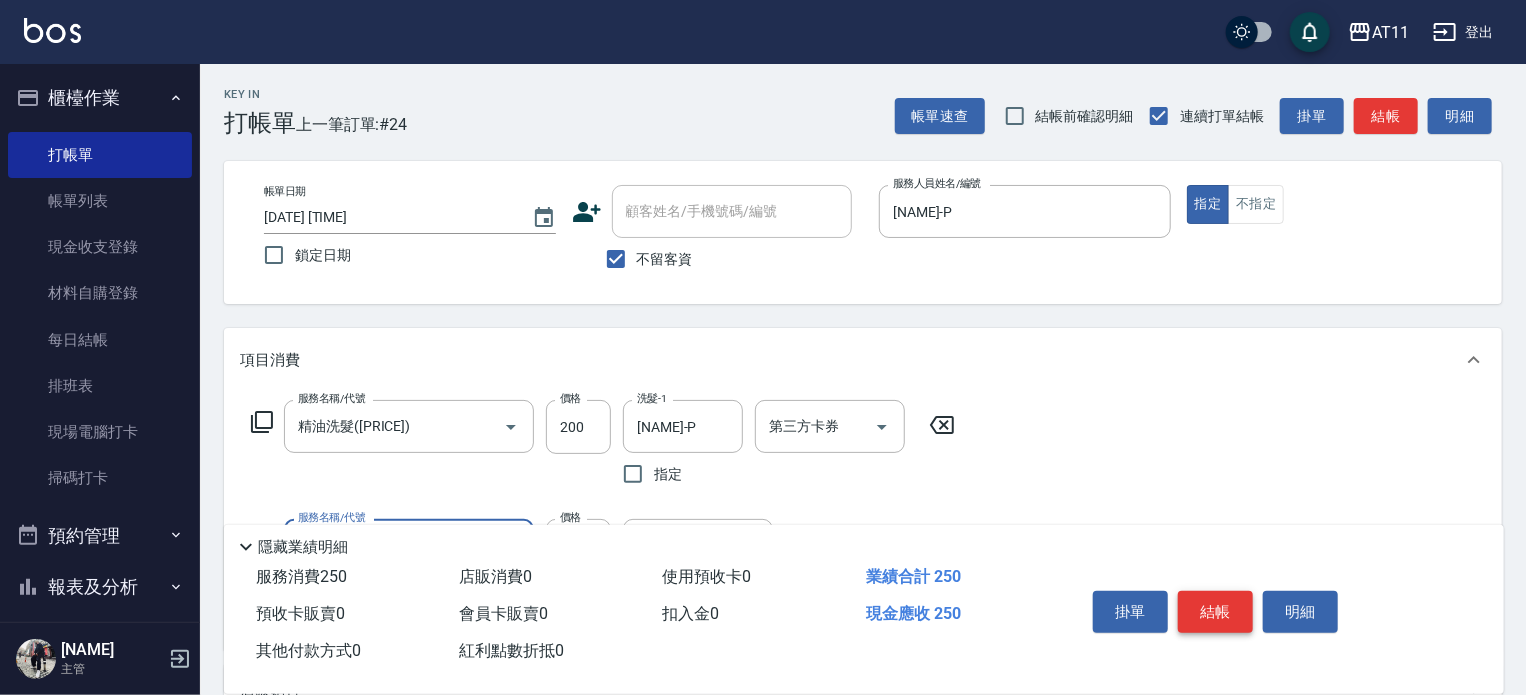 type on "剪瀏海([CODE])" 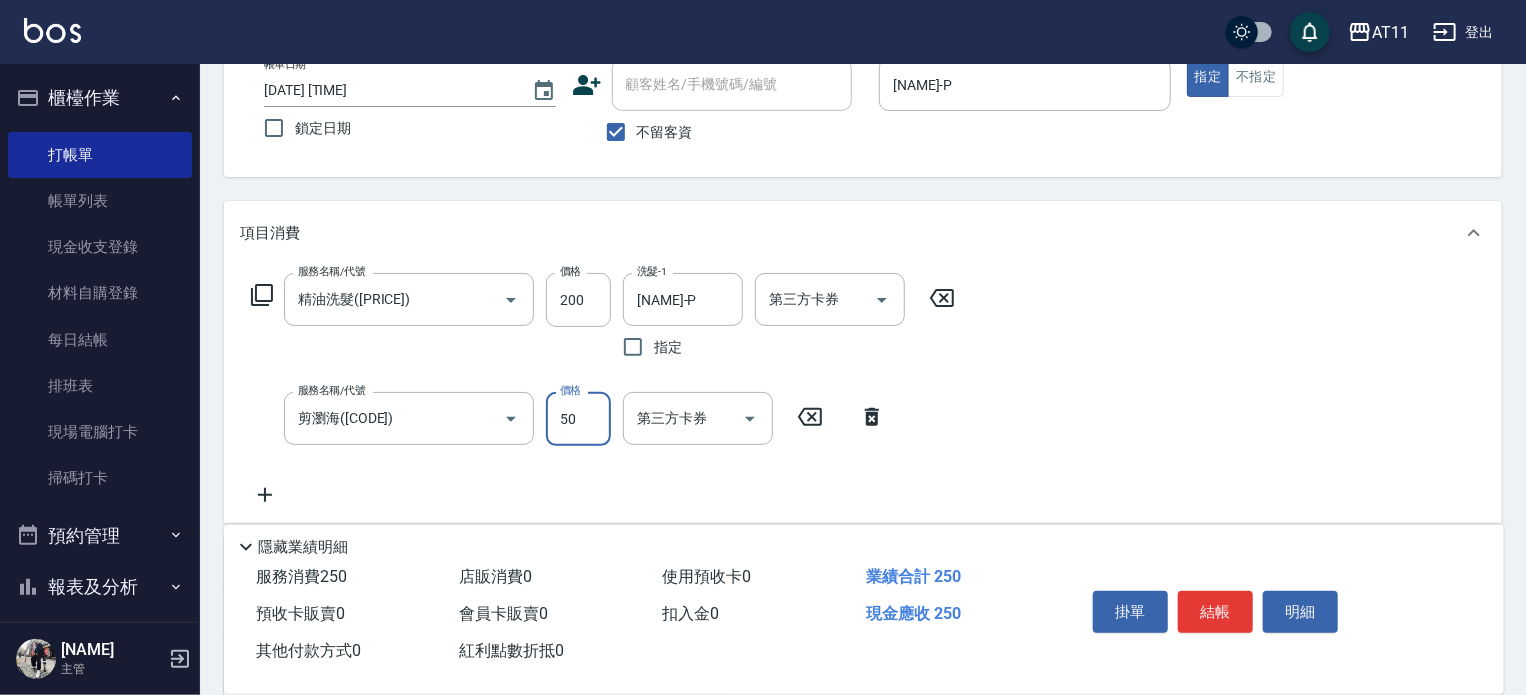 scroll, scrollTop: 300, scrollLeft: 0, axis: vertical 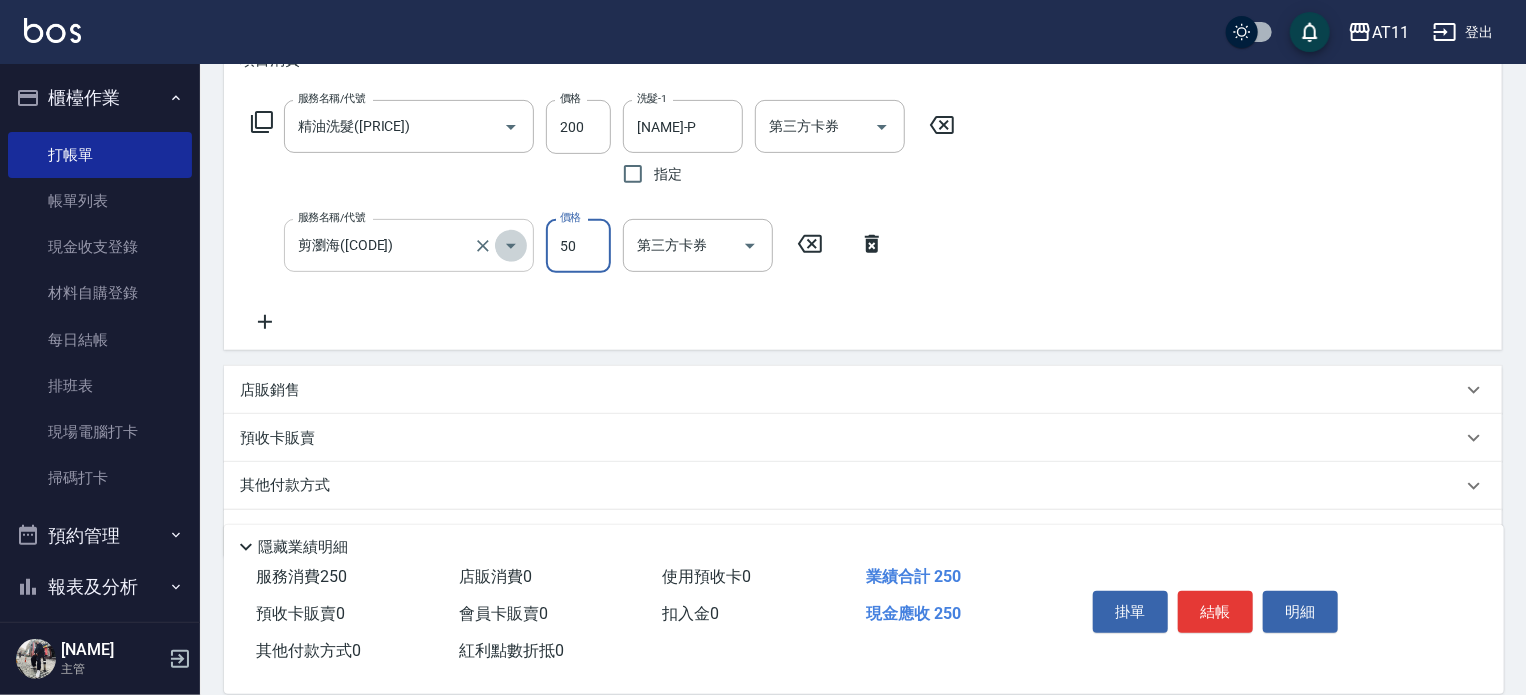 click at bounding box center [511, 246] 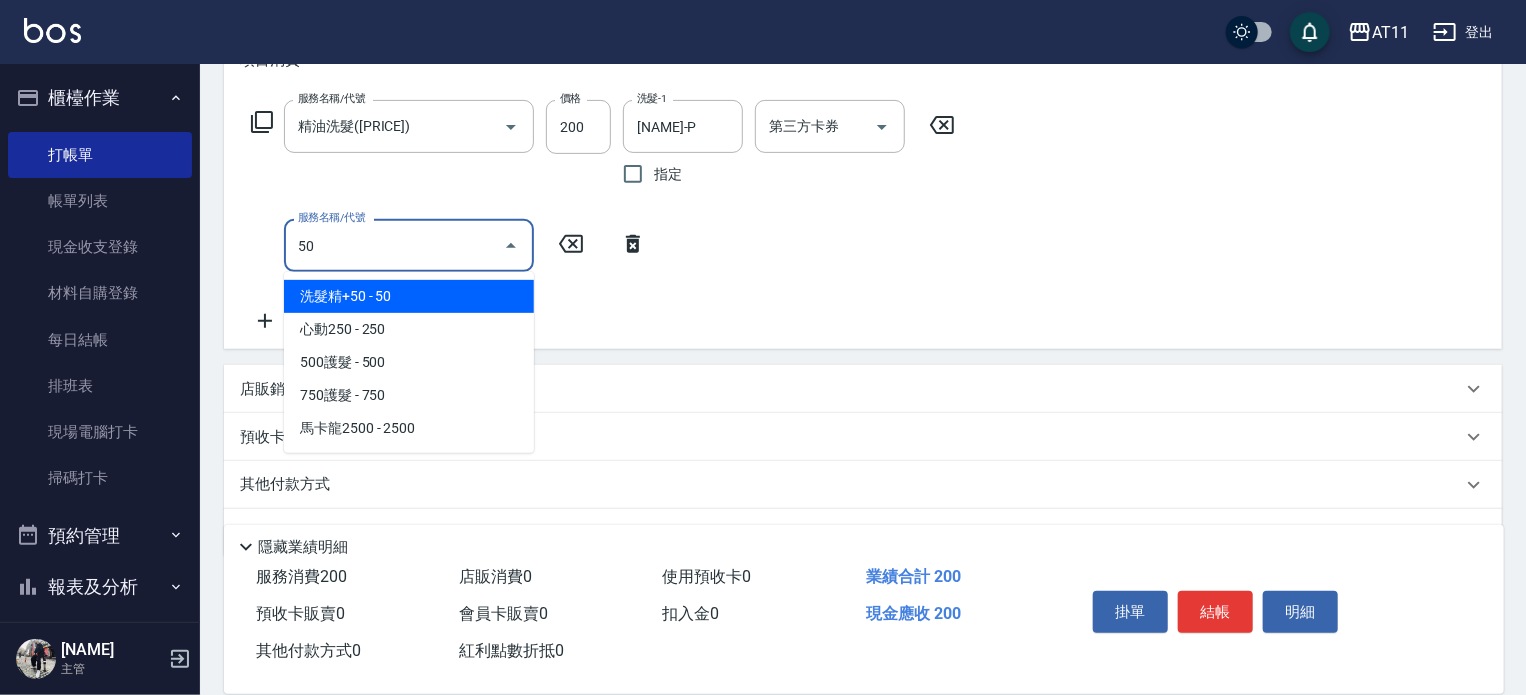 type on "洗髮精+50([PRICE])" 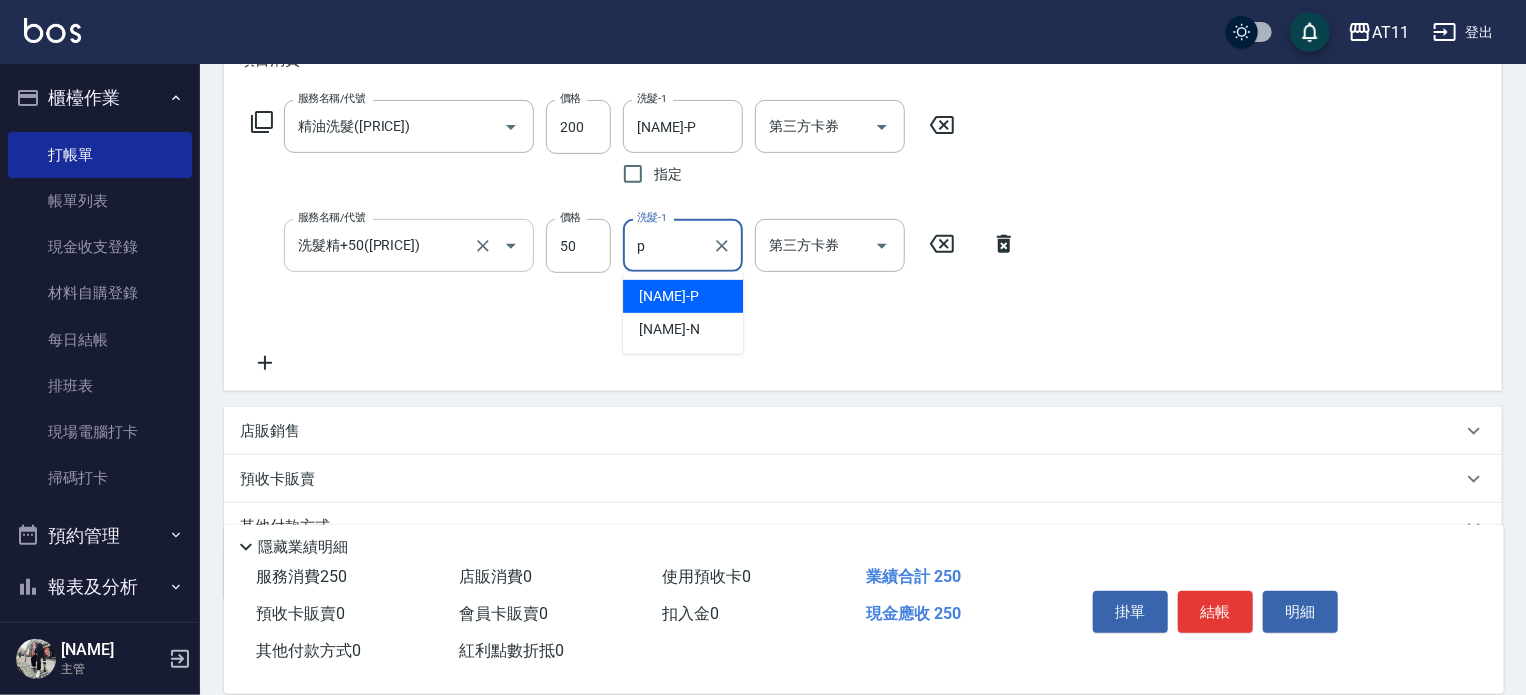 type on "[NAME]-P" 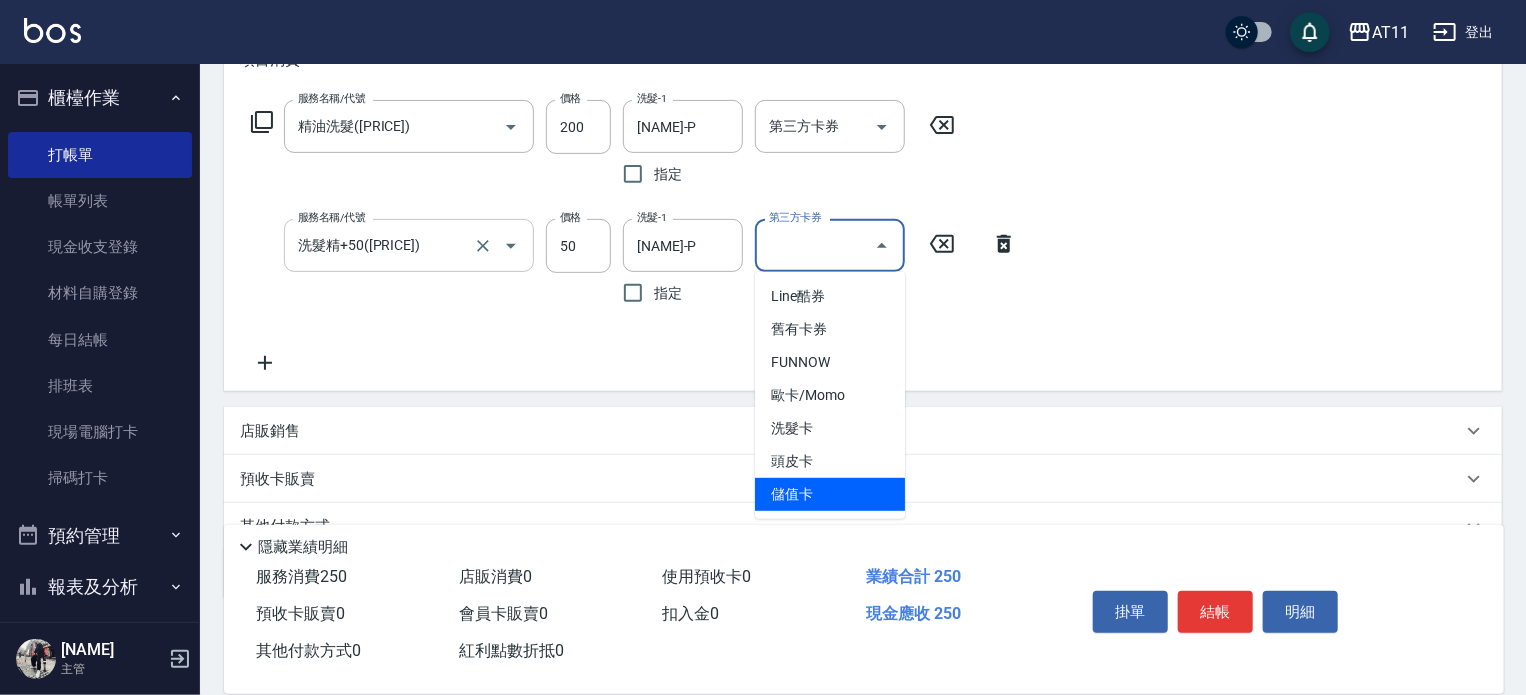 type on "儲值卡" 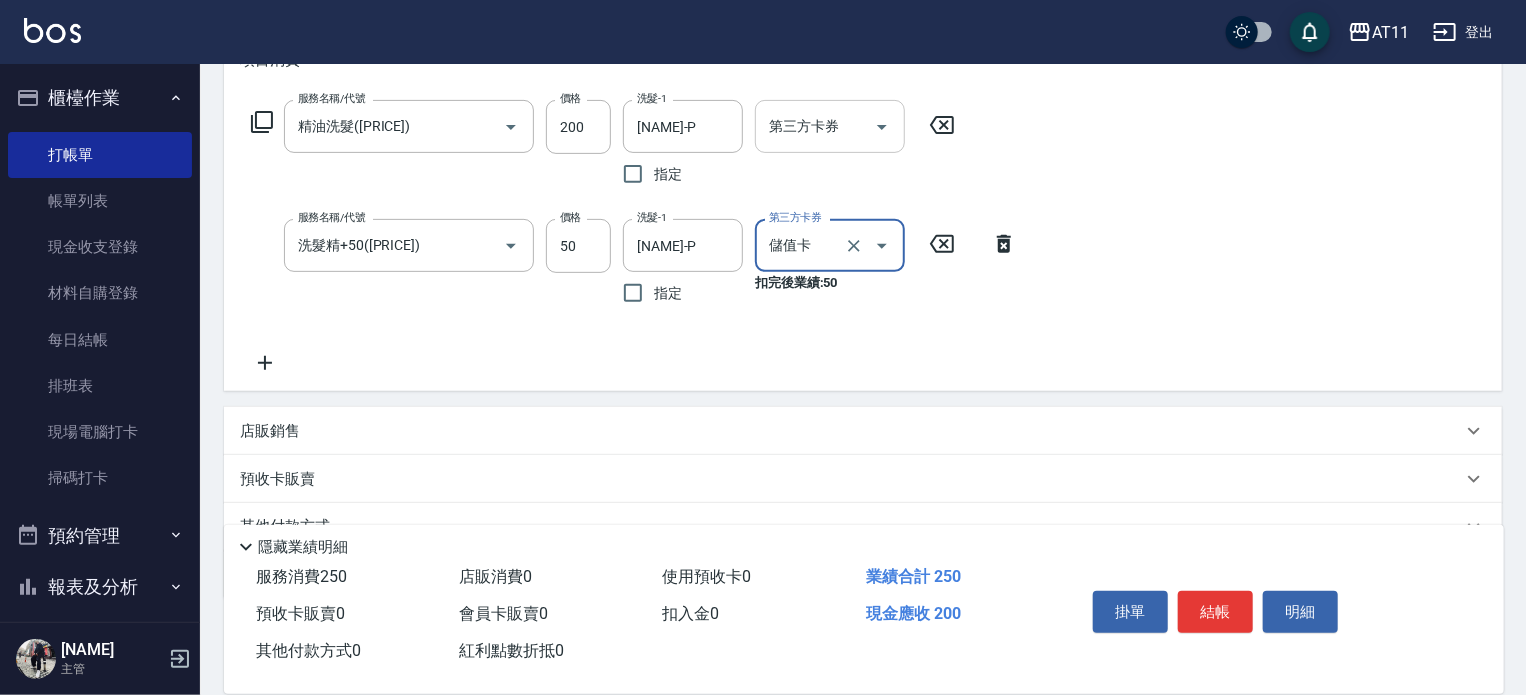 drag, startPoint x: 880, startPoint y: 125, endPoint x: 881, endPoint y: 135, distance: 10.049875 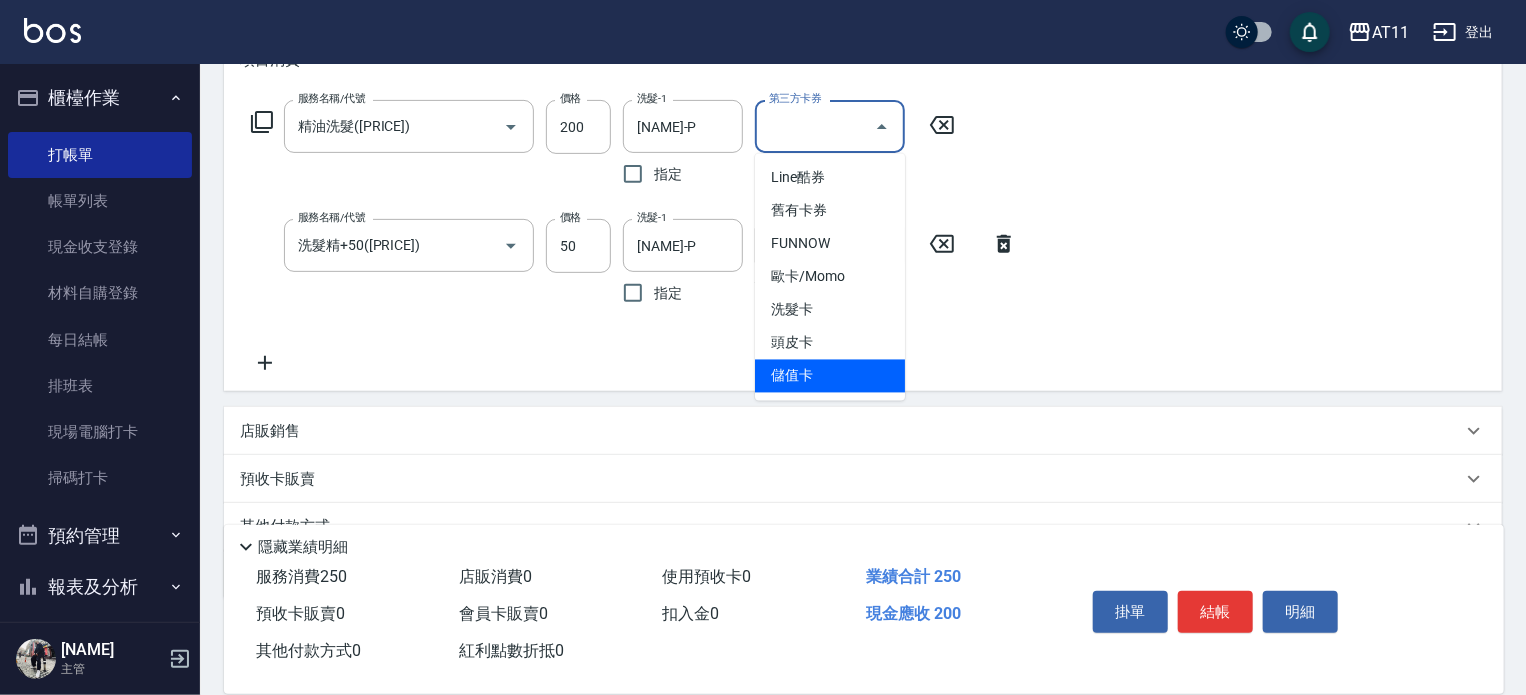 click on "項目消費 服務名稱/代號 精油洗髮([PRICE]) 服務名稱/代號 價格 [PRICE] 價格 洗髮-1 [NAME] 洗髮-1 指定 第三方卡券 第三方卡券 服務名稱/代號 洗髮精+50([PRICE]) 服務名稱/代號 價格 [PRICE] 價格 洗髮-1 [NAME] 洗髮-1 指定 第三方卡券 儲值卡 第三方卡券 扣完後業績: [PRICE] 店販銷售 服務人員姓名/編號 服務人員姓名/編號 商品代號/名稱 商品代號/名稱 預收卡販賣 卡券名稱/代號 卡券名稱/代號 其他付款方式 其他付款方式 其他付款方式 備註及來源 備註 備註 訂單來源 ​ 訂單來源" at bounding box center [863, 313] 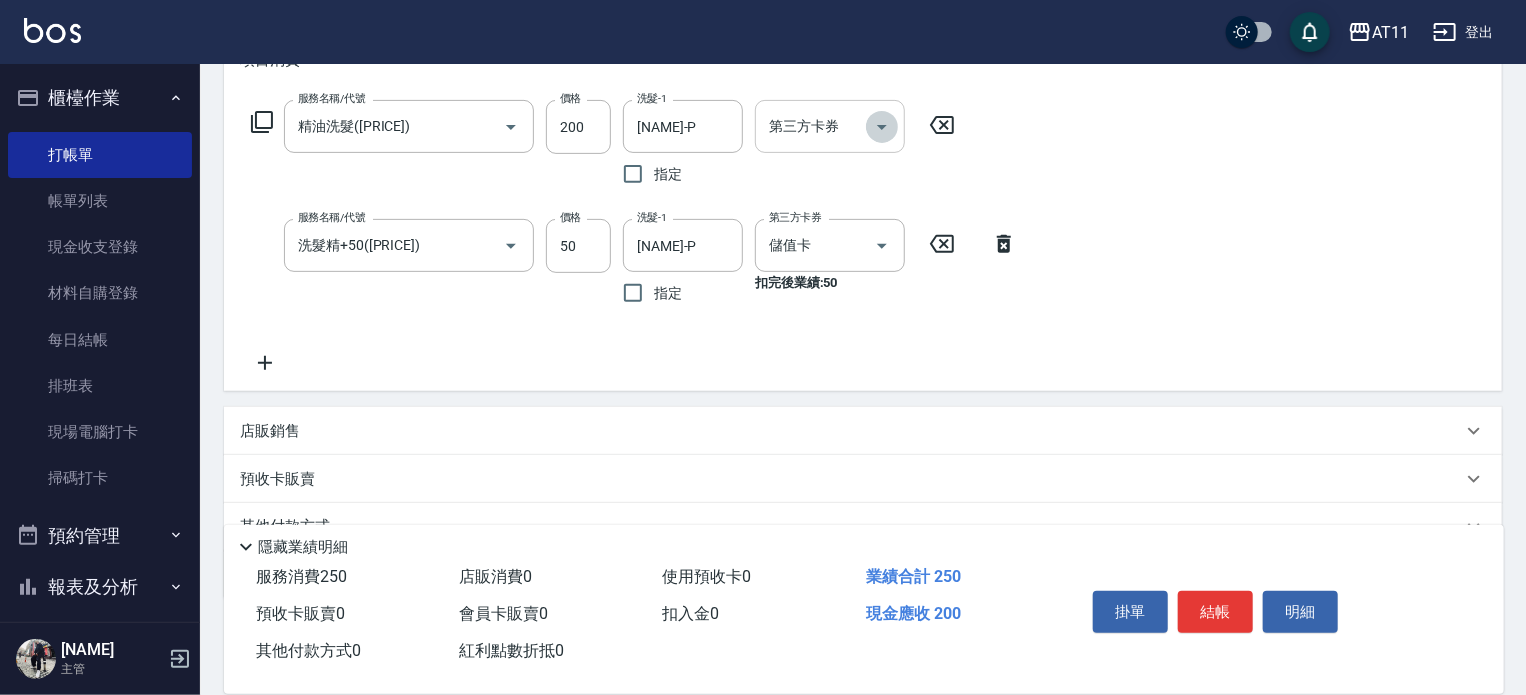 click 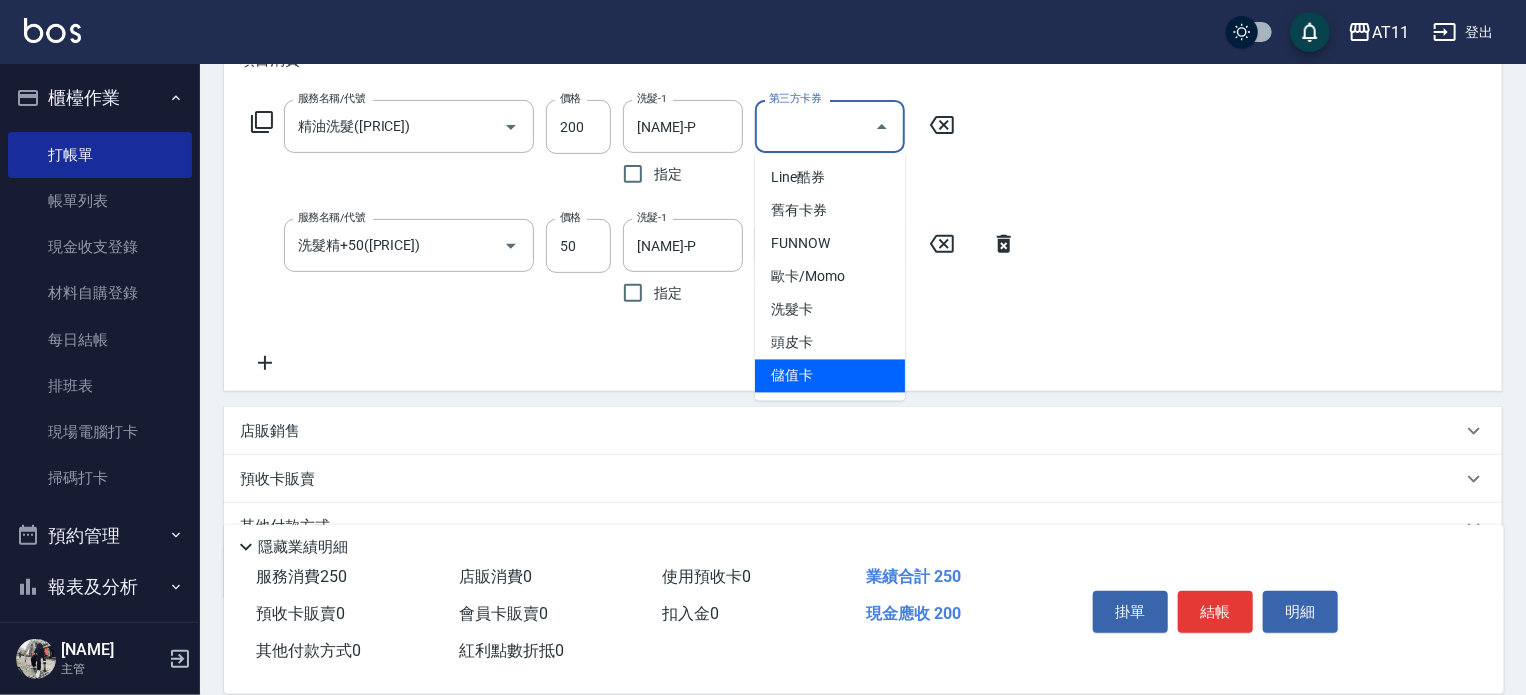 click on "儲值卡" at bounding box center (830, 376) 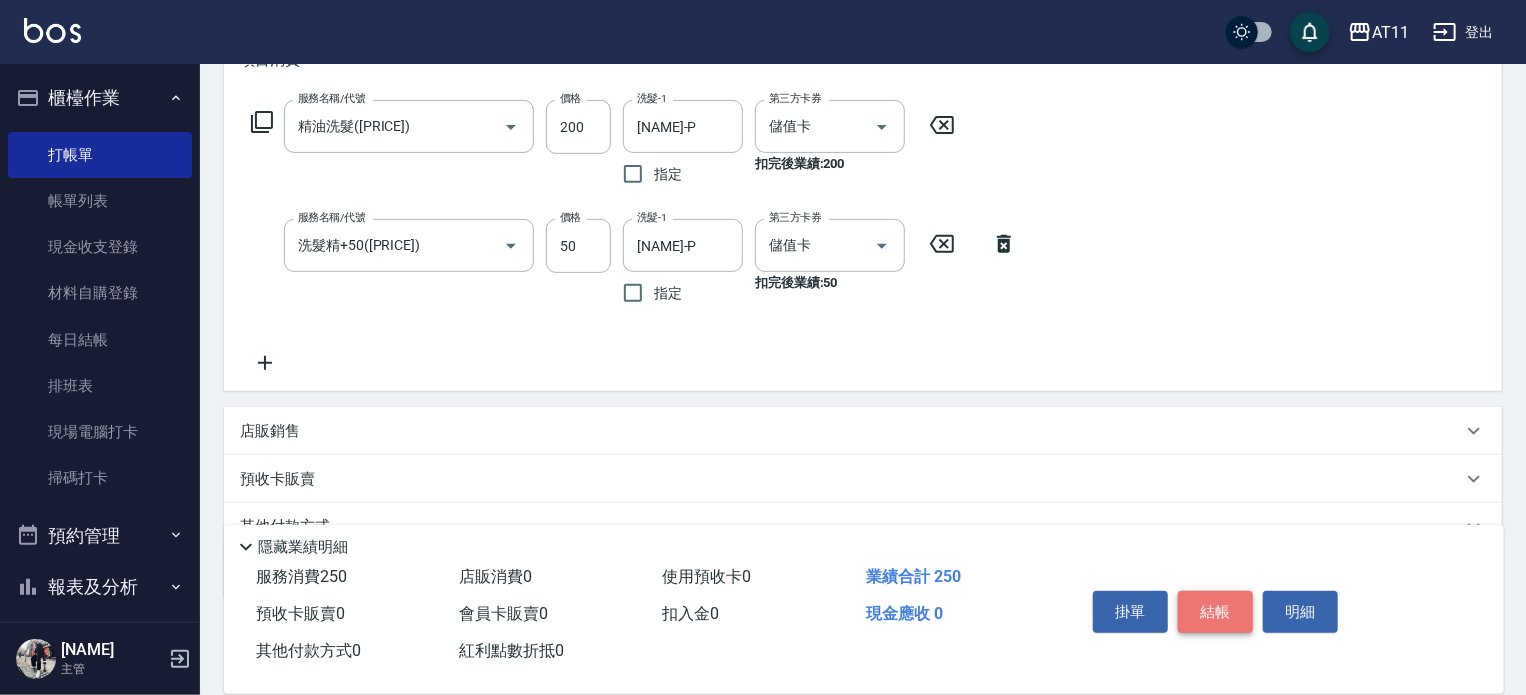 click on "結帳" at bounding box center [1215, 612] 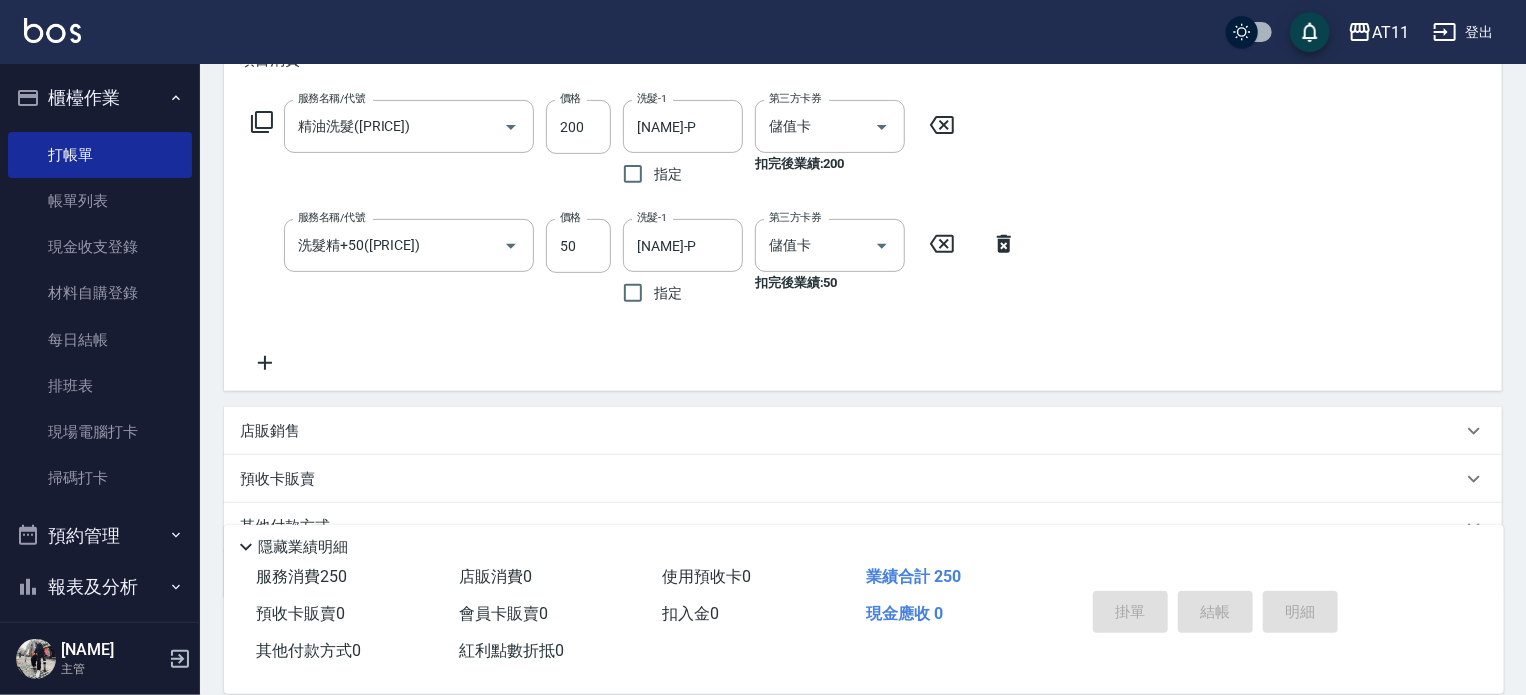 type 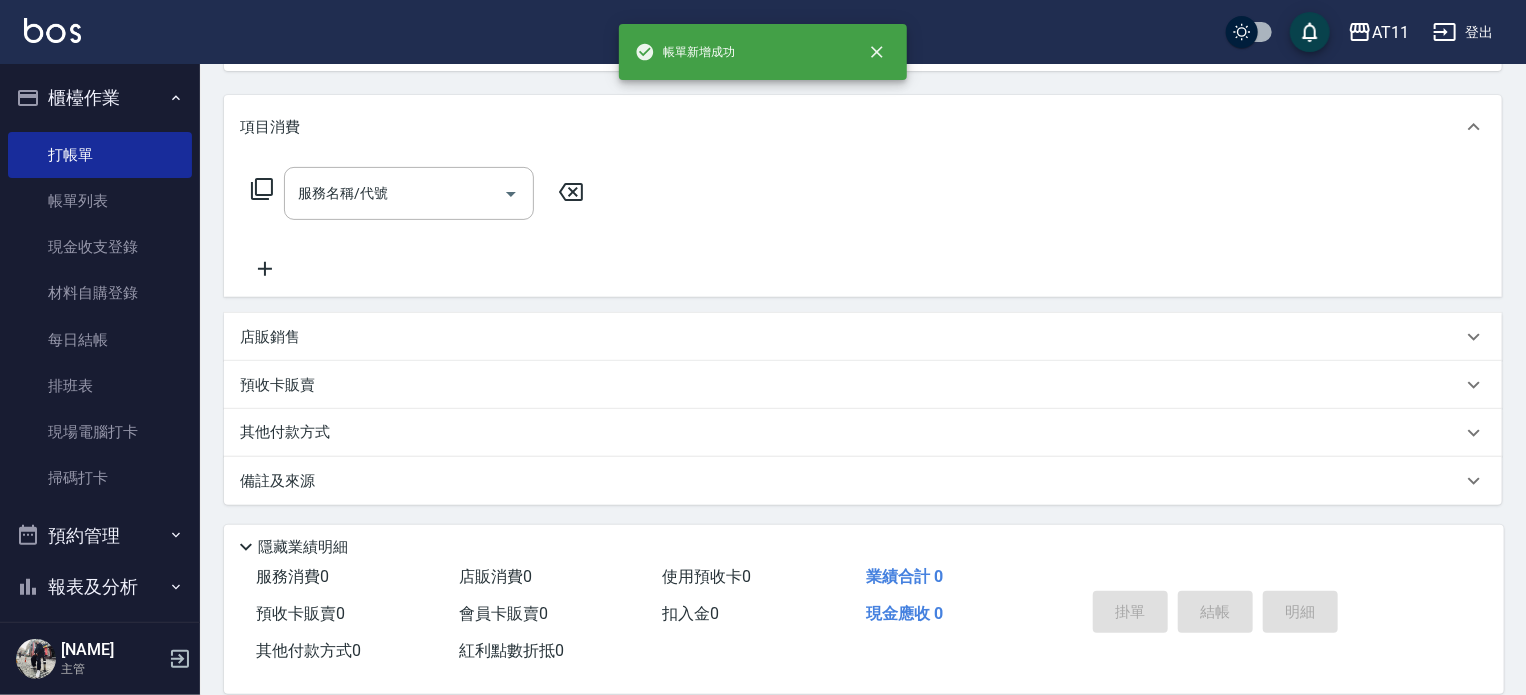 scroll, scrollTop: 0, scrollLeft: 0, axis: both 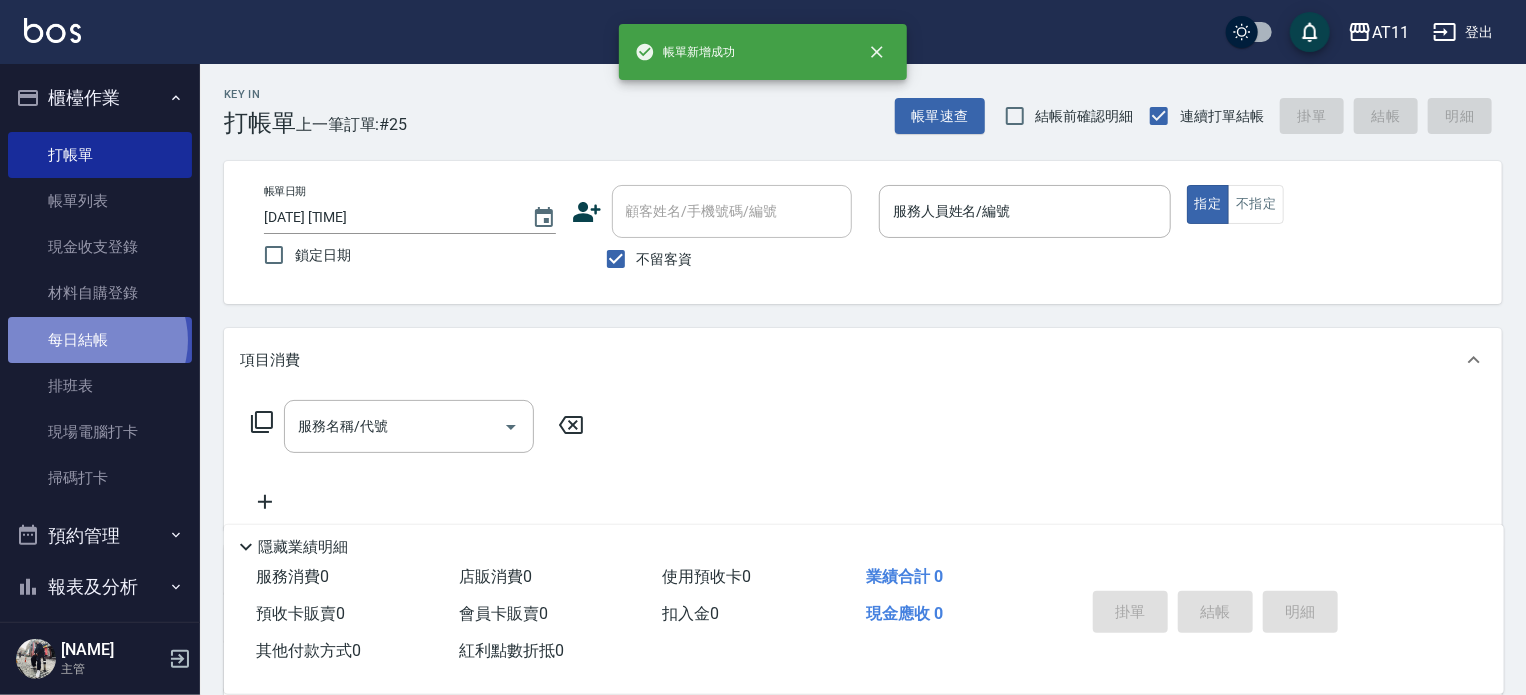 click on "每日結帳" at bounding box center (100, 340) 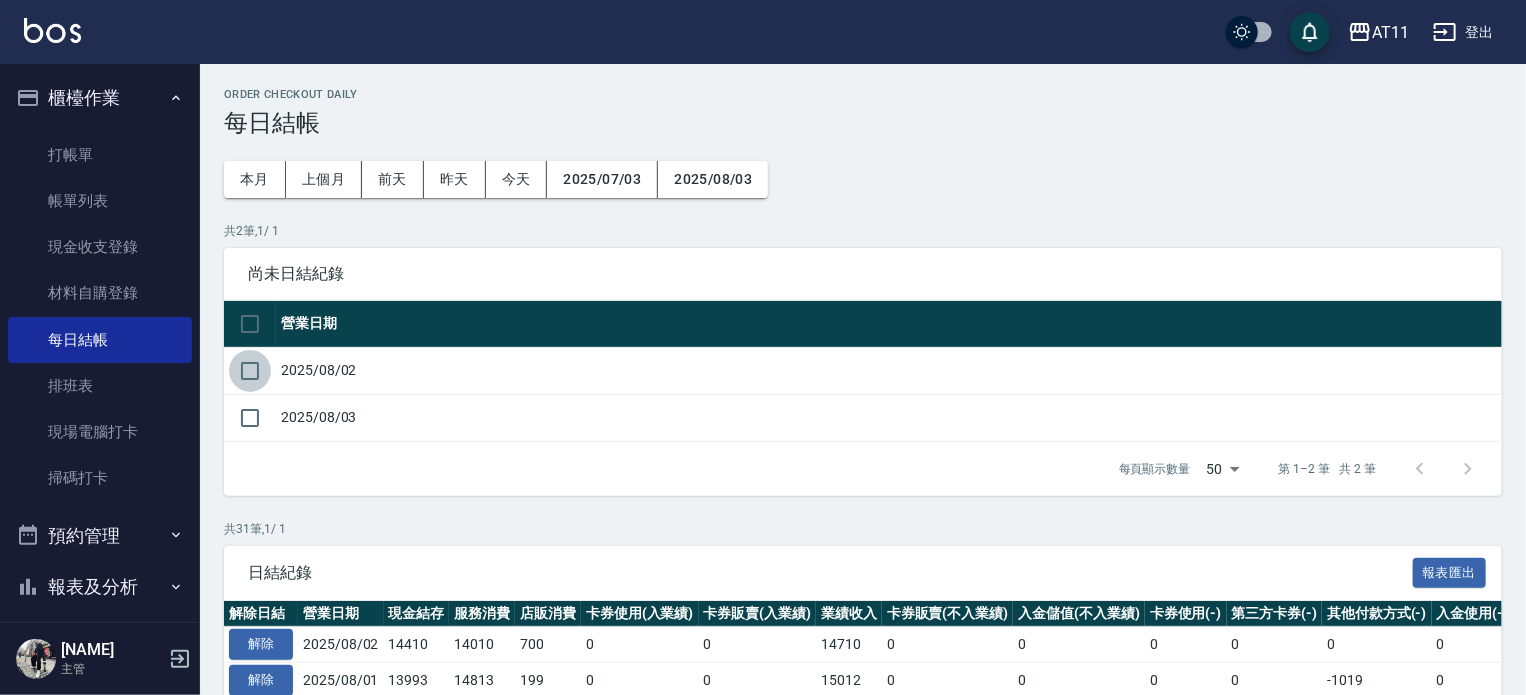 click at bounding box center [250, 371] 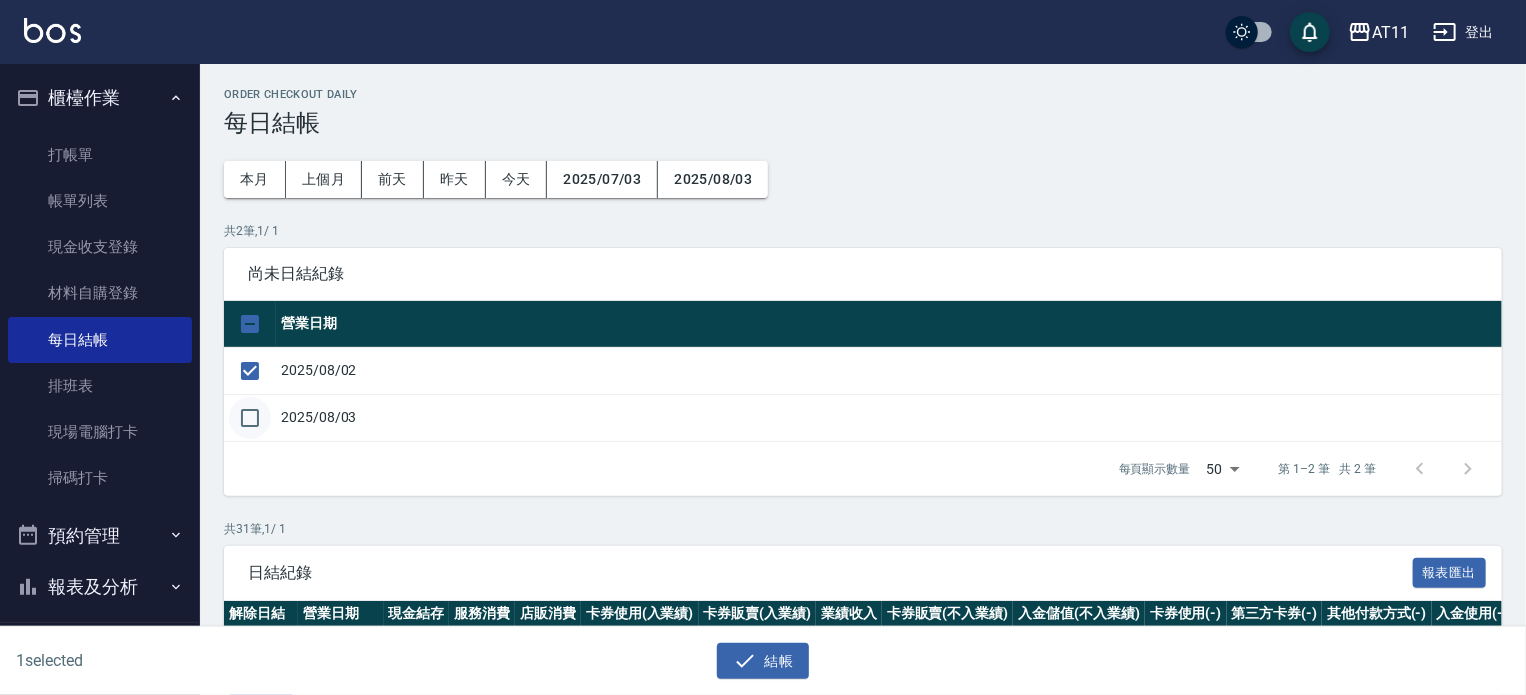click at bounding box center (250, 418) 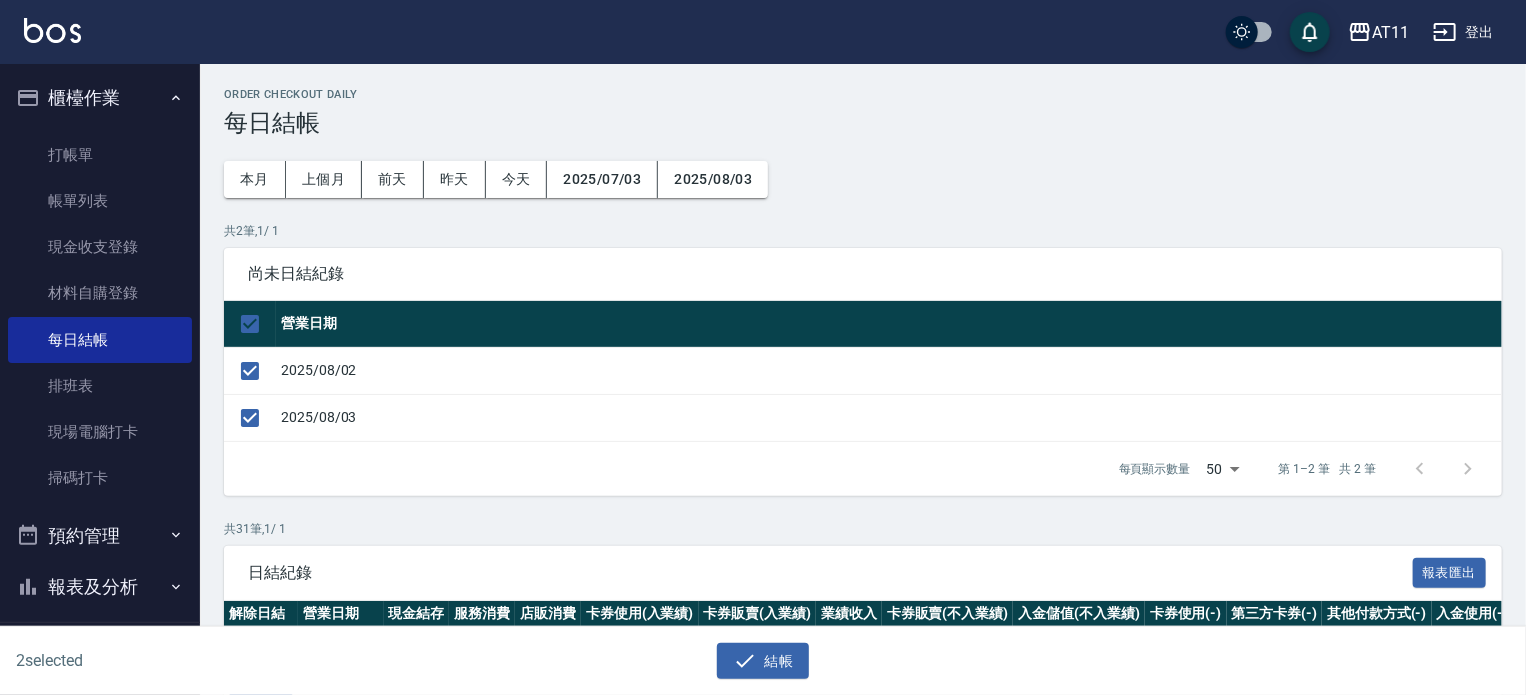 drag, startPoint x: 757, startPoint y: 658, endPoint x: 747, endPoint y: 620, distance: 39.293766 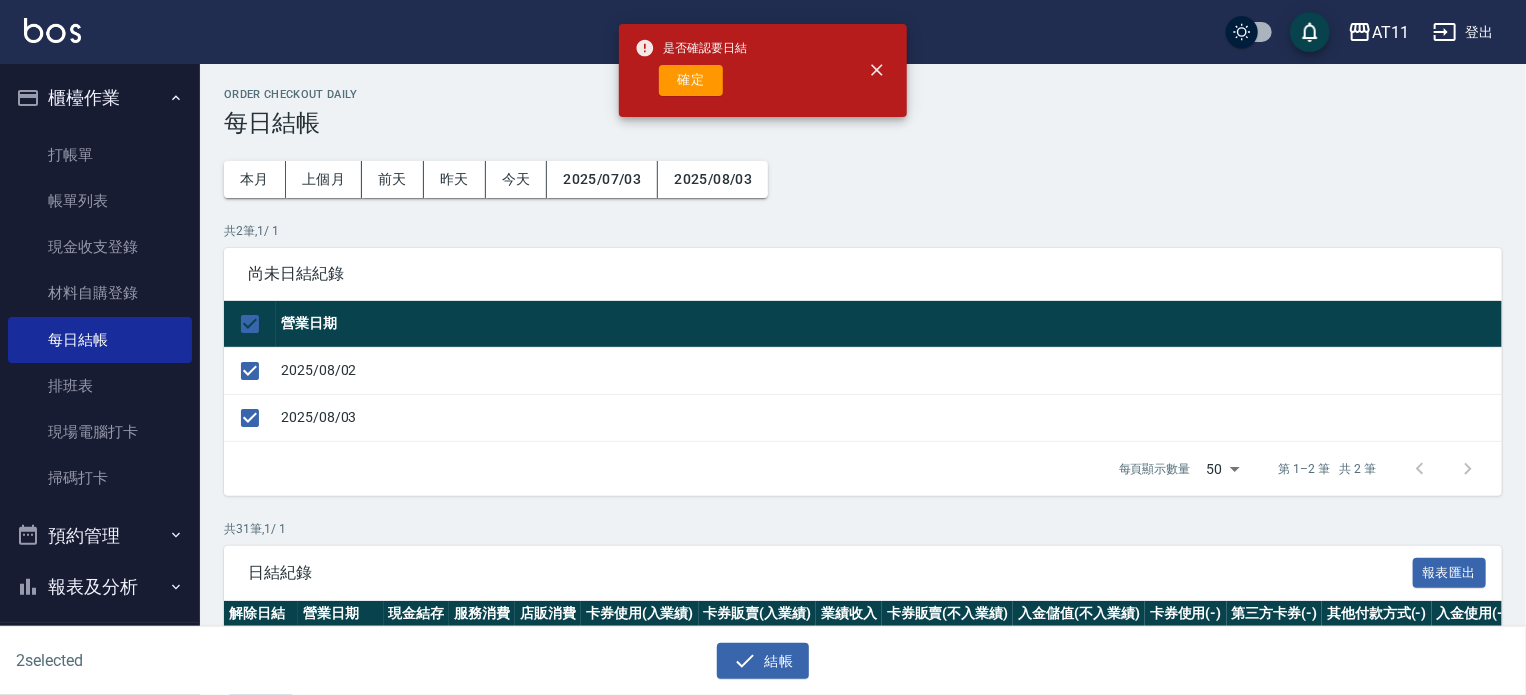 click on "確定" at bounding box center [691, 80] 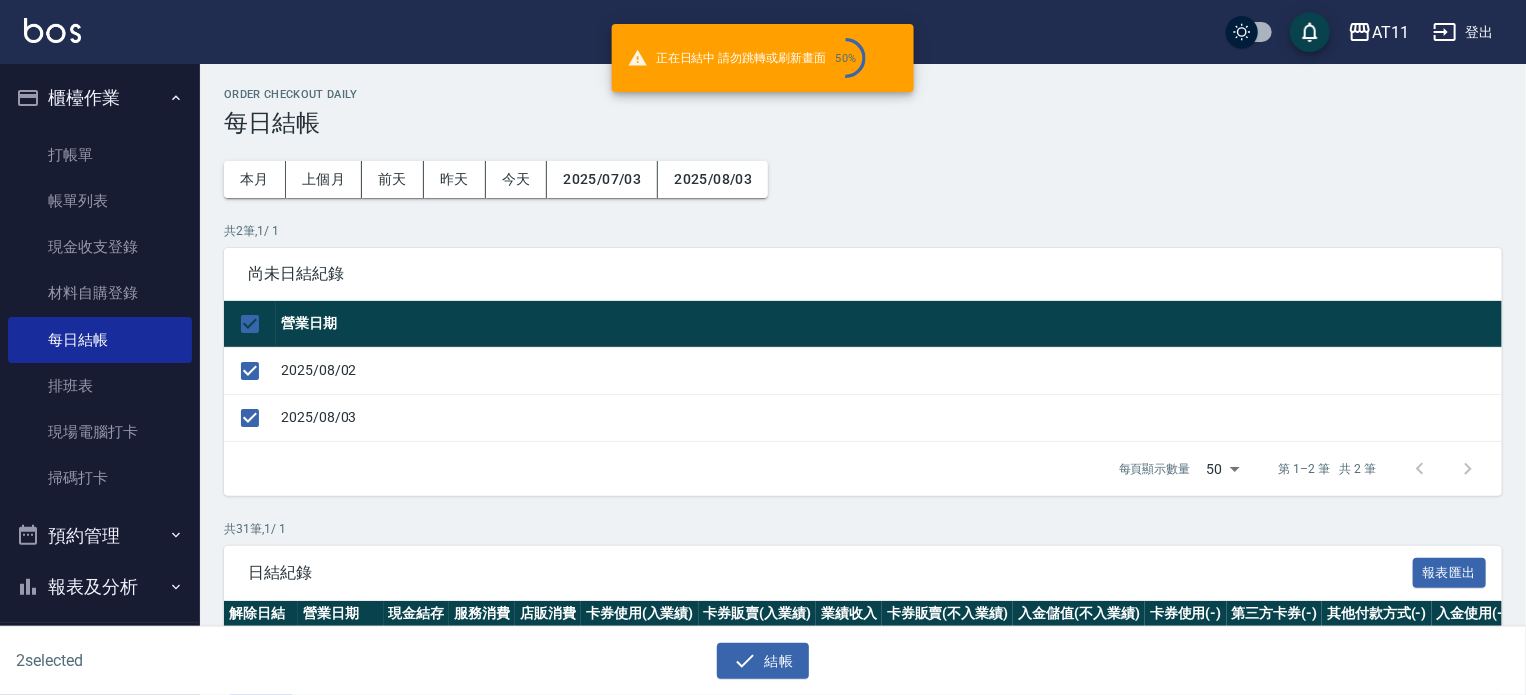 checkbox on "false" 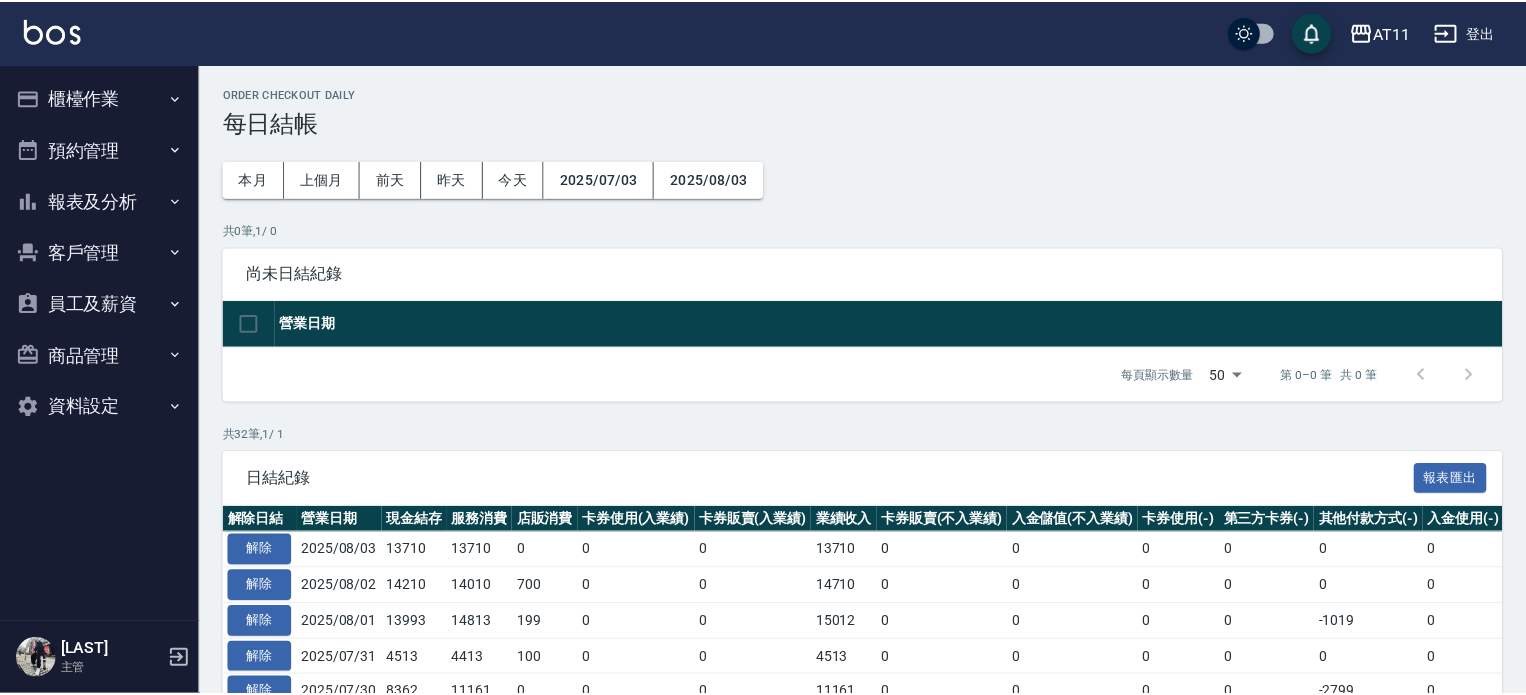 scroll, scrollTop: 0, scrollLeft: 0, axis: both 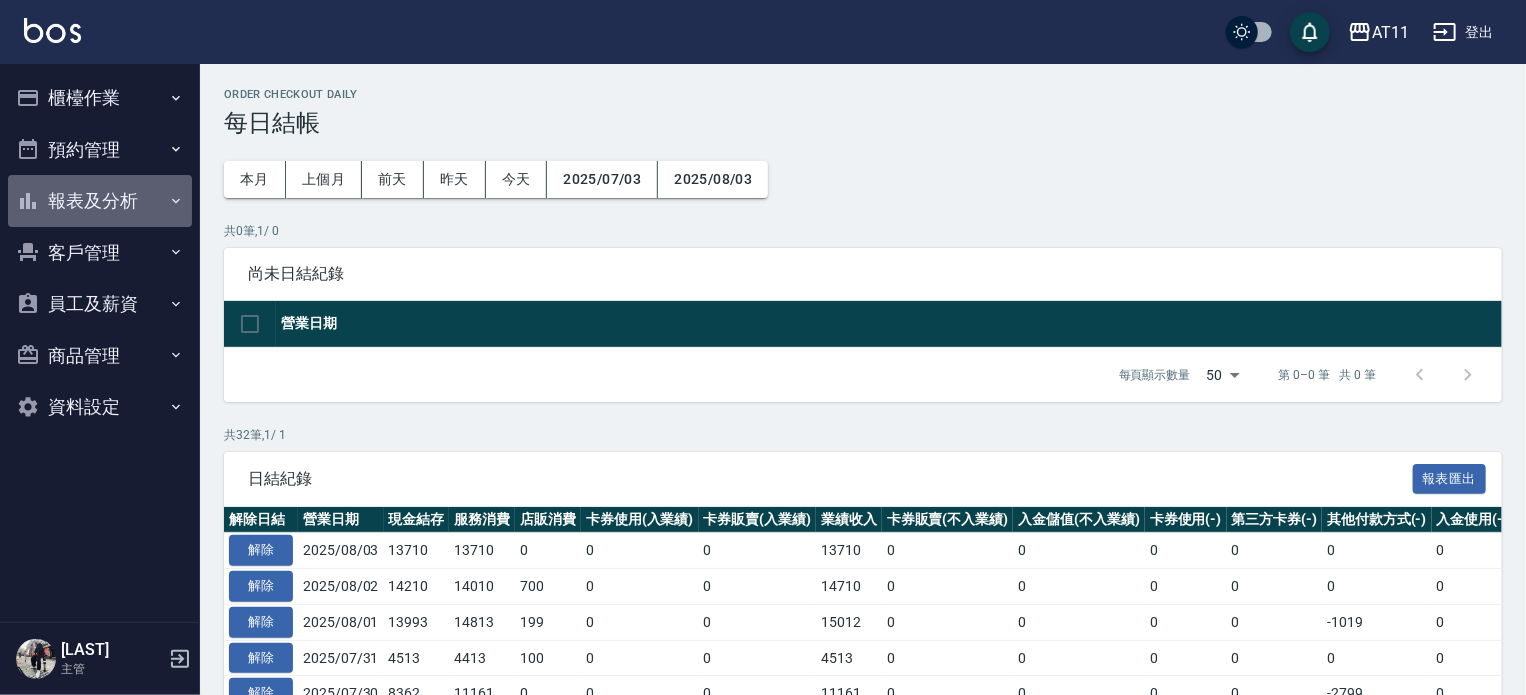 click on "報表及分析" at bounding box center (100, 201) 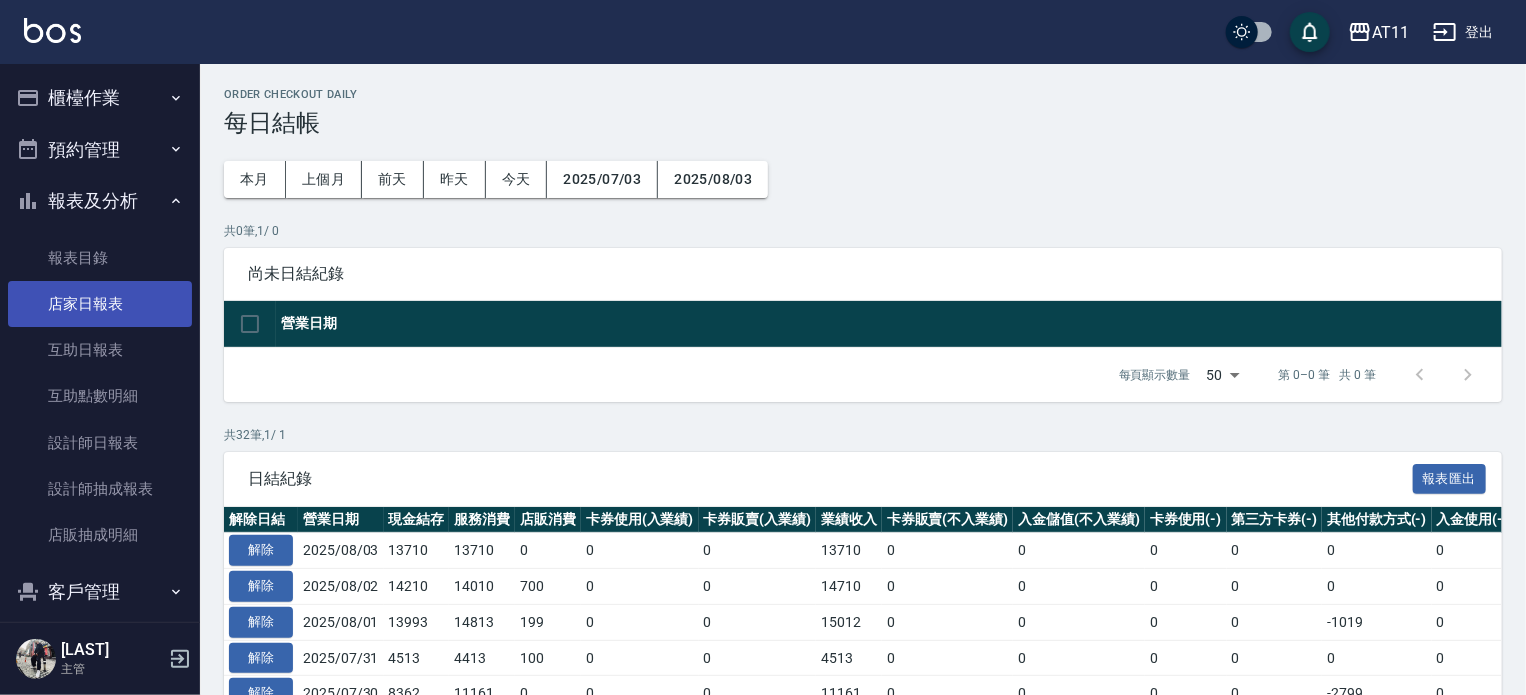click on "店家日報表" at bounding box center [100, 304] 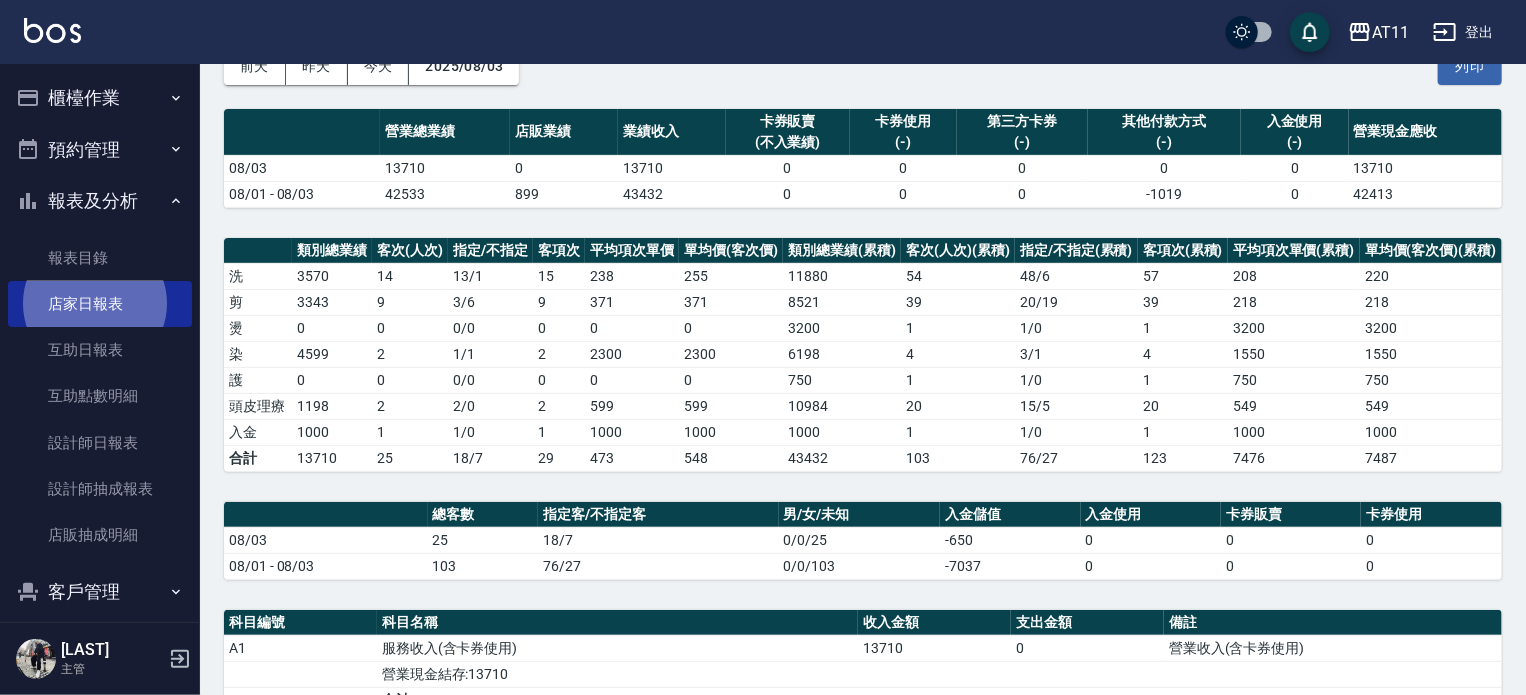 scroll, scrollTop: 200, scrollLeft: 0, axis: vertical 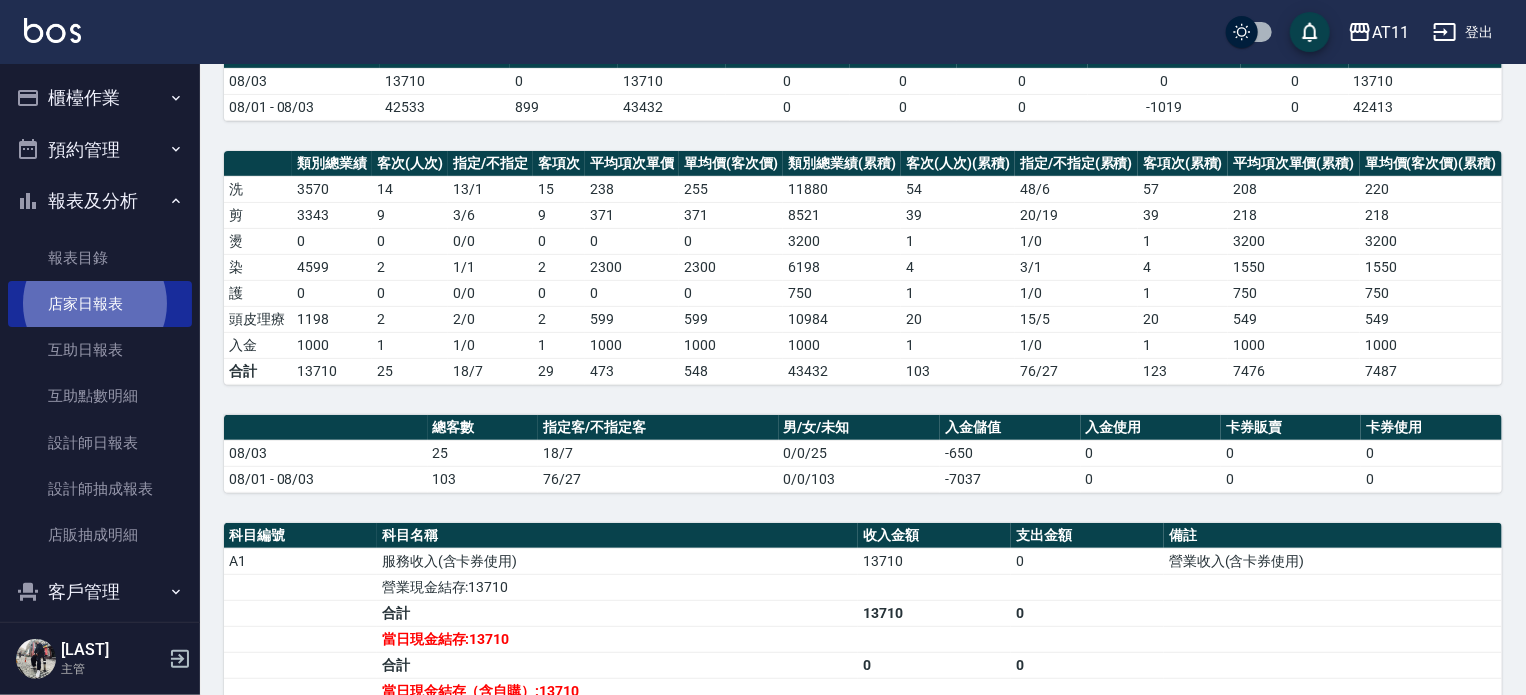 click on "櫃檯作業" at bounding box center [100, 98] 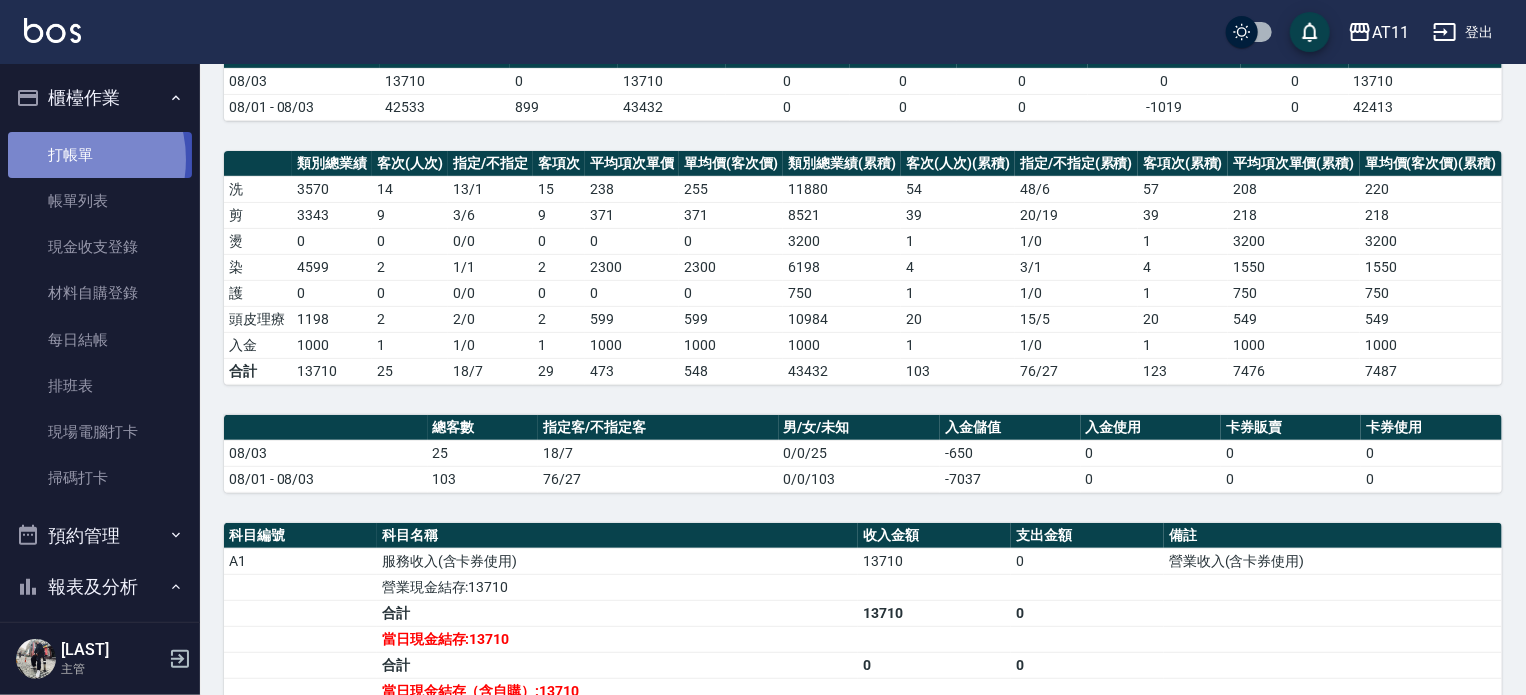 click on "打帳單" at bounding box center (100, 155) 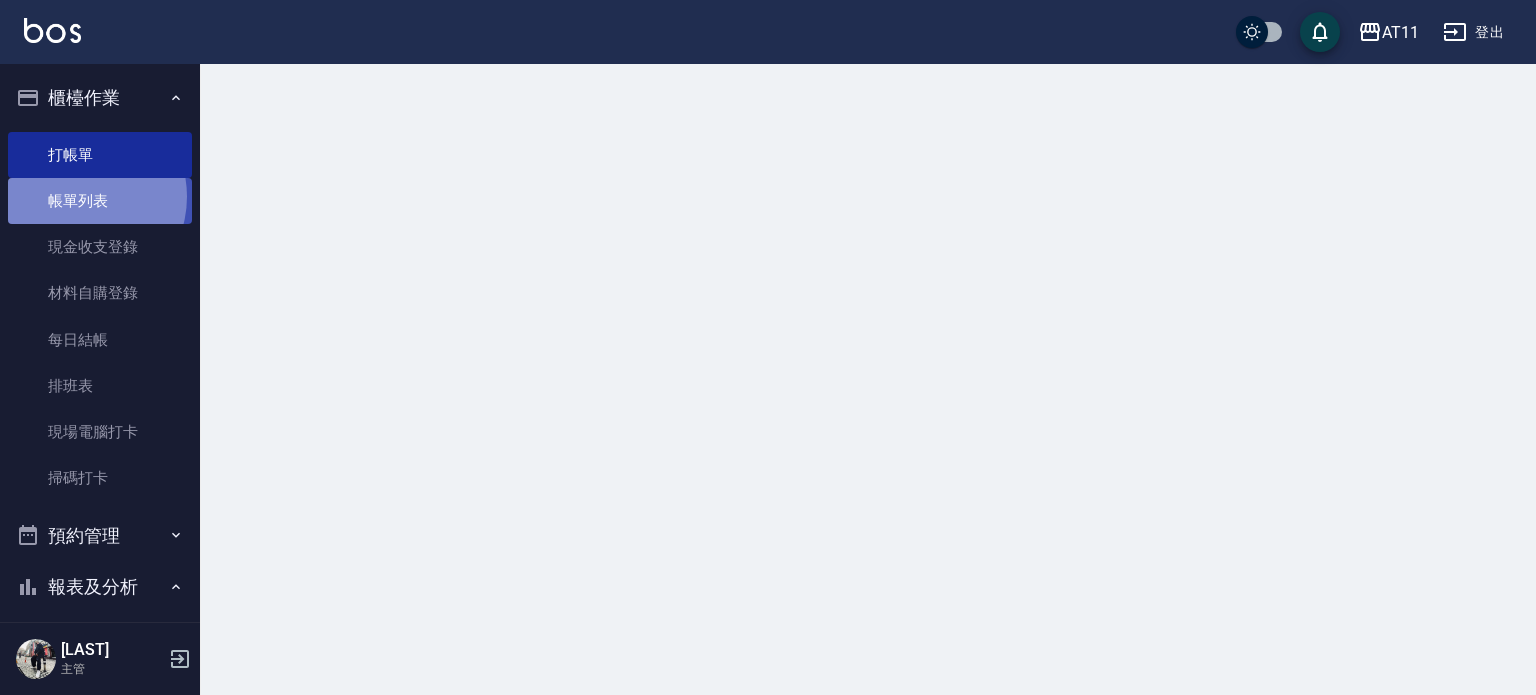 click on "帳單列表" at bounding box center [100, 201] 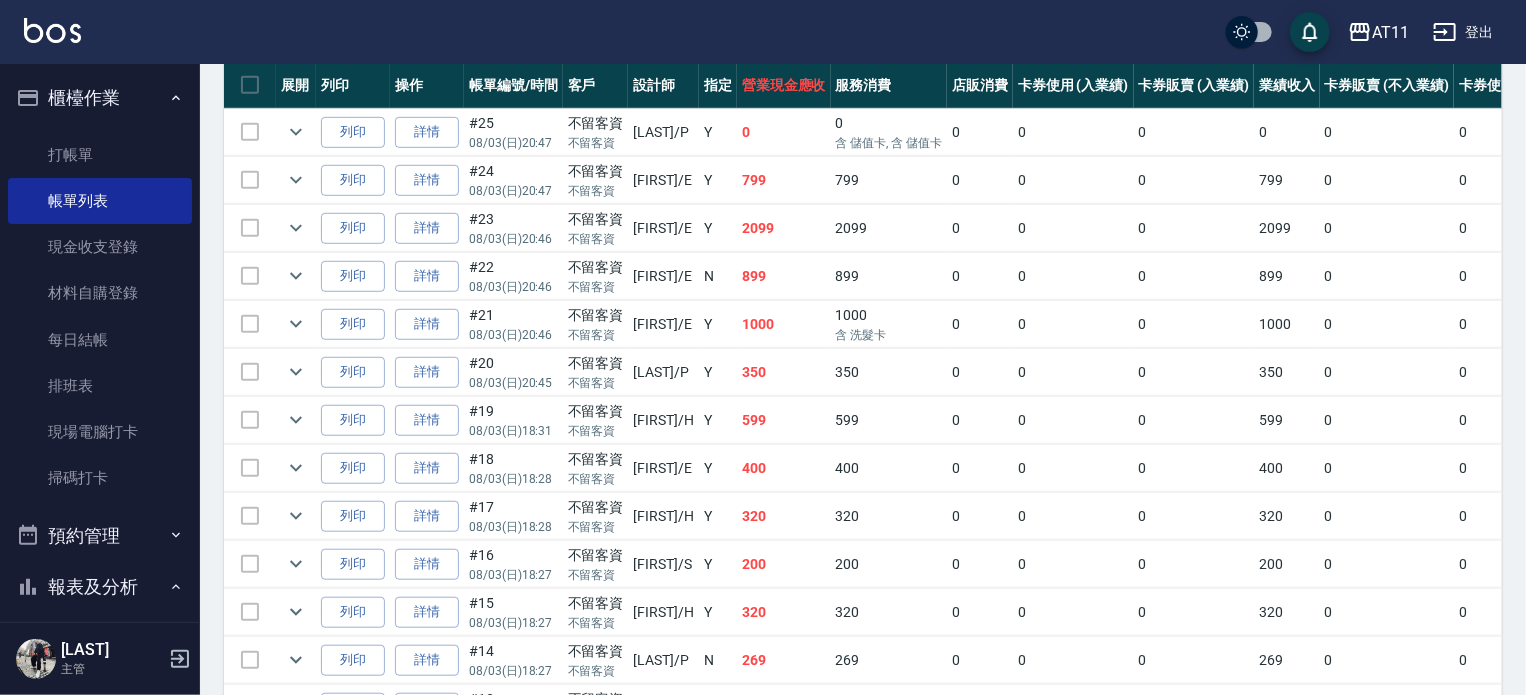 scroll, scrollTop: 552, scrollLeft: 0, axis: vertical 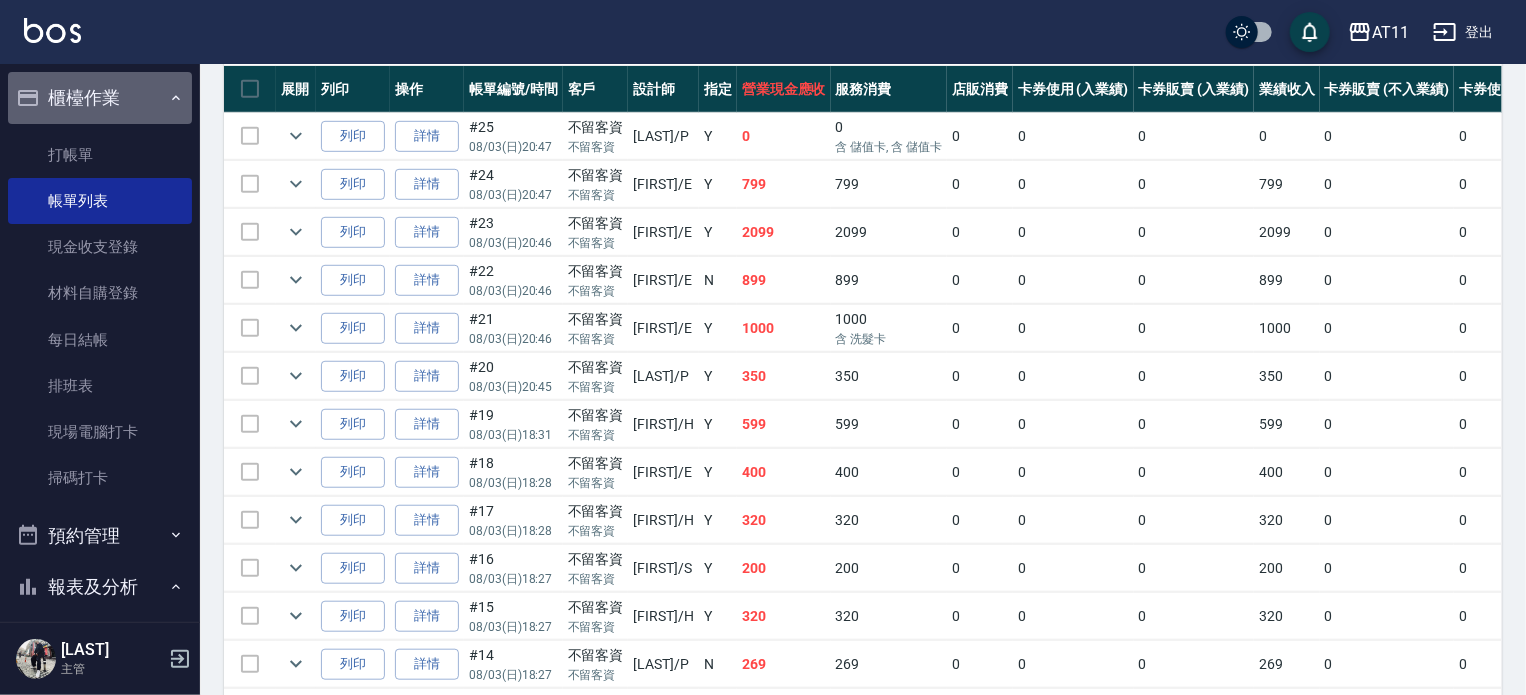 click on "櫃檯作業" at bounding box center (100, 98) 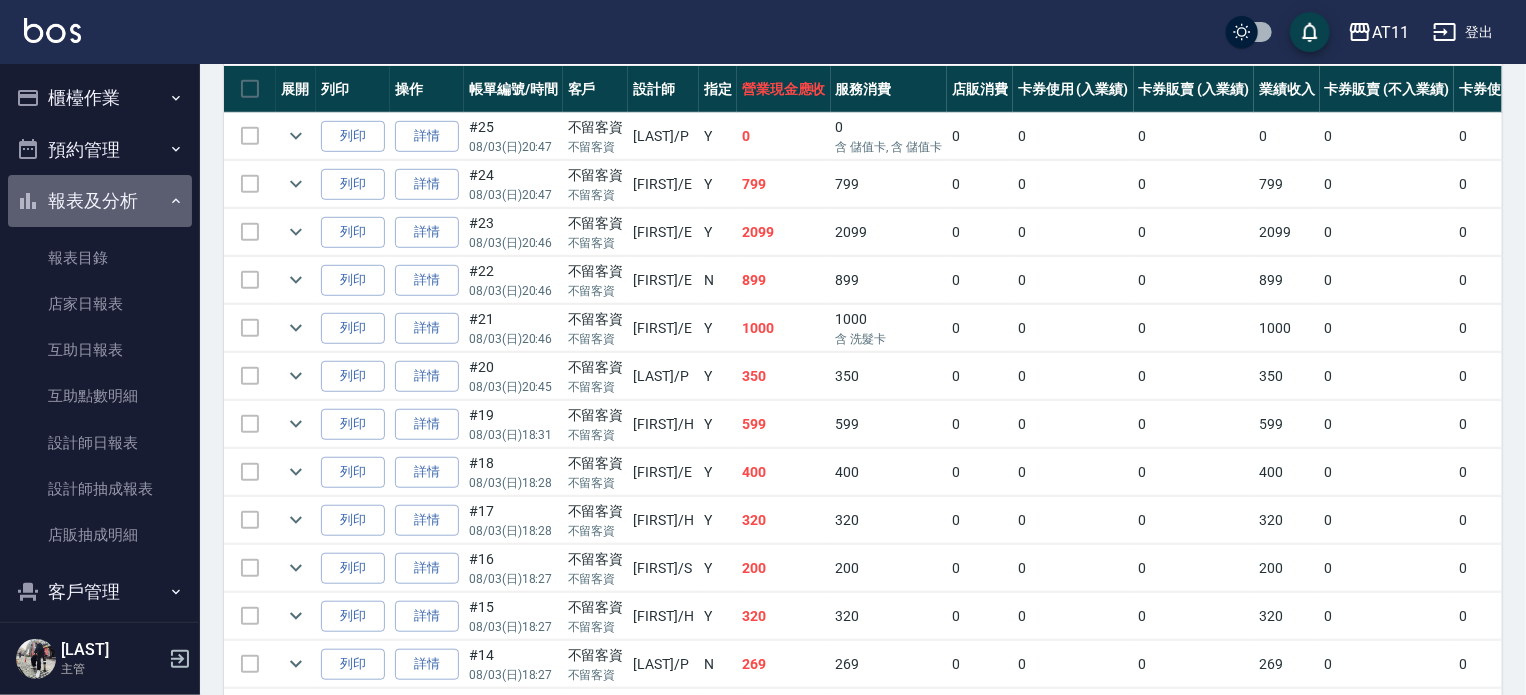 click on "報表及分析" at bounding box center [100, 201] 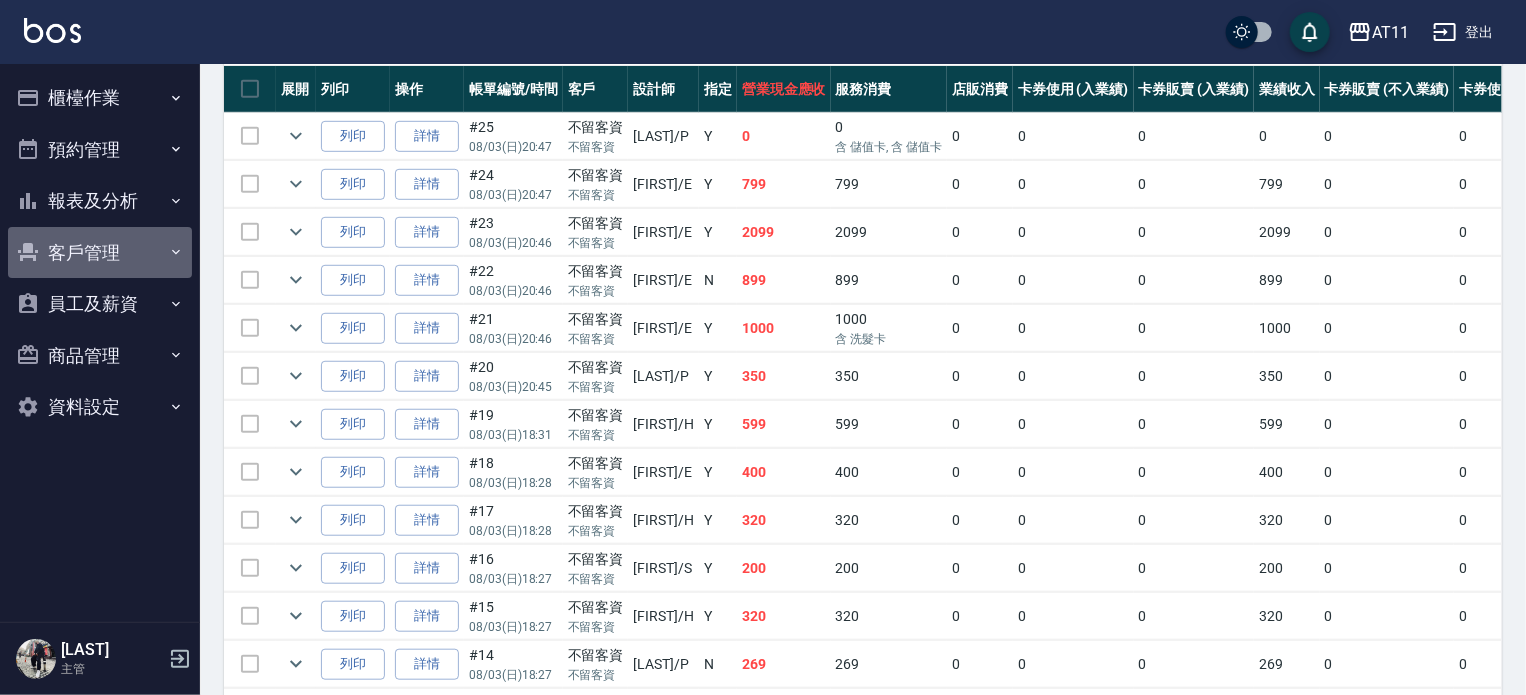 click on "客戶管理" at bounding box center (100, 253) 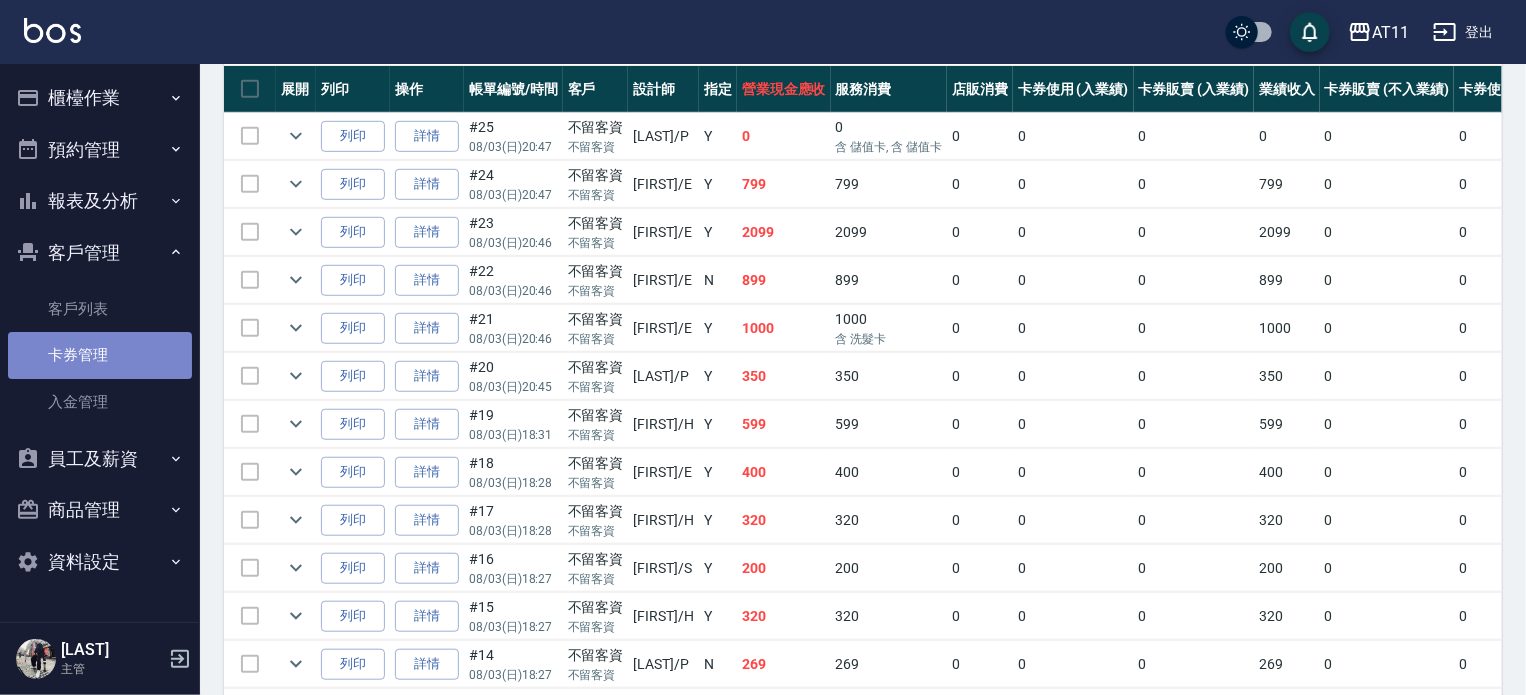 click on "卡券管理" at bounding box center [100, 355] 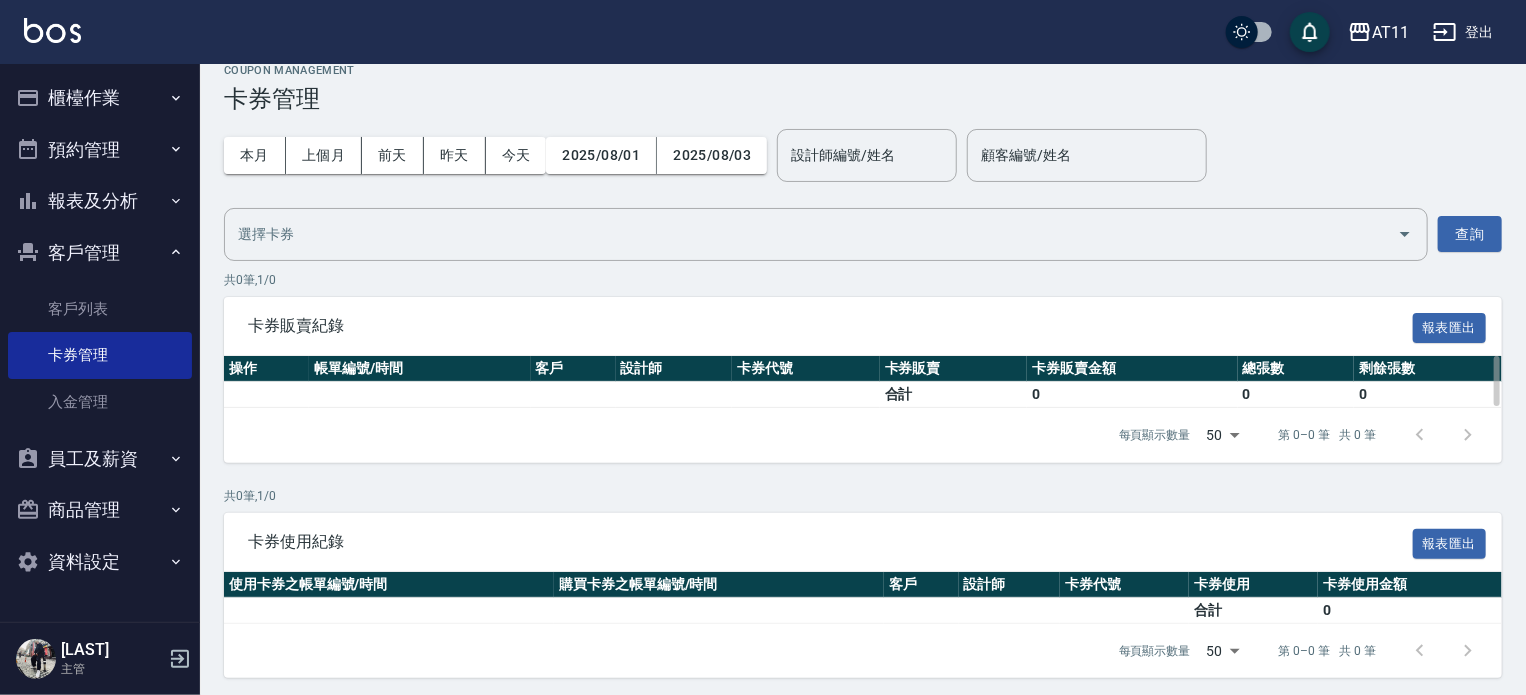scroll, scrollTop: 29, scrollLeft: 0, axis: vertical 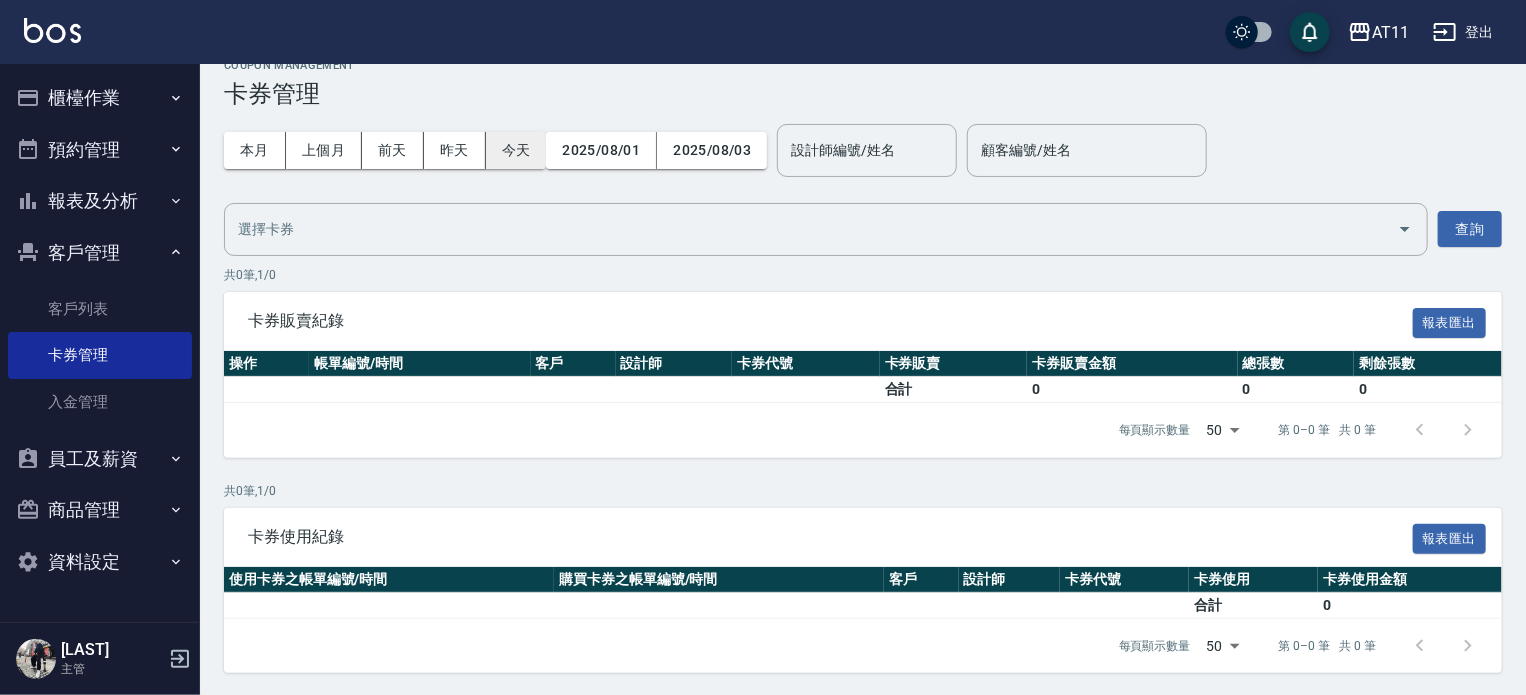 click on "今天" at bounding box center (516, 150) 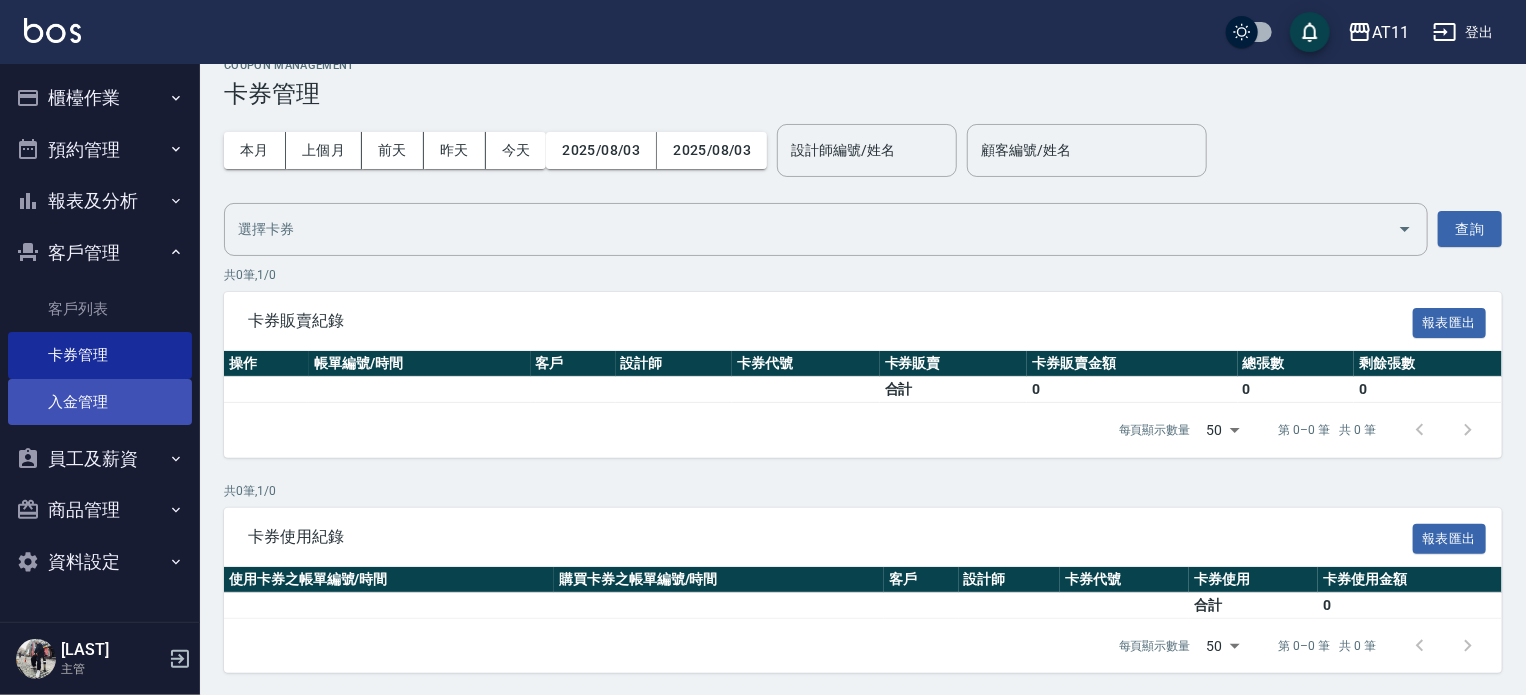 click on "入金管理" at bounding box center [100, 402] 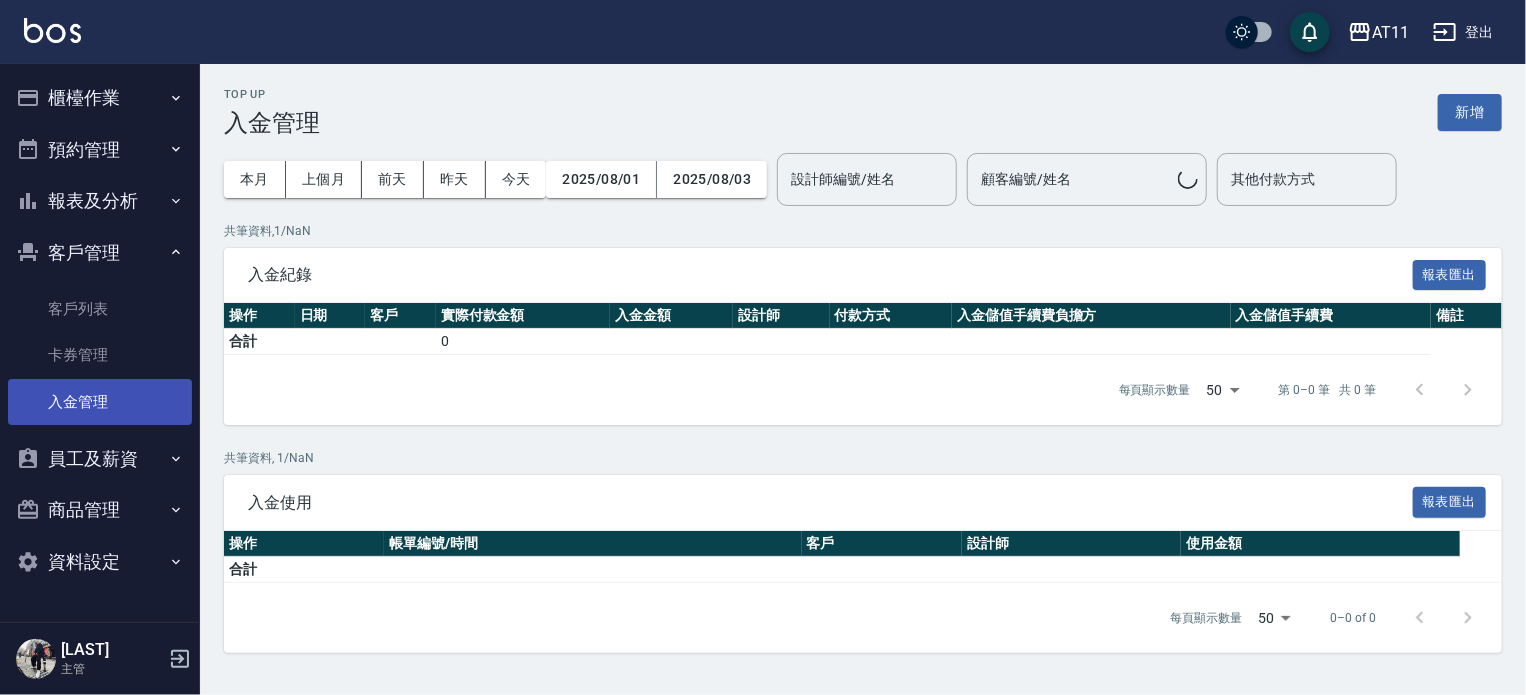 scroll, scrollTop: 0, scrollLeft: 0, axis: both 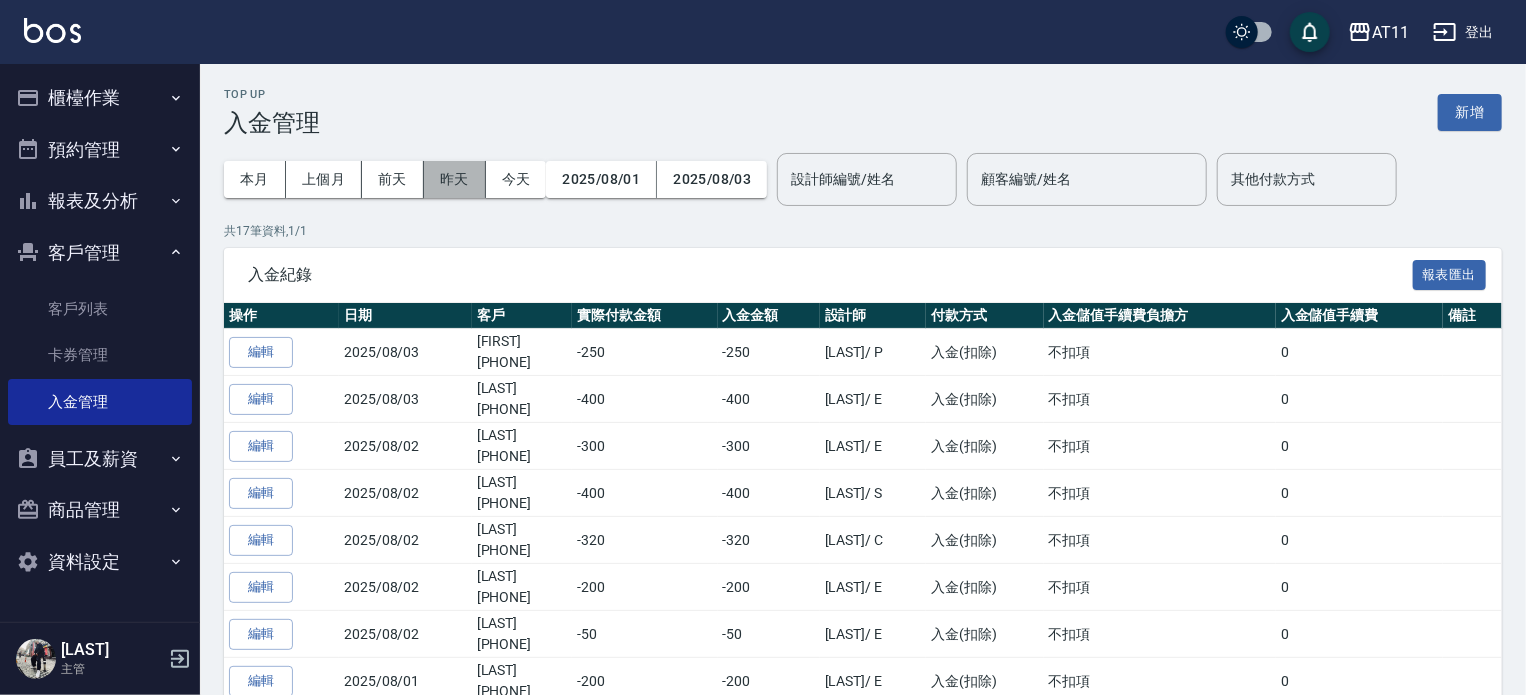 click on "昨天" at bounding box center (455, 179) 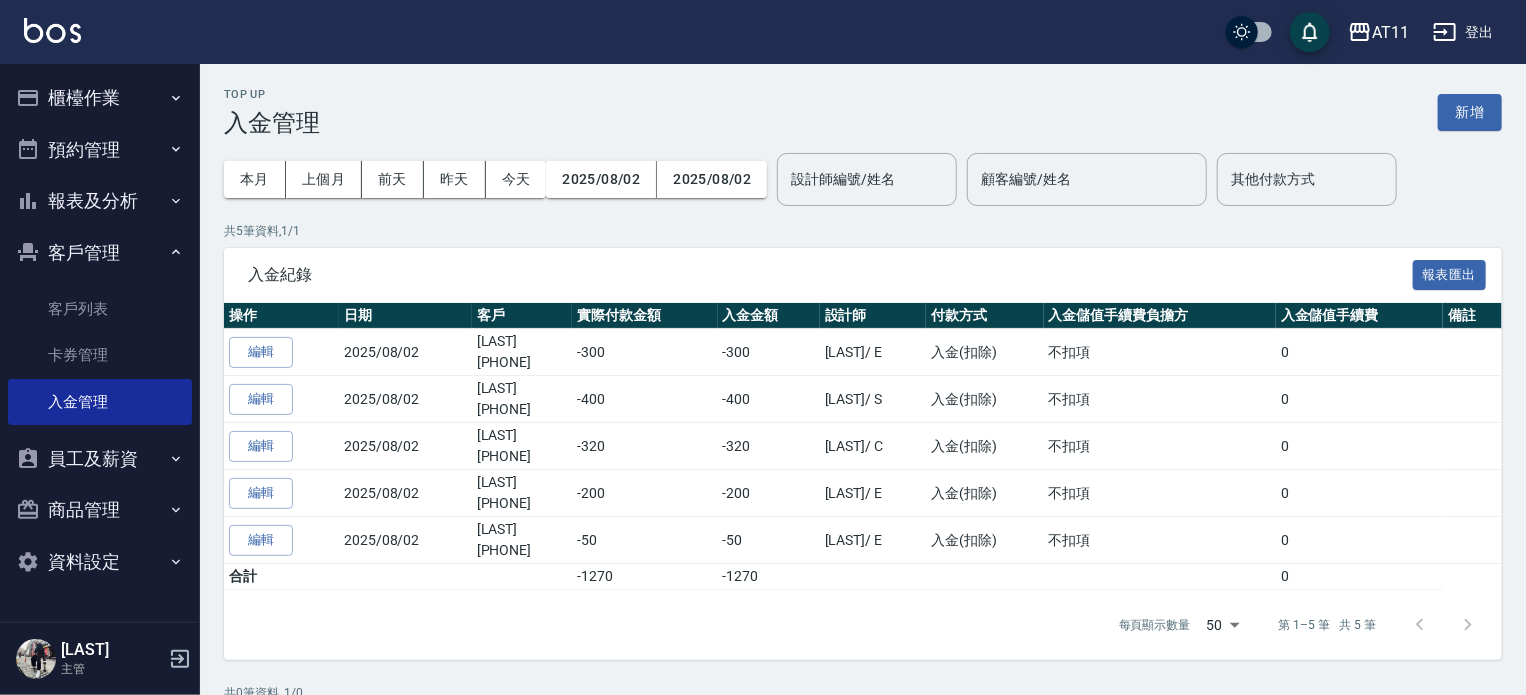 click on "報表及分析" at bounding box center (100, 201) 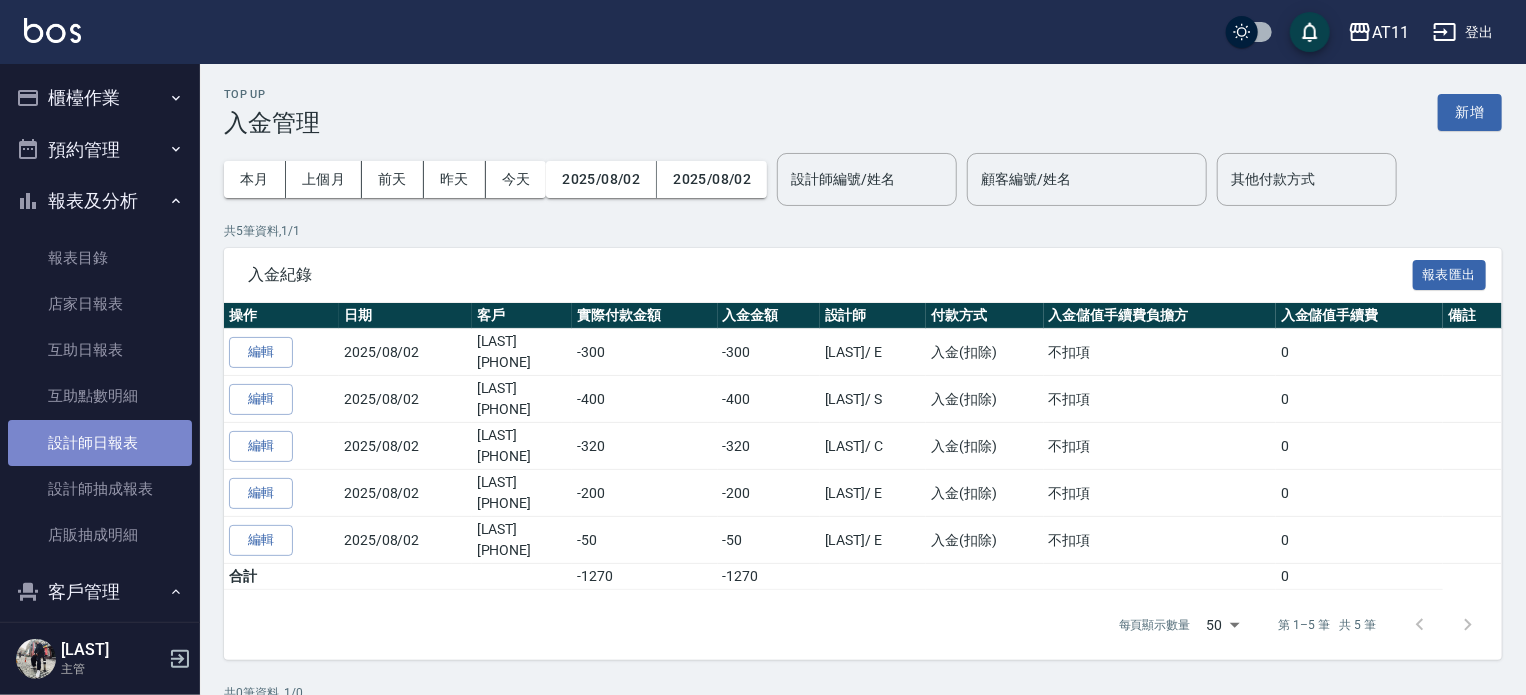 click on "設計師日報表" at bounding box center (100, 443) 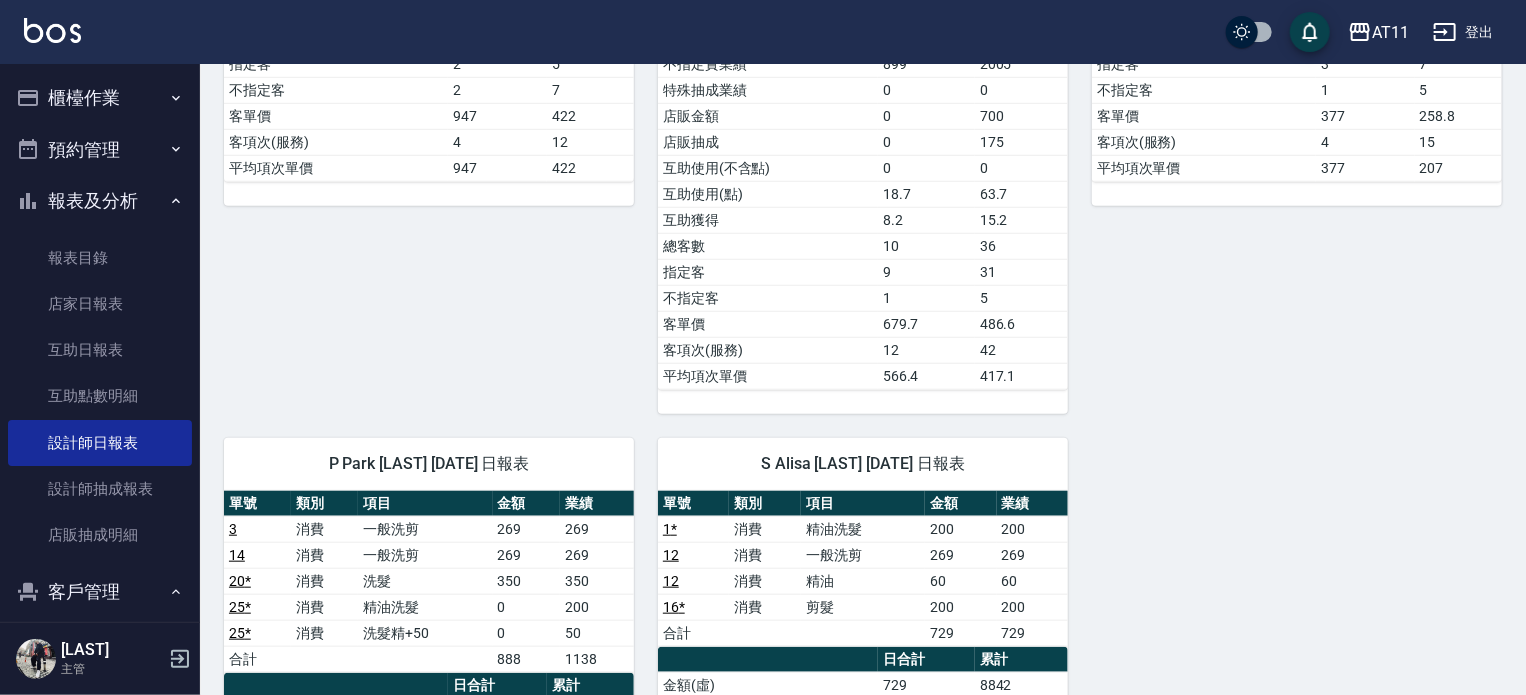 scroll, scrollTop: 400, scrollLeft: 0, axis: vertical 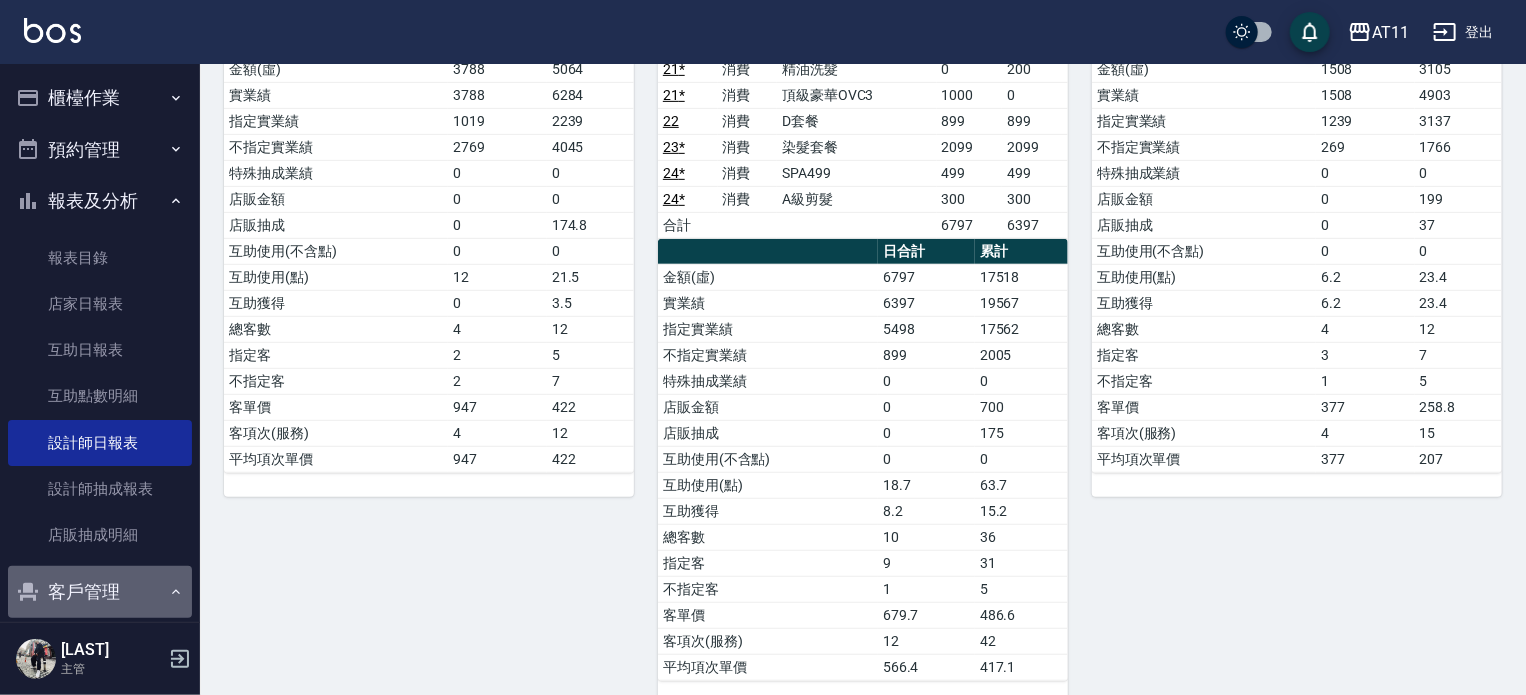 click on "客戶管理" at bounding box center (100, 592) 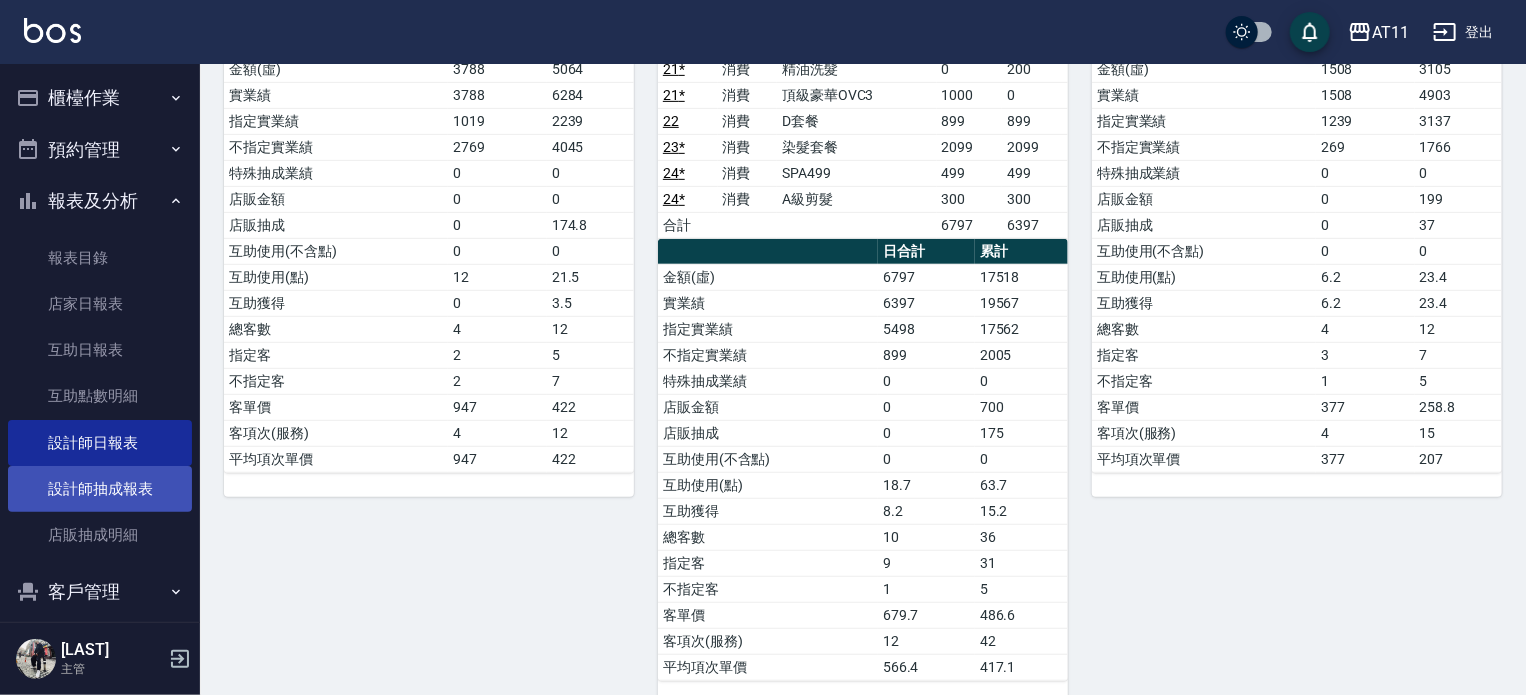 scroll, scrollTop: 173, scrollLeft: 0, axis: vertical 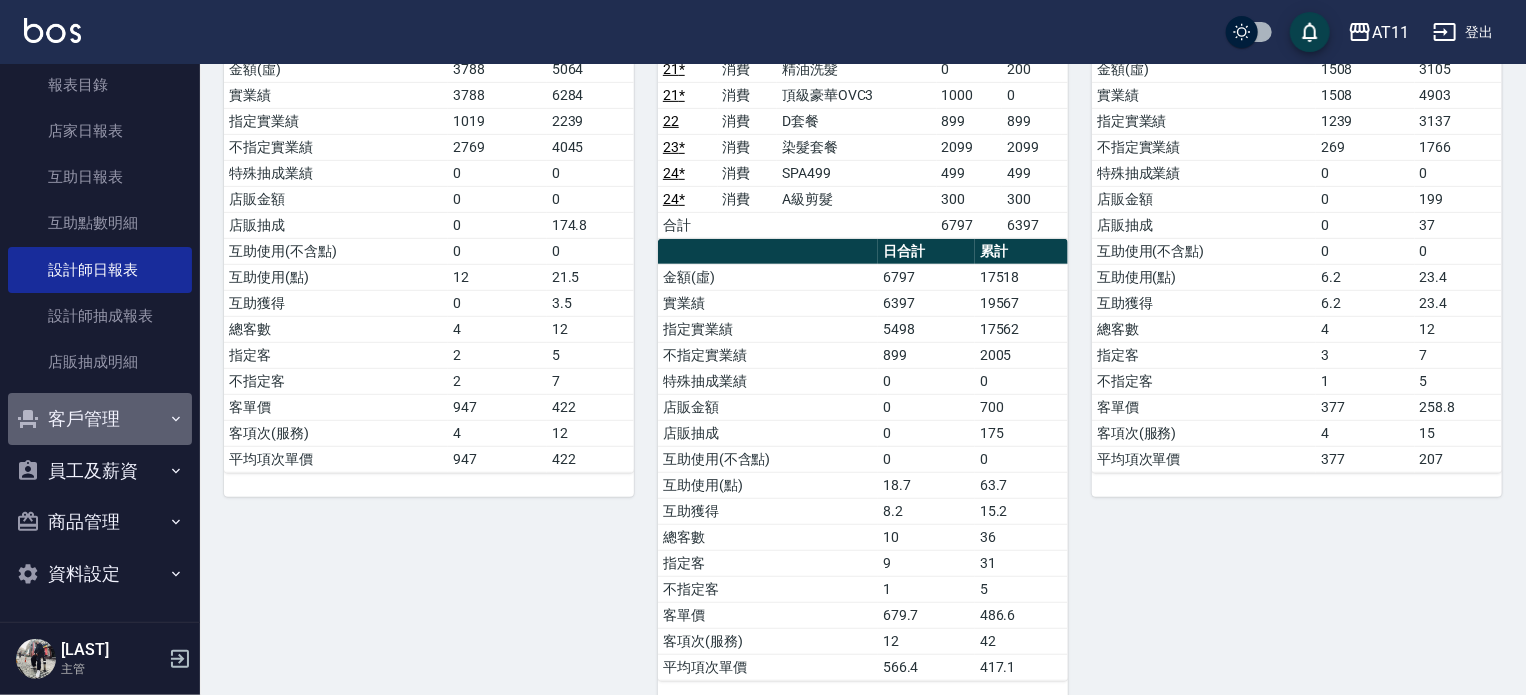 click on "客戶管理" at bounding box center [100, 419] 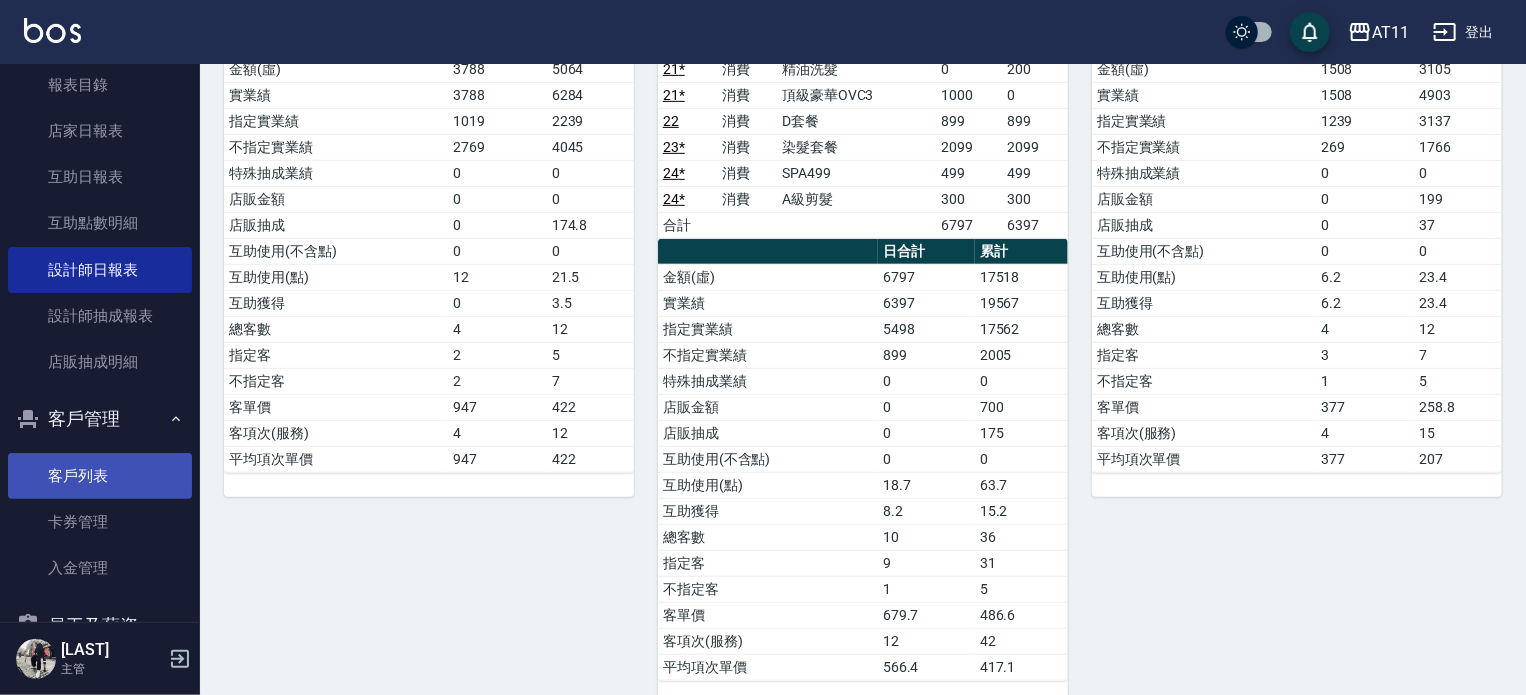 click on "客戶列表" at bounding box center (100, 476) 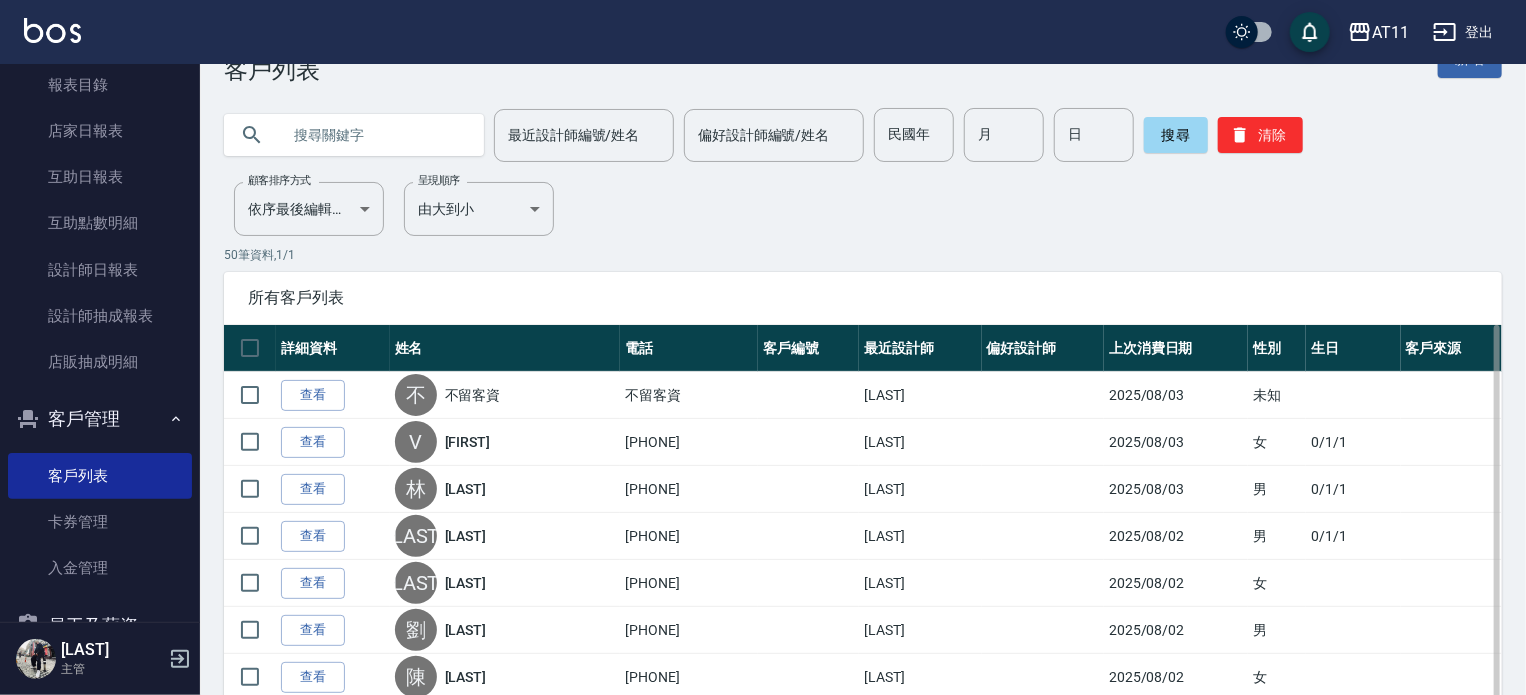 scroll, scrollTop: 100, scrollLeft: 0, axis: vertical 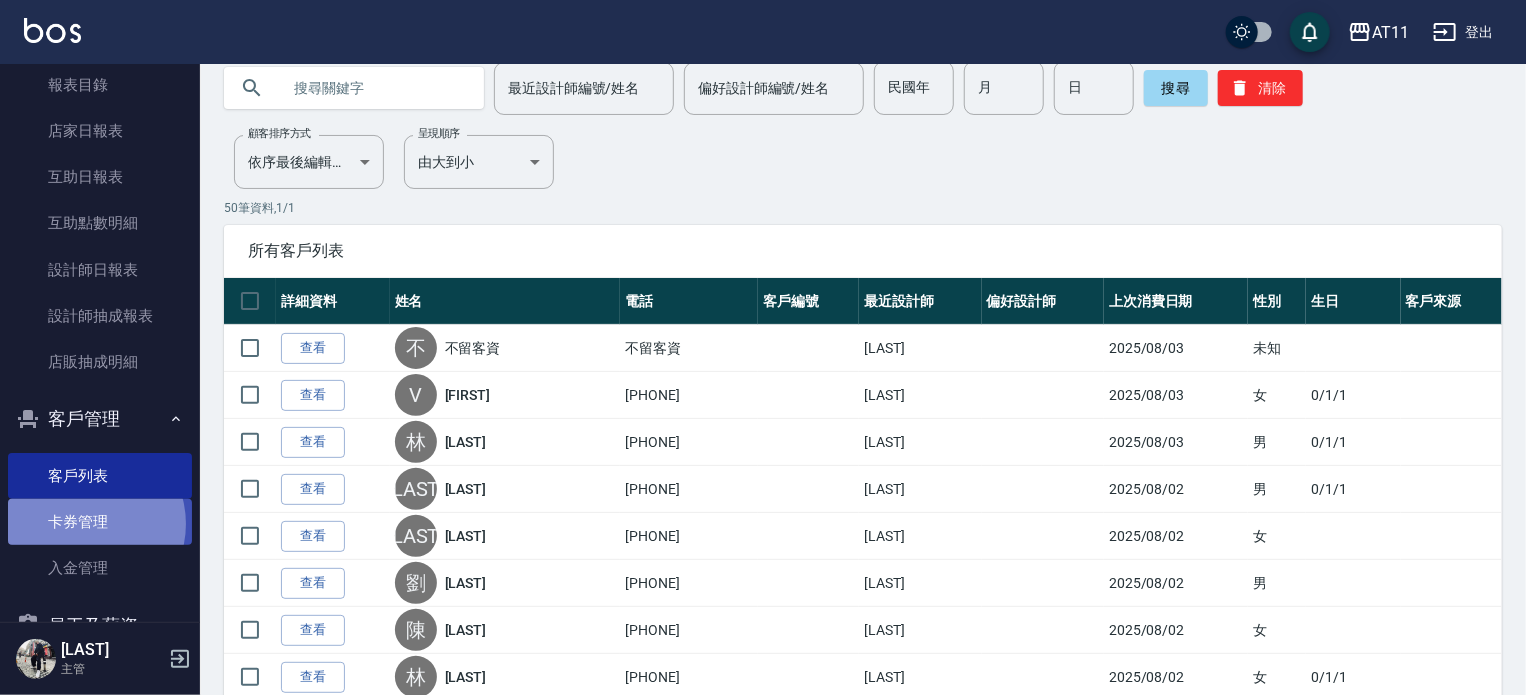 click on "卡券管理" at bounding box center [100, 522] 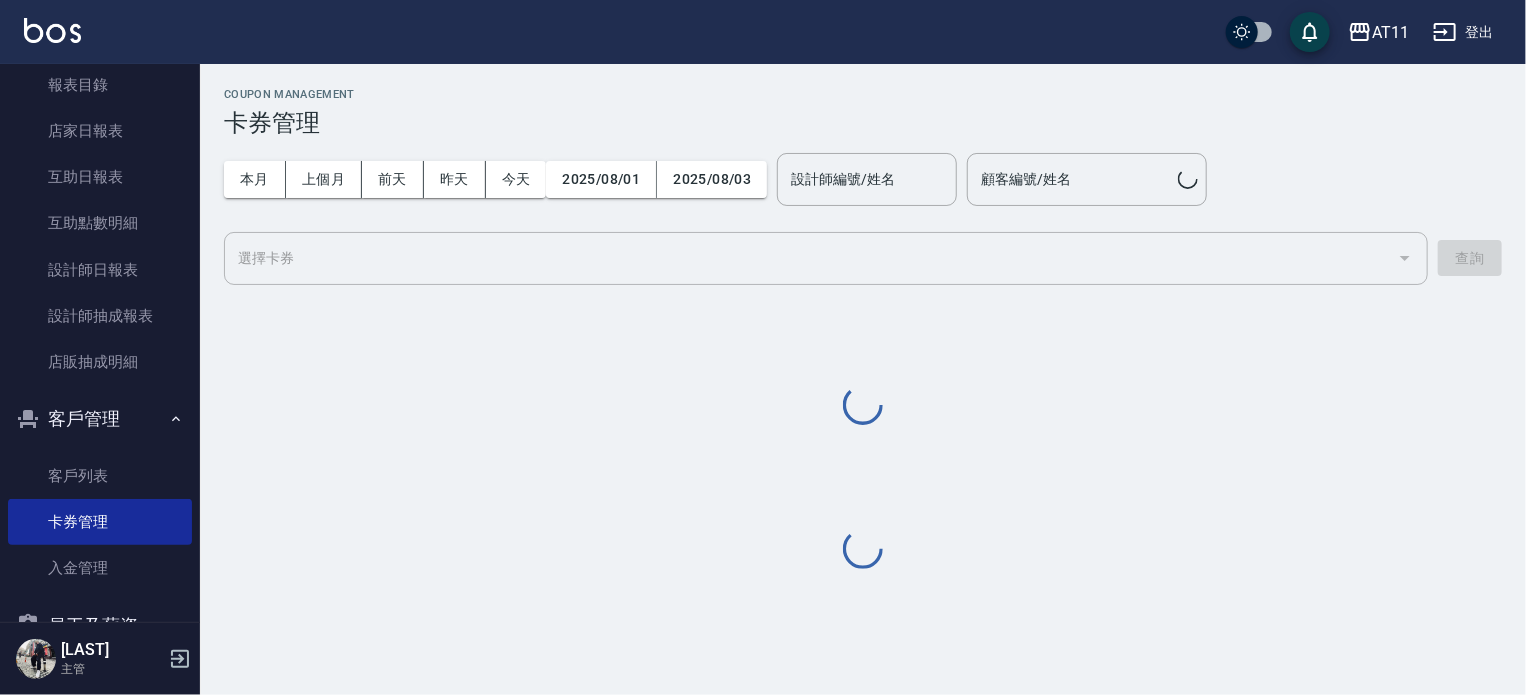 scroll, scrollTop: 0, scrollLeft: 0, axis: both 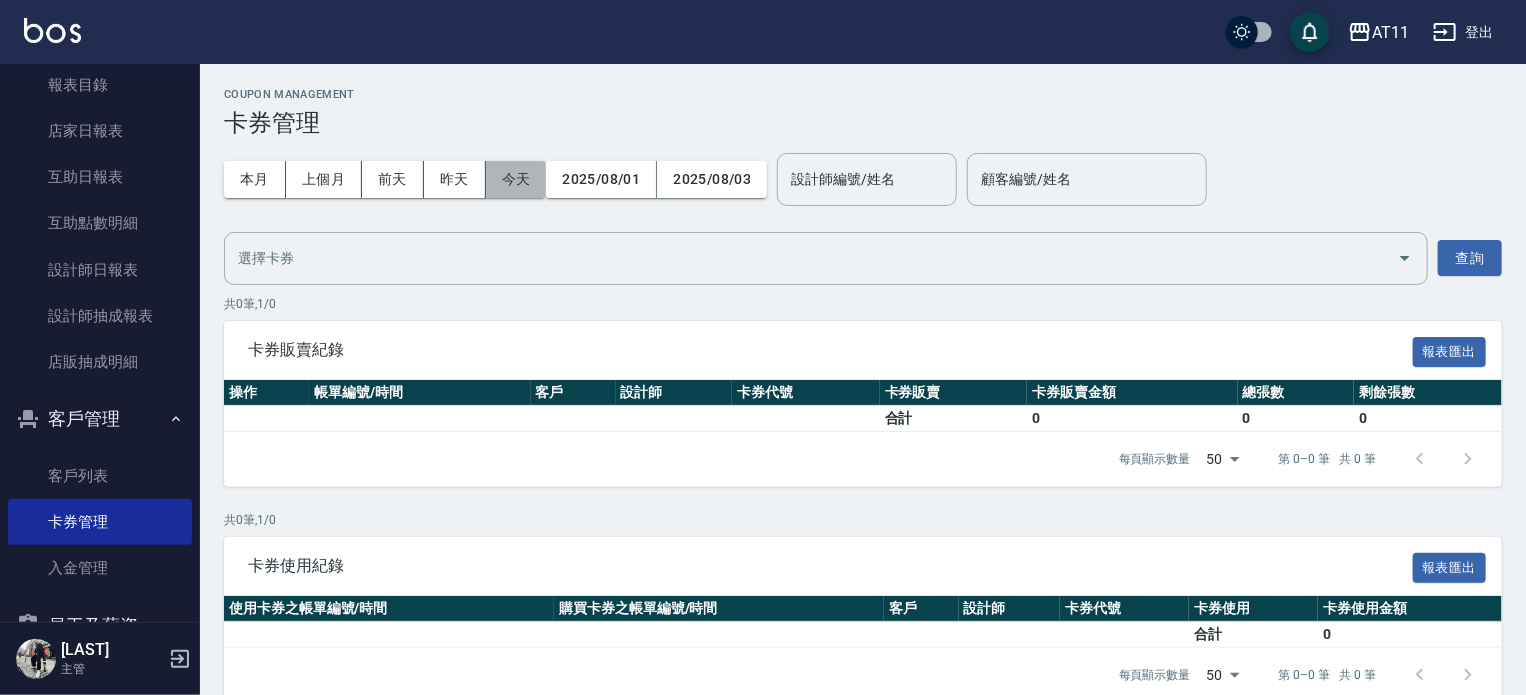 click on "今天" at bounding box center [516, 179] 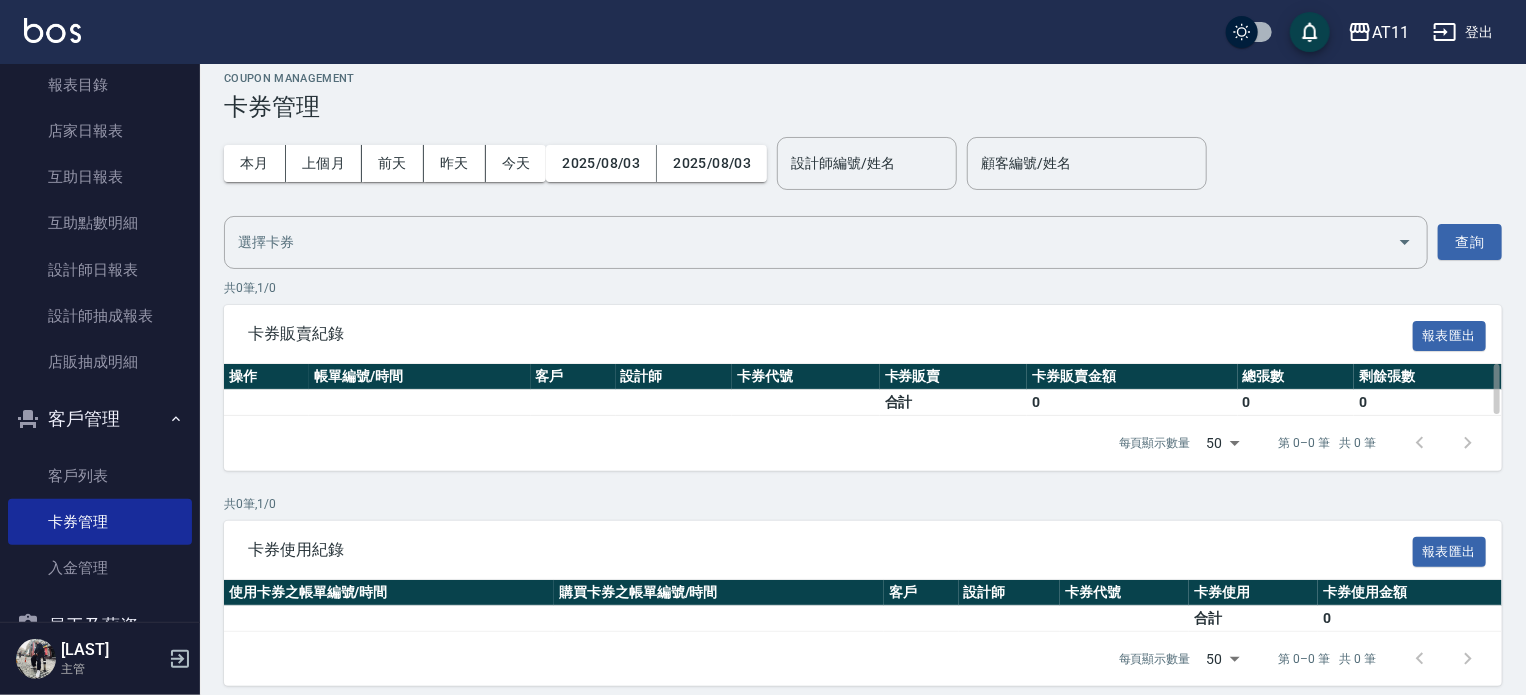 scroll, scrollTop: 29, scrollLeft: 0, axis: vertical 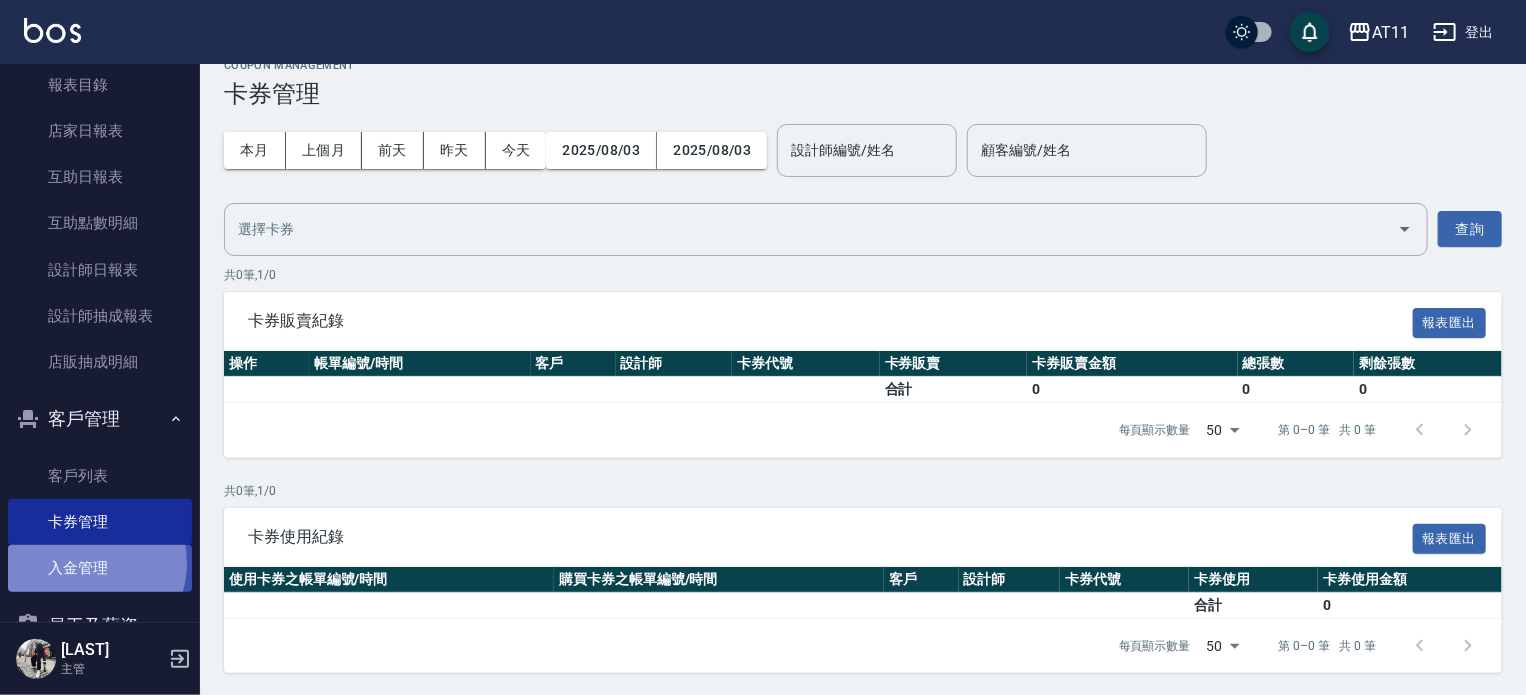 click on "入金管理" at bounding box center (100, 568) 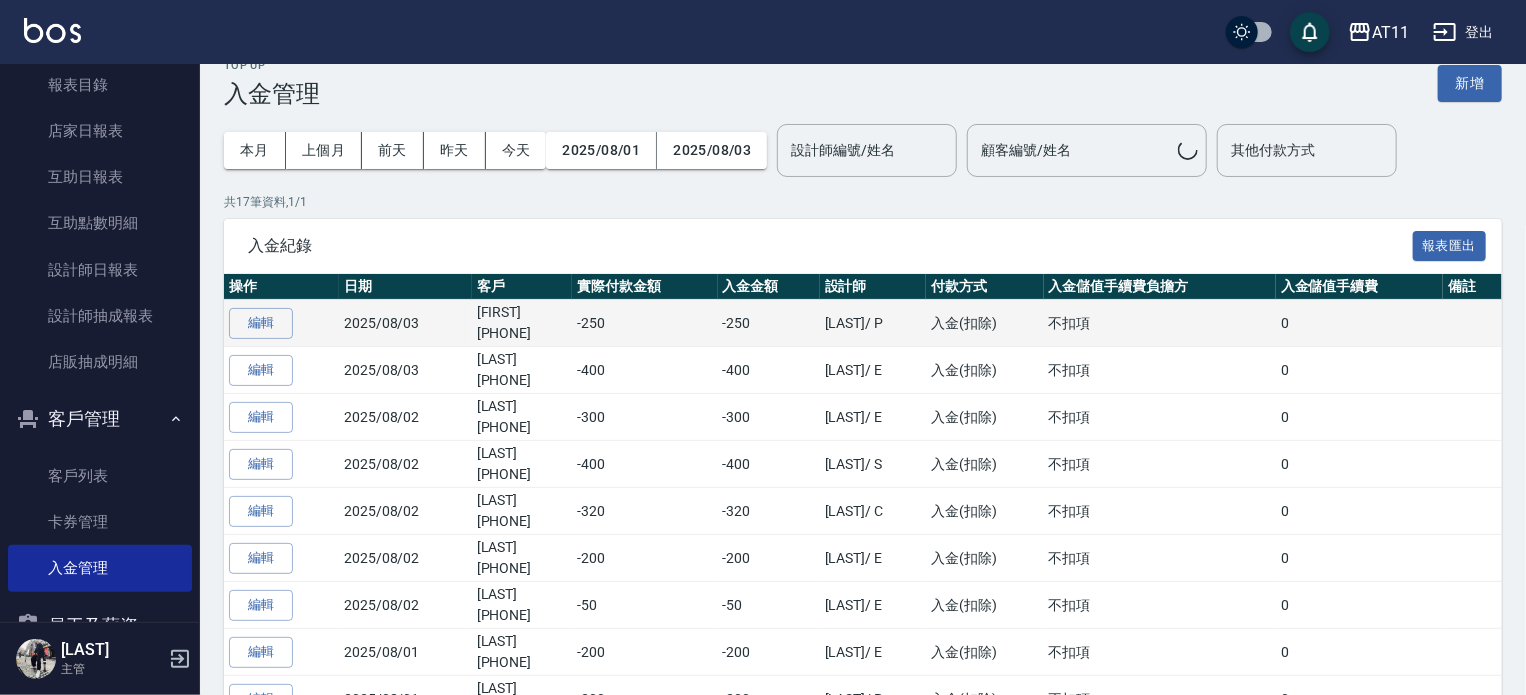scroll, scrollTop: 0, scrollLeft: 0, axis: both 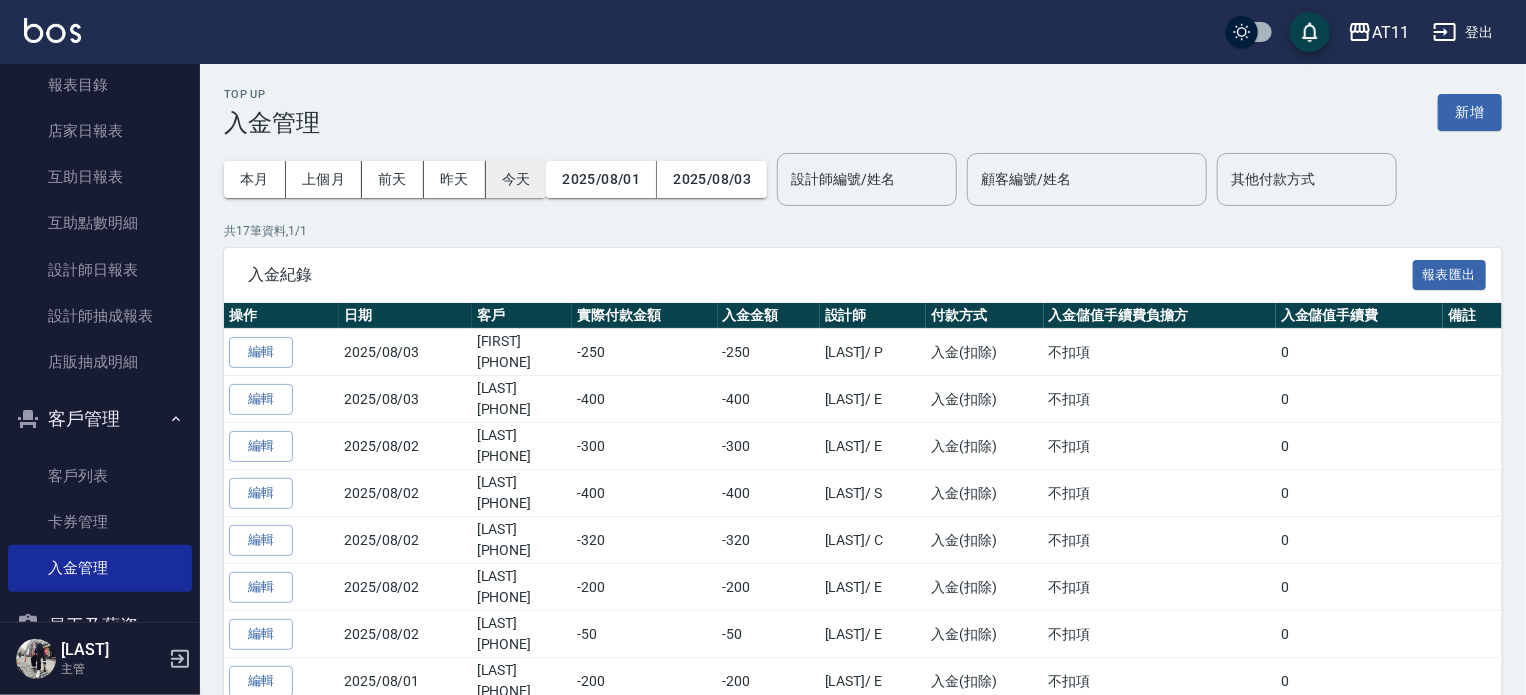 click on "今天" at bounding box center (516, 179) 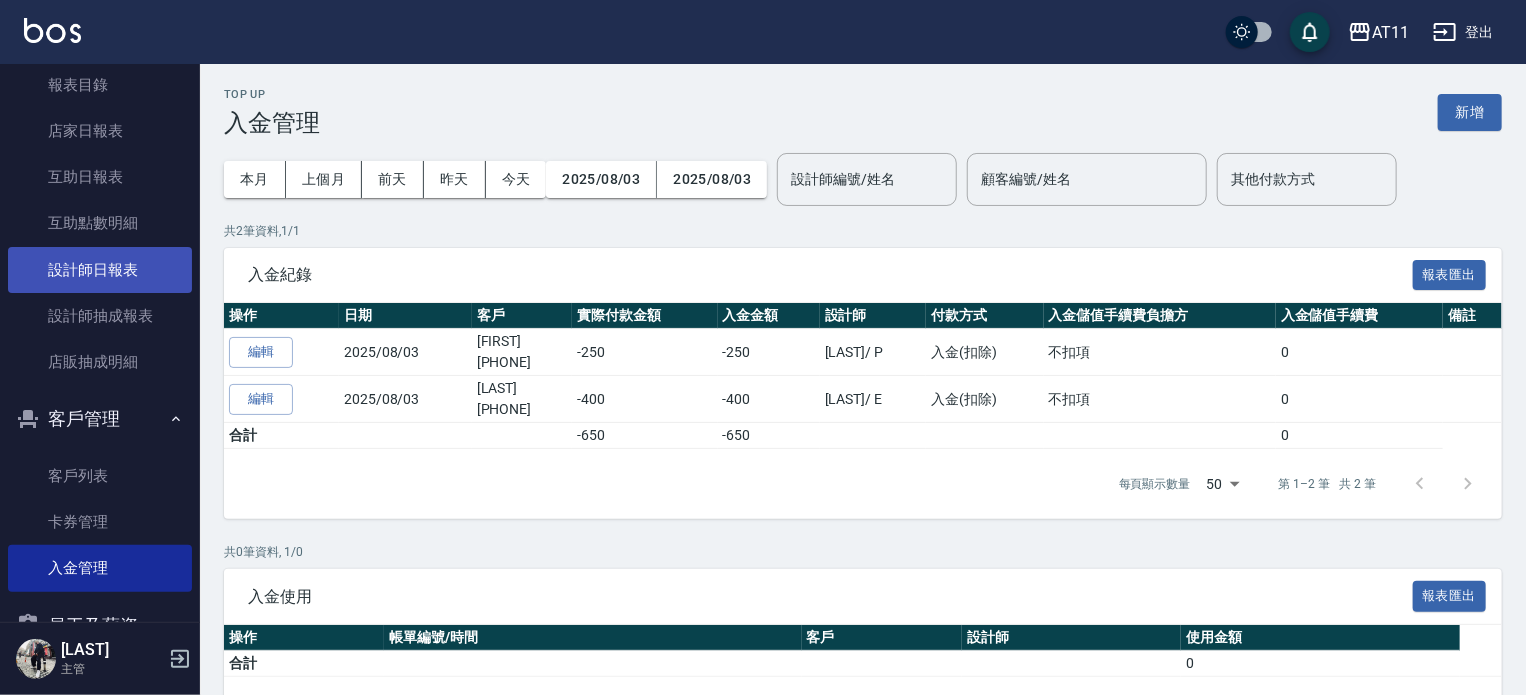 click on "設計師日報表" at bounding box center (100, 270) 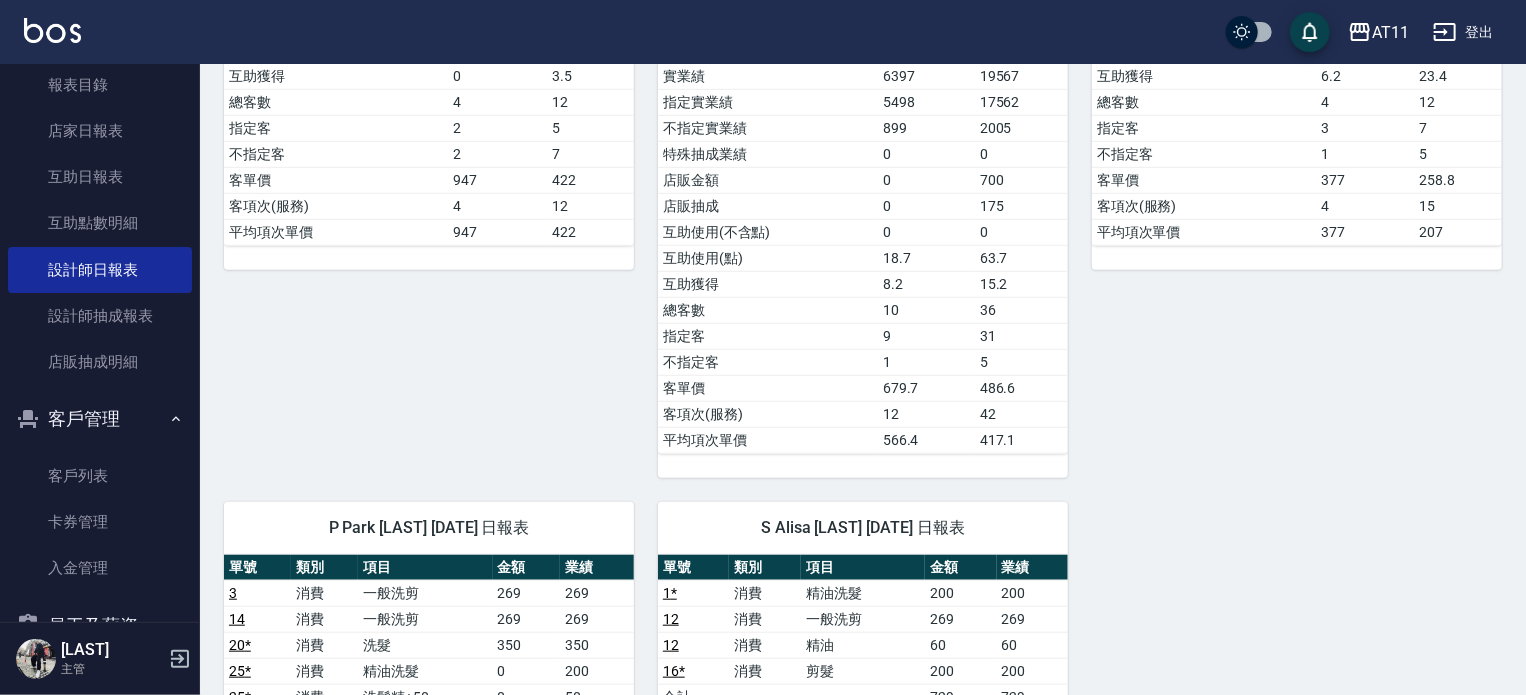 scroll, scrollTop: 600, scrollLeft: 0, axis: vertical 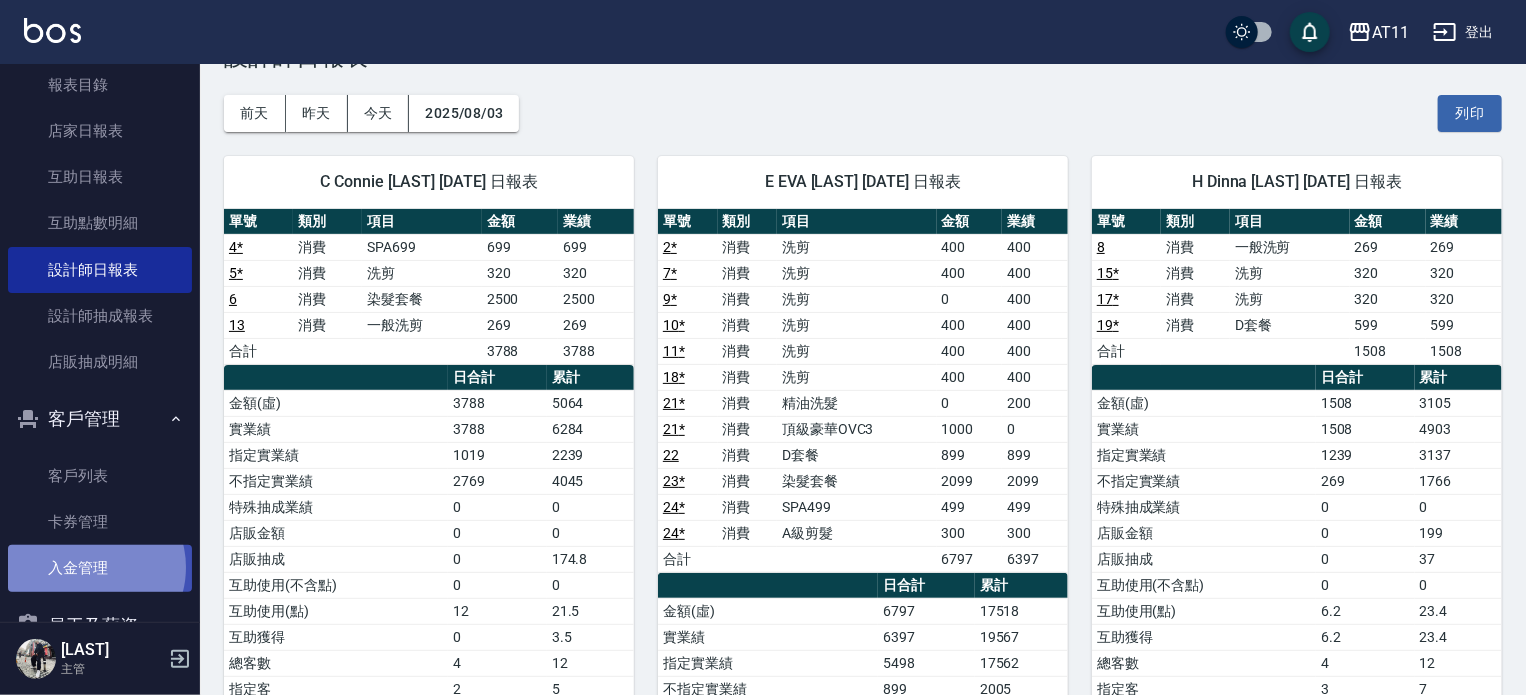 click on "入金管理" at bounding box center [100, 568] 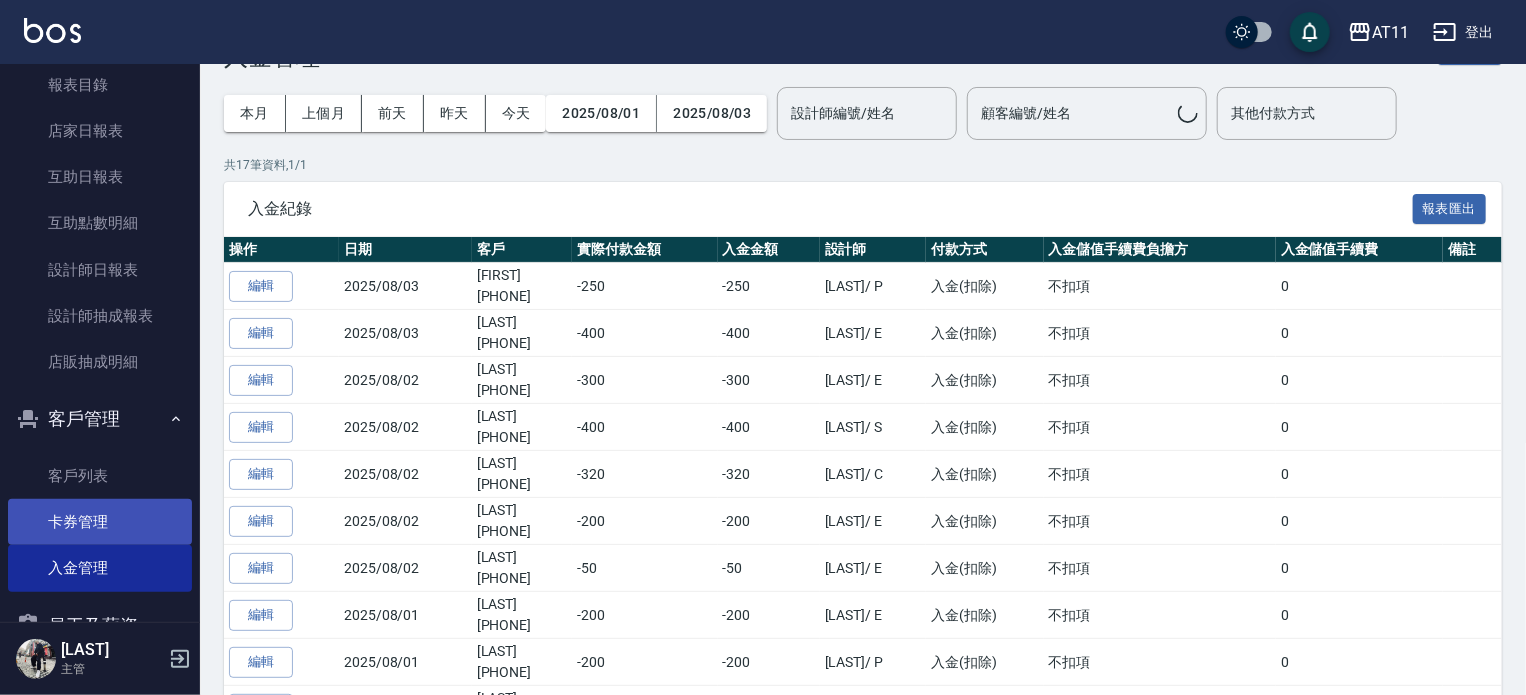 scroll, scrollTop: 0, scrollLeft: 0, axis: both 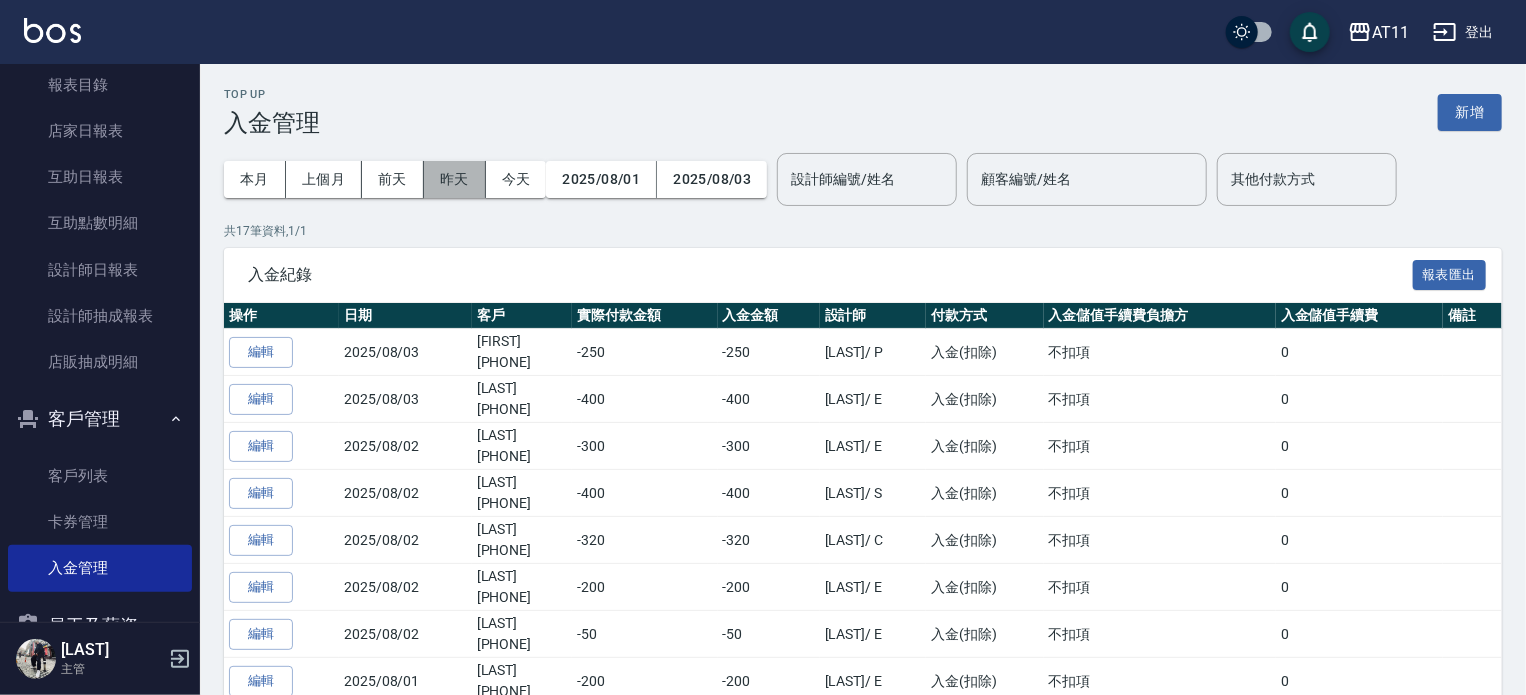 click on "昨天" at bounding box center (455, 179) 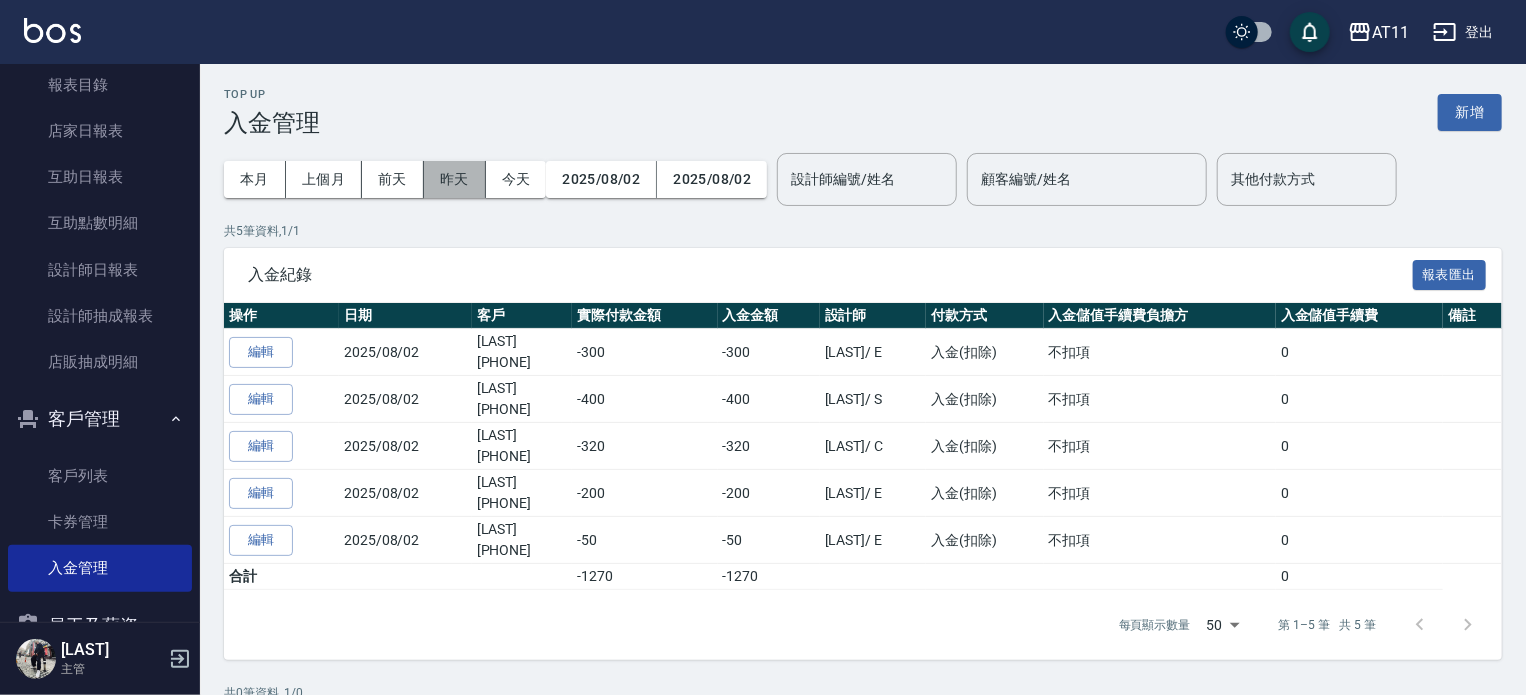 click on "昨天" at bounding box center [455, 179] 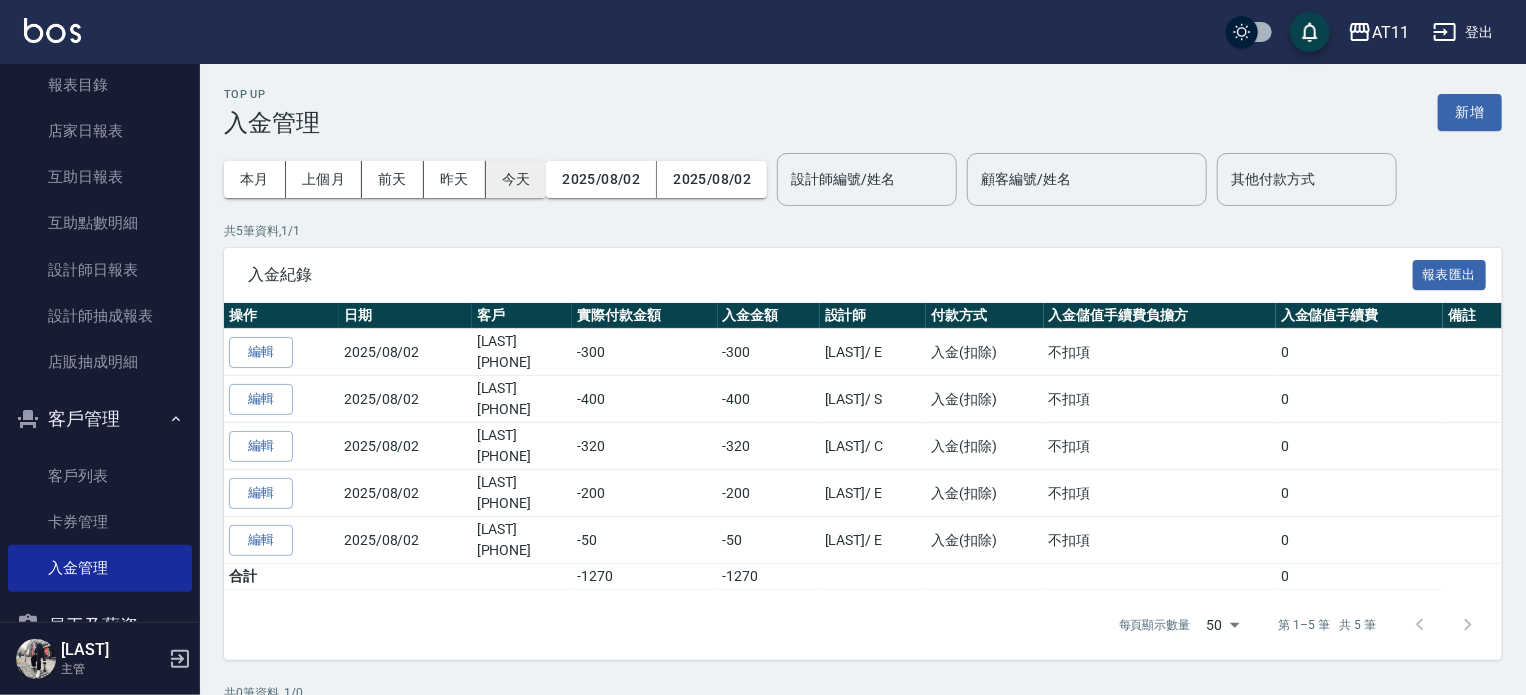 click on "今天" at bounding box center (516, 179) 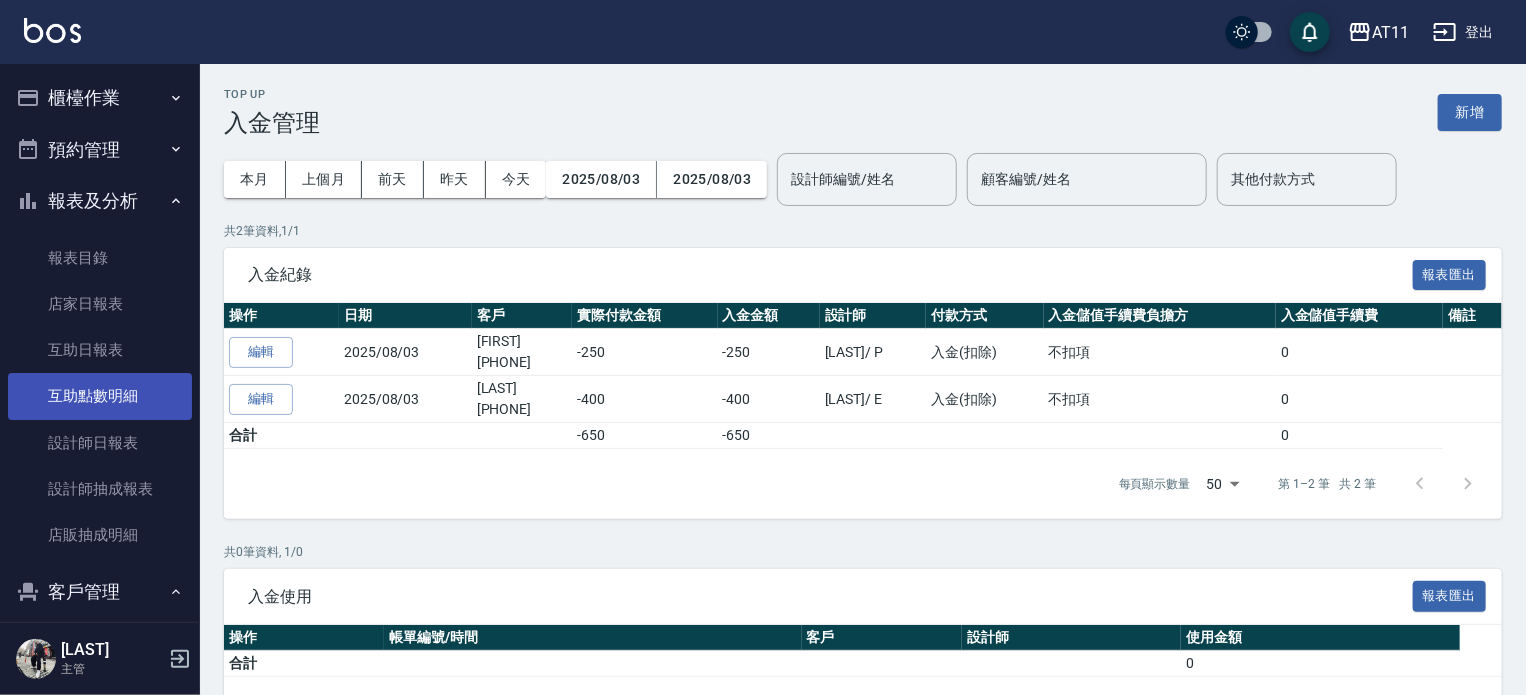 scroll, scrollTop: 0, scrollLeft: 0, axis: both 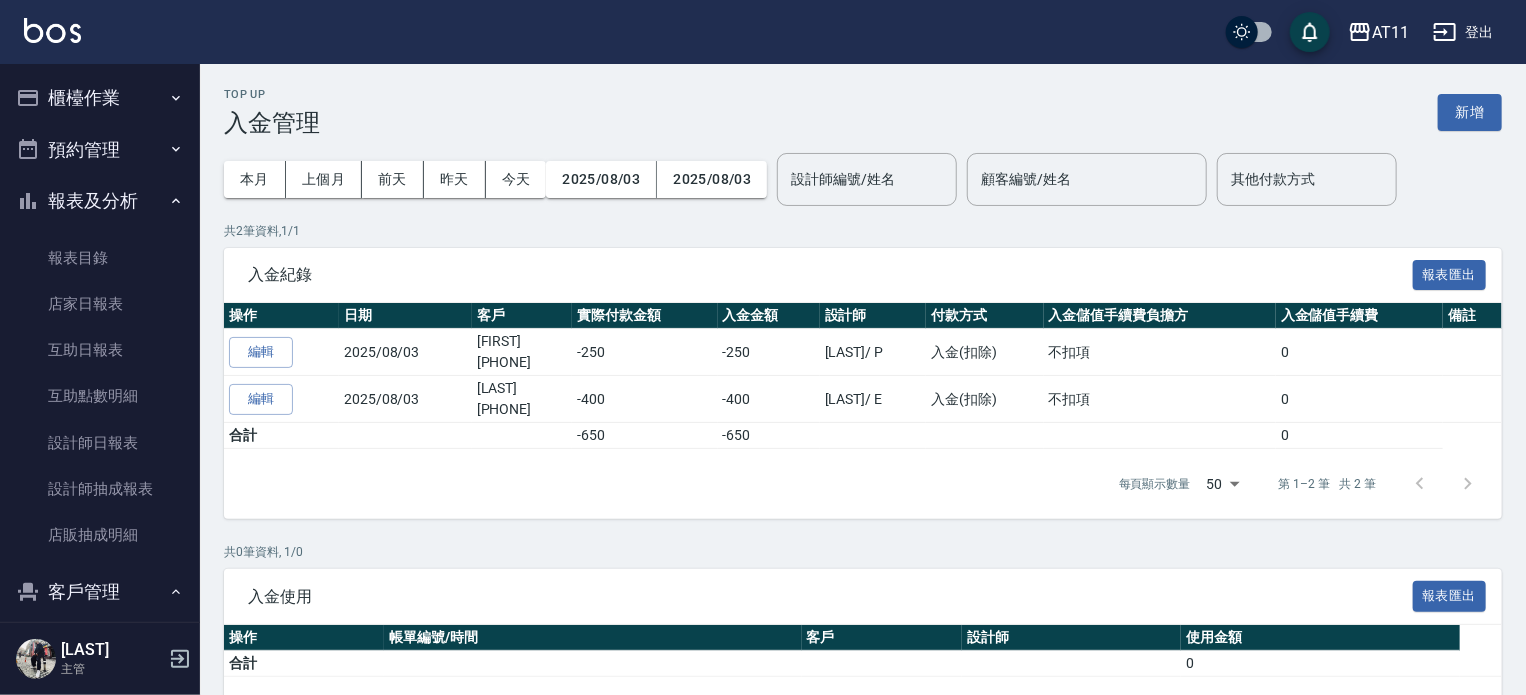 click on "報表及分析" at bounding box center [100, 201] 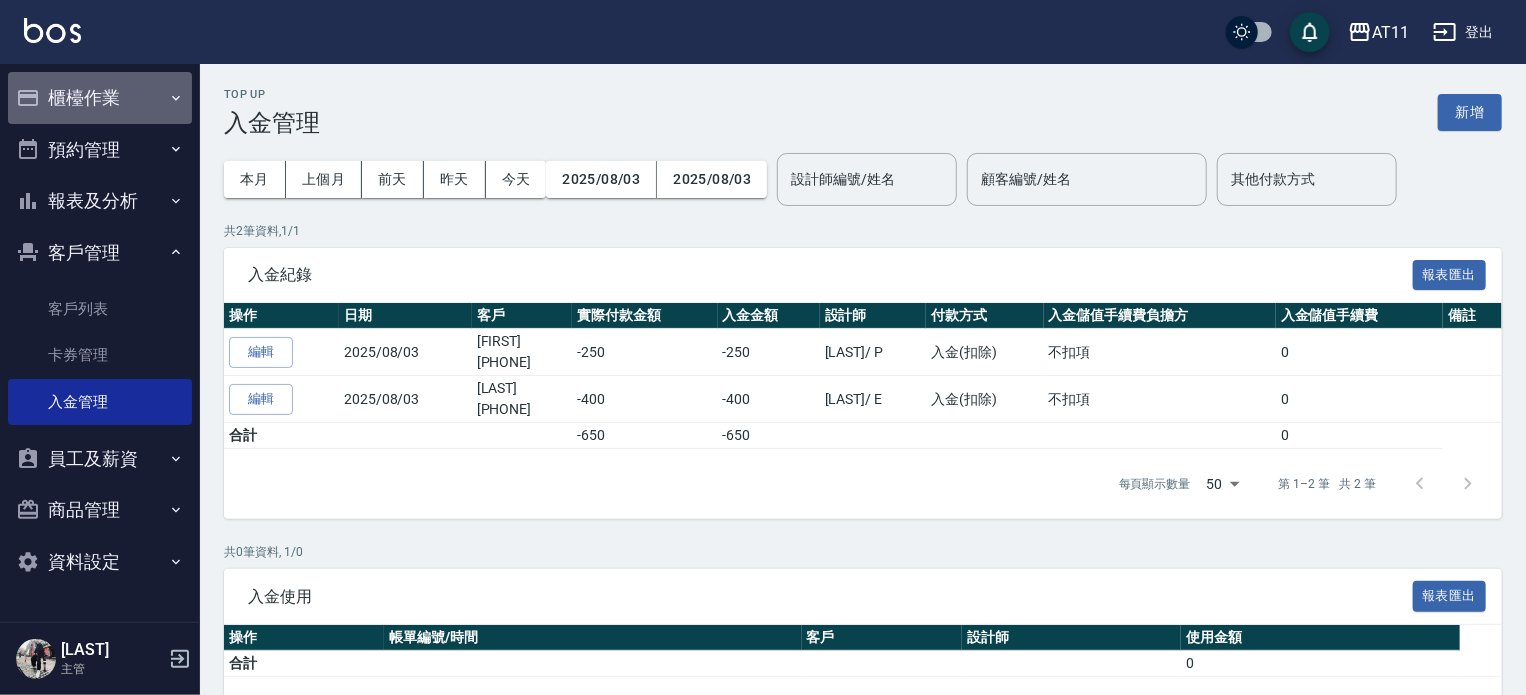 click on "櫃檯作業" at bounding box center [100, 98] 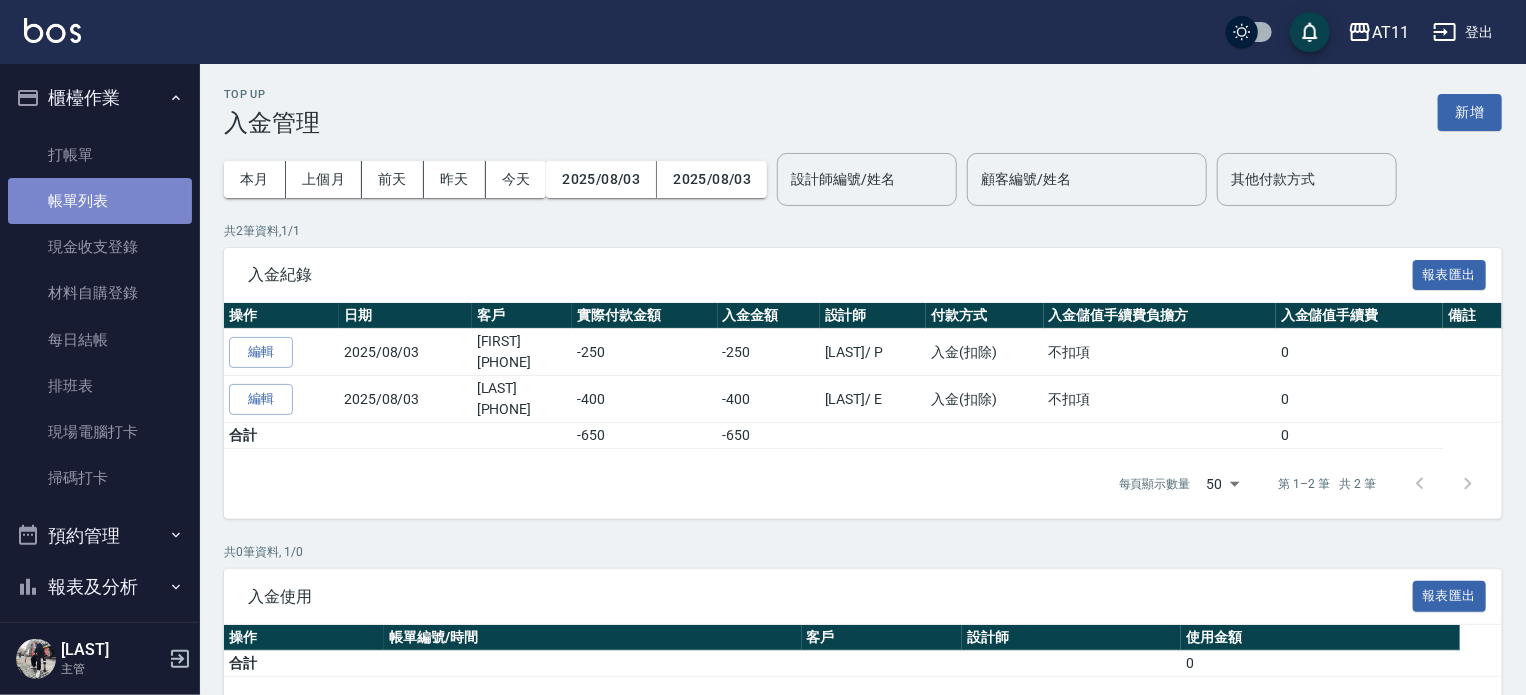 click on "帳單列表" at bounding box center [100, 201] 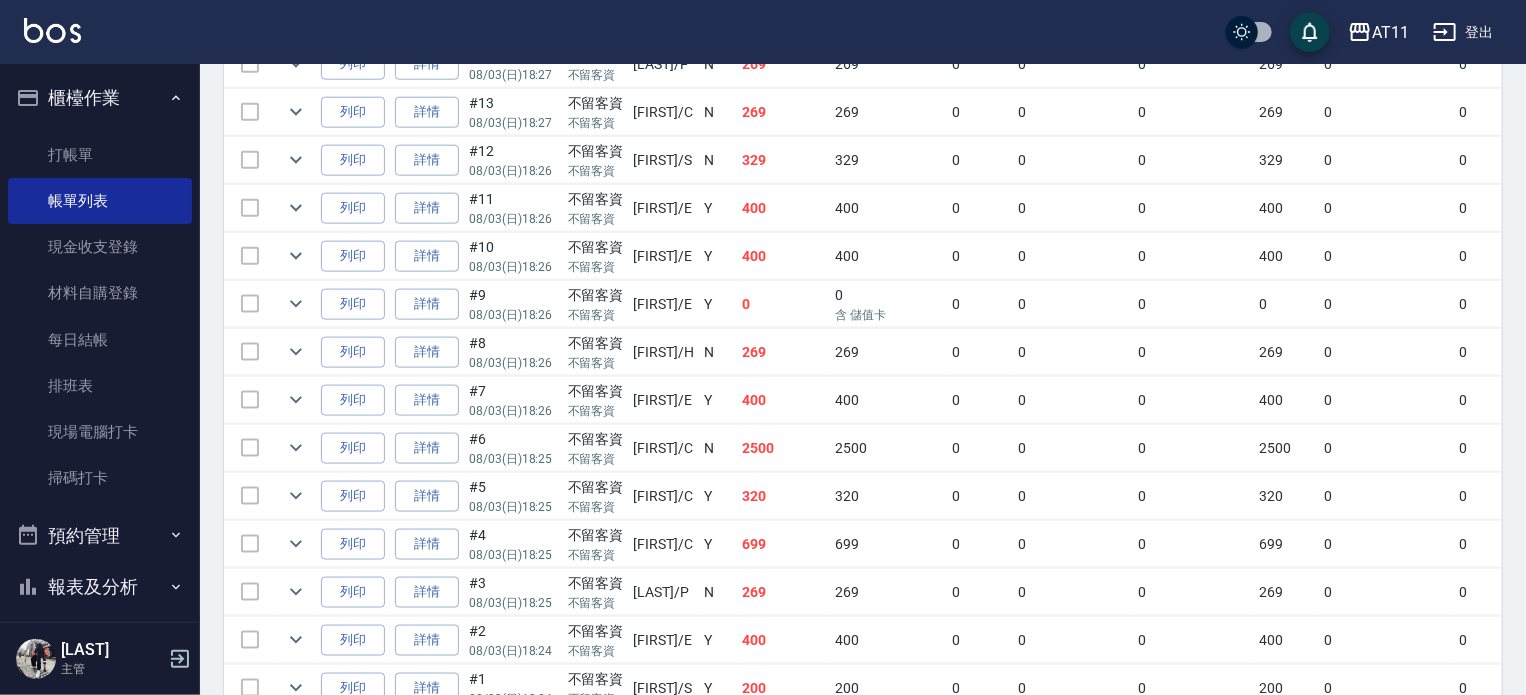 scroll, scrollTop: 1252, scrollLeft: 0, axis: vertical 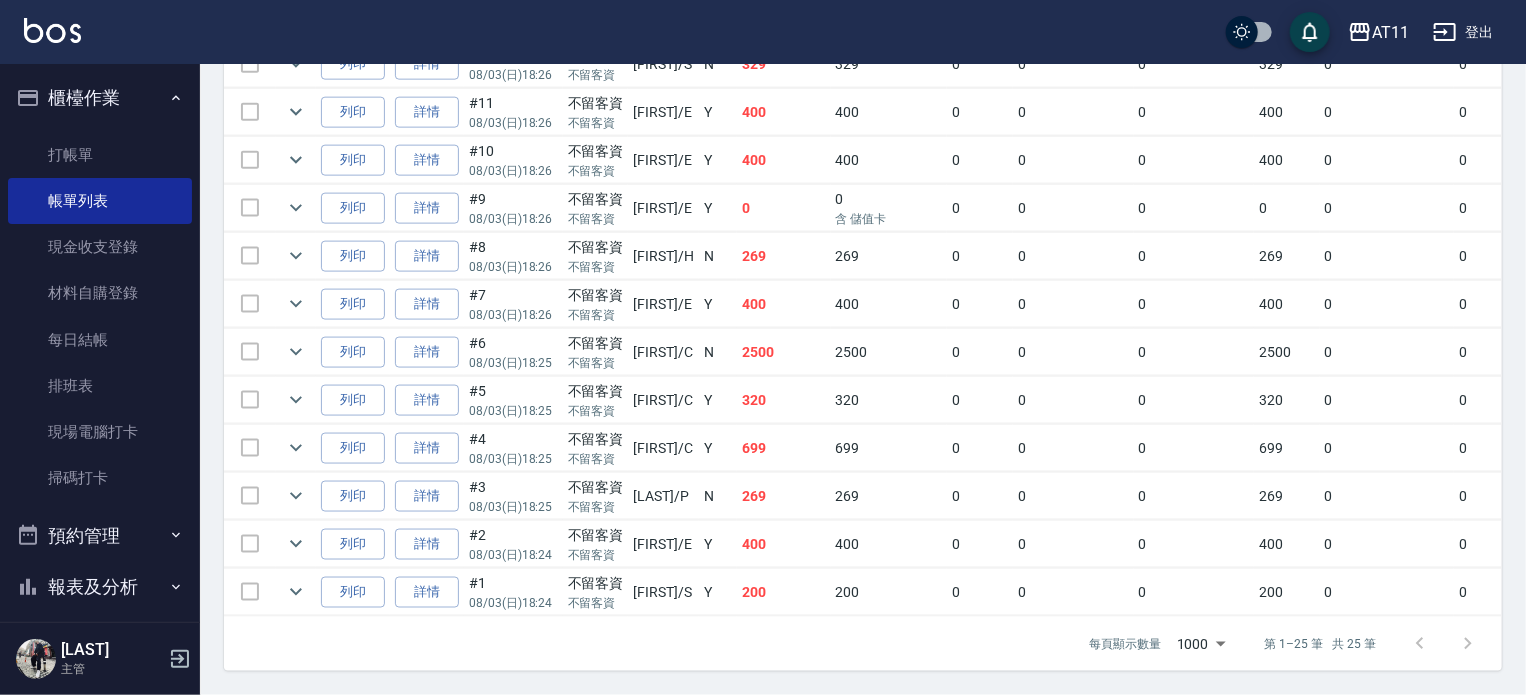 click on "櫃檯作業" at bounding box center [100, 98] 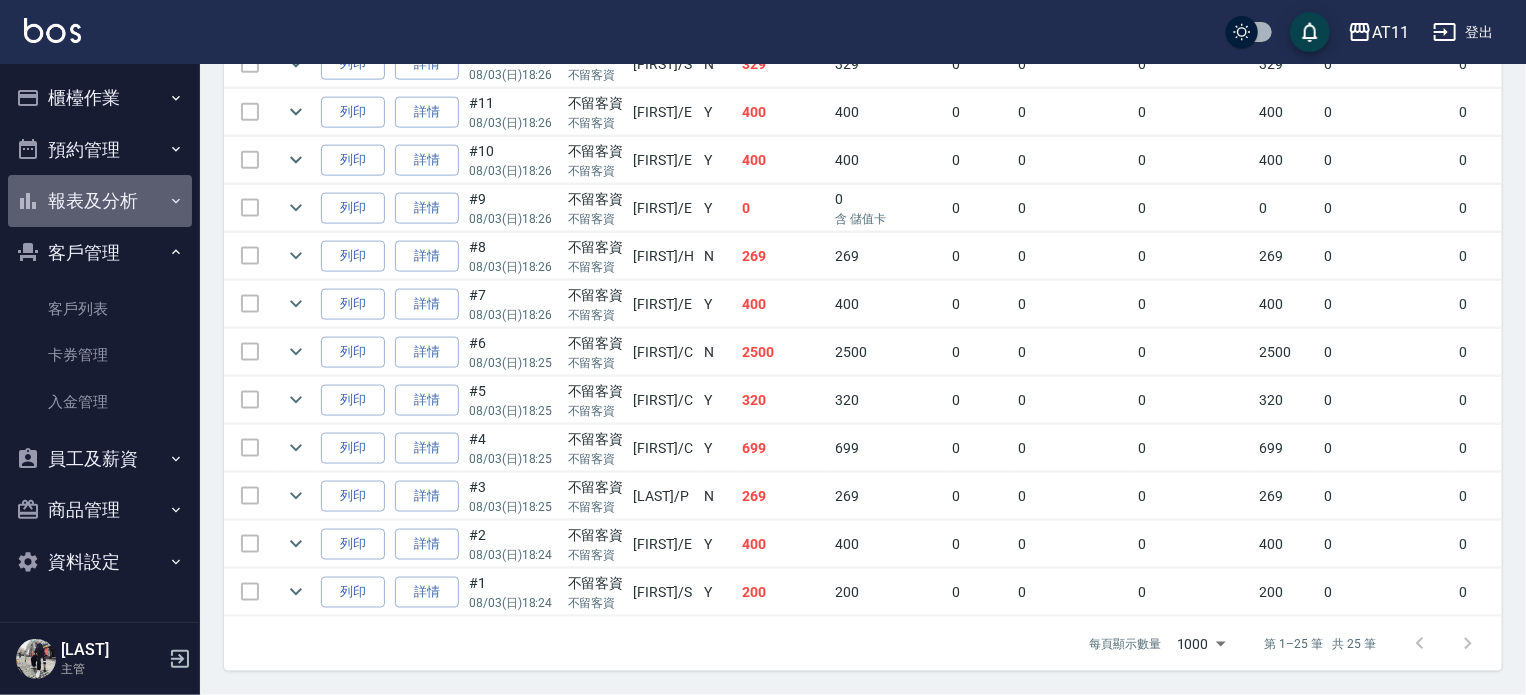 drag, startPoint x: 100, startPoint y: 199, endPoint x: 109, endPoint y: 258, distance: 59.682495 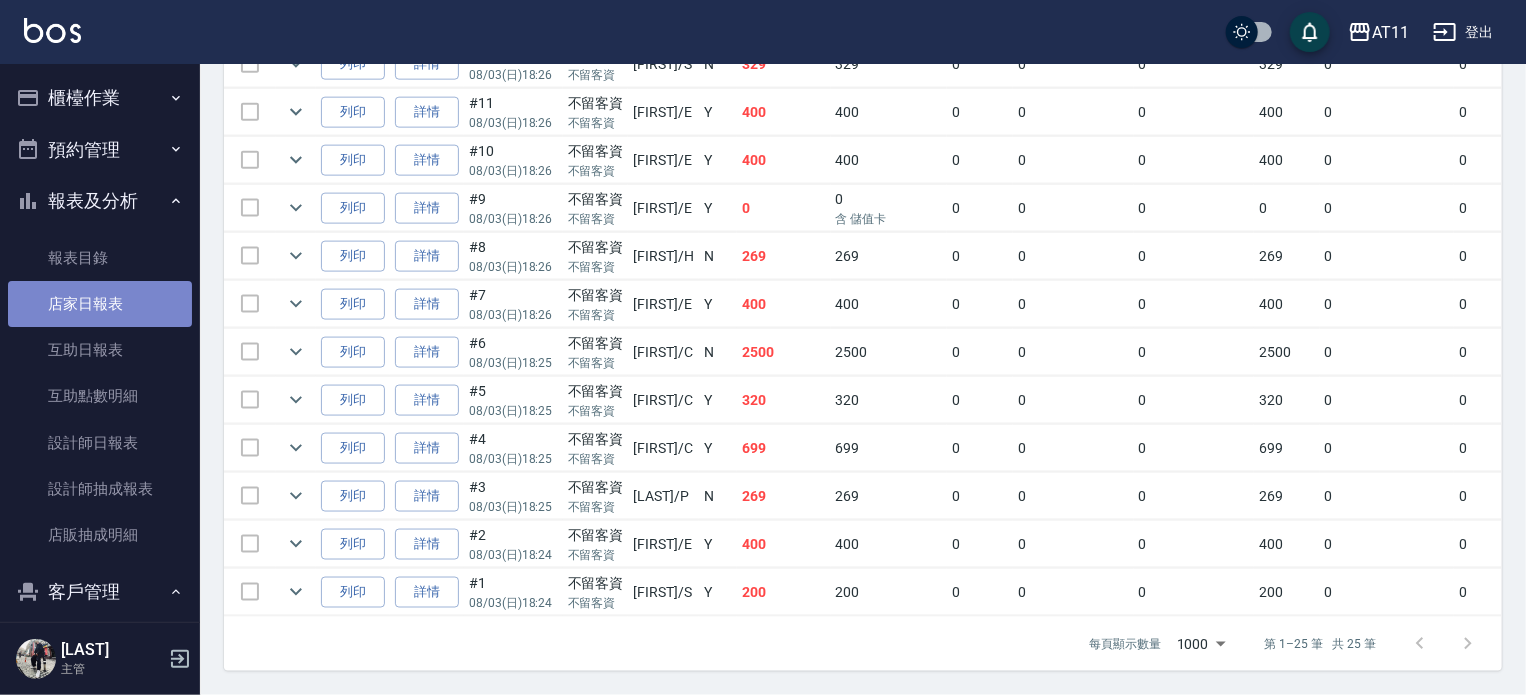 click on "店家日報表" at bounding box center (100, 304) 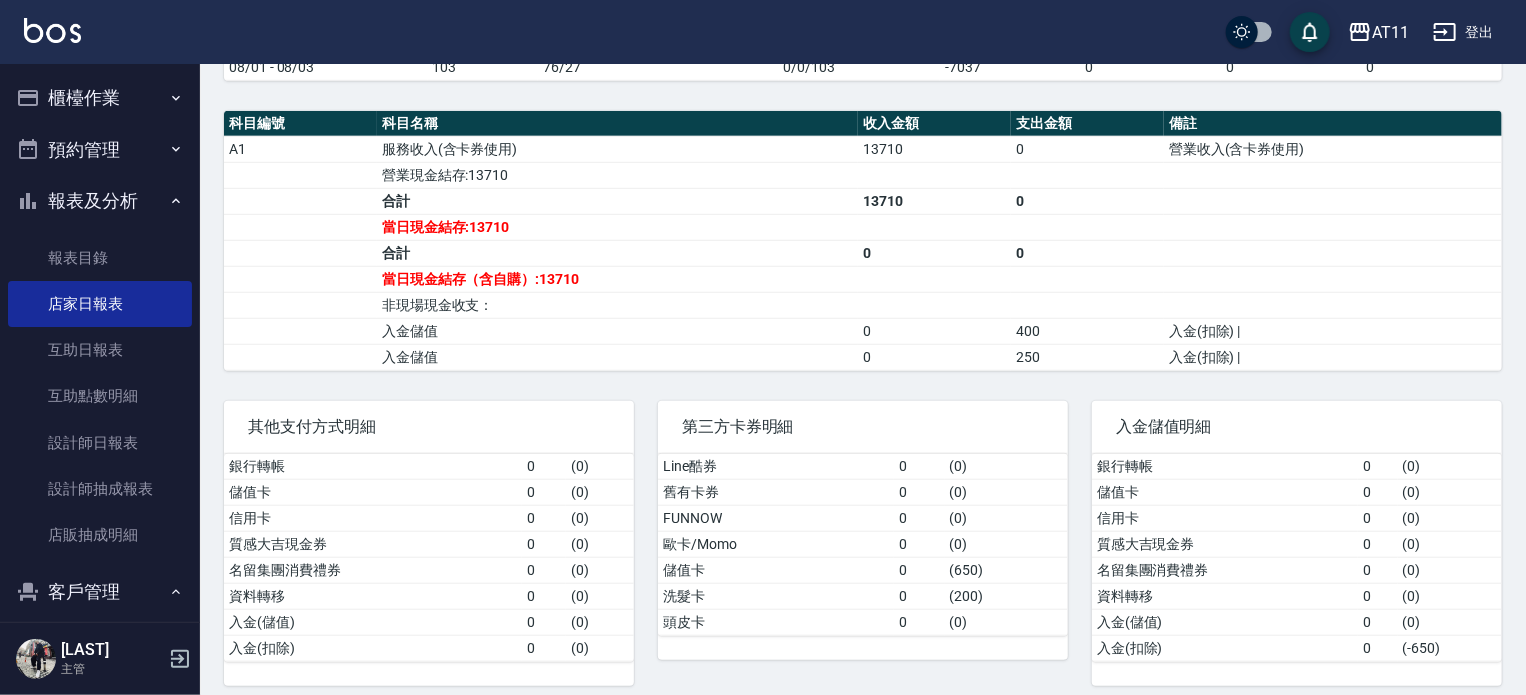scroll, scrollTop: 619, scrollLeft: 0, axis: vertical 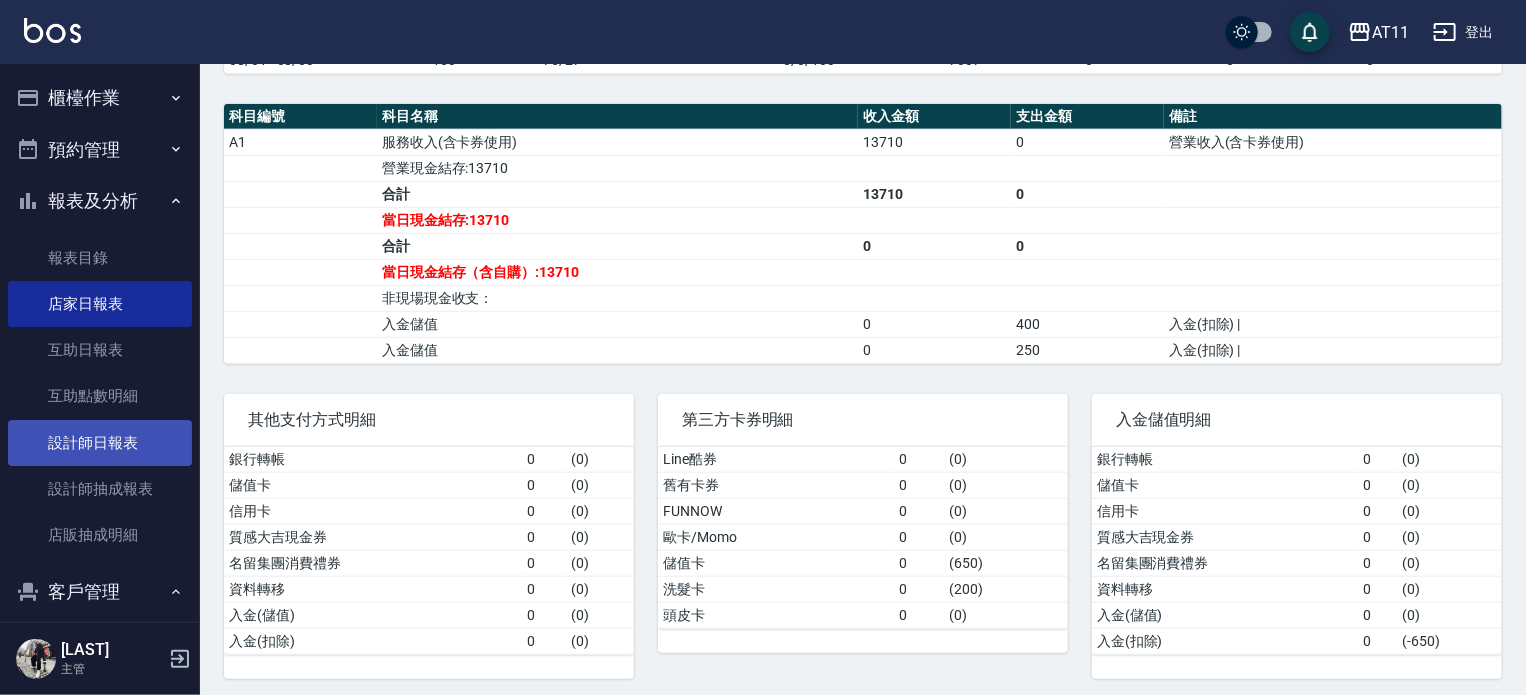 click on "設計師日報表" at bounding box center (100, 443) 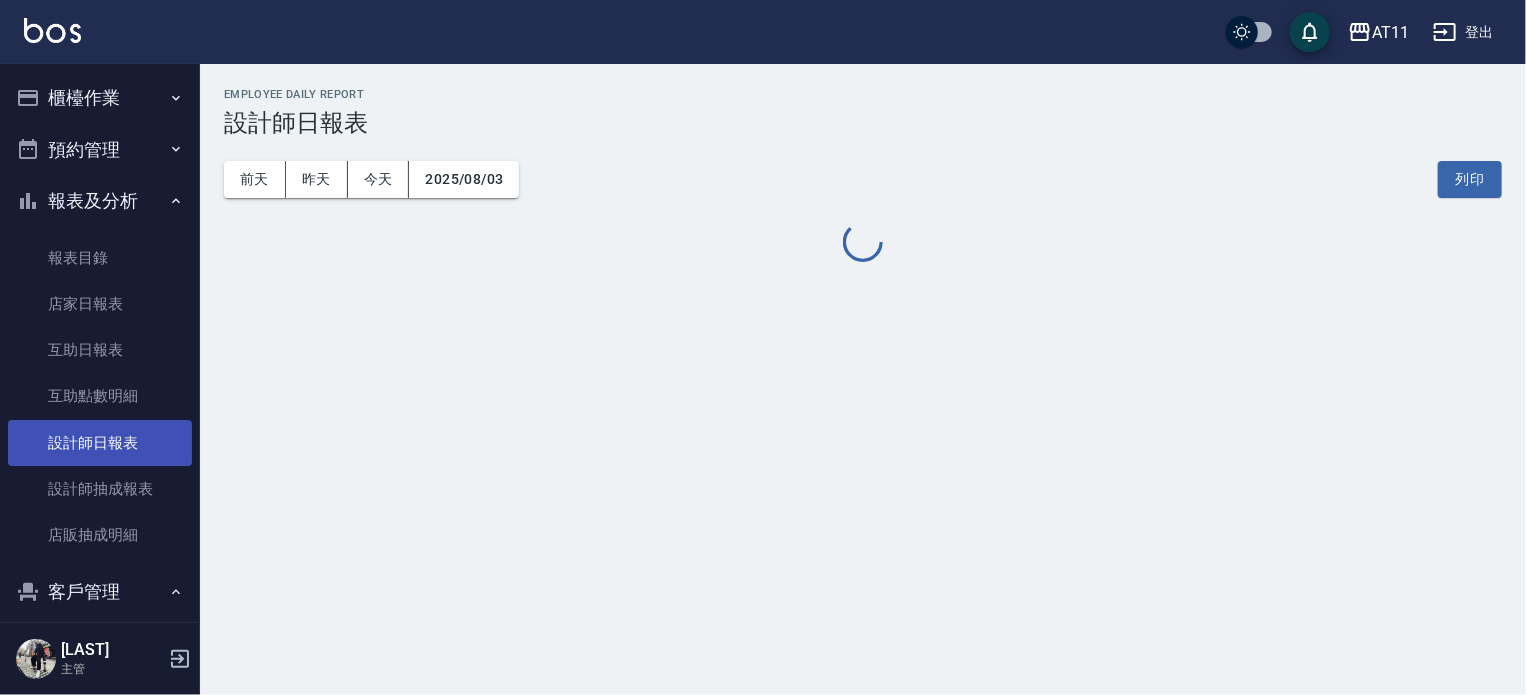scroll, scrollTop: 0, scrollLeft: 0, axis: both 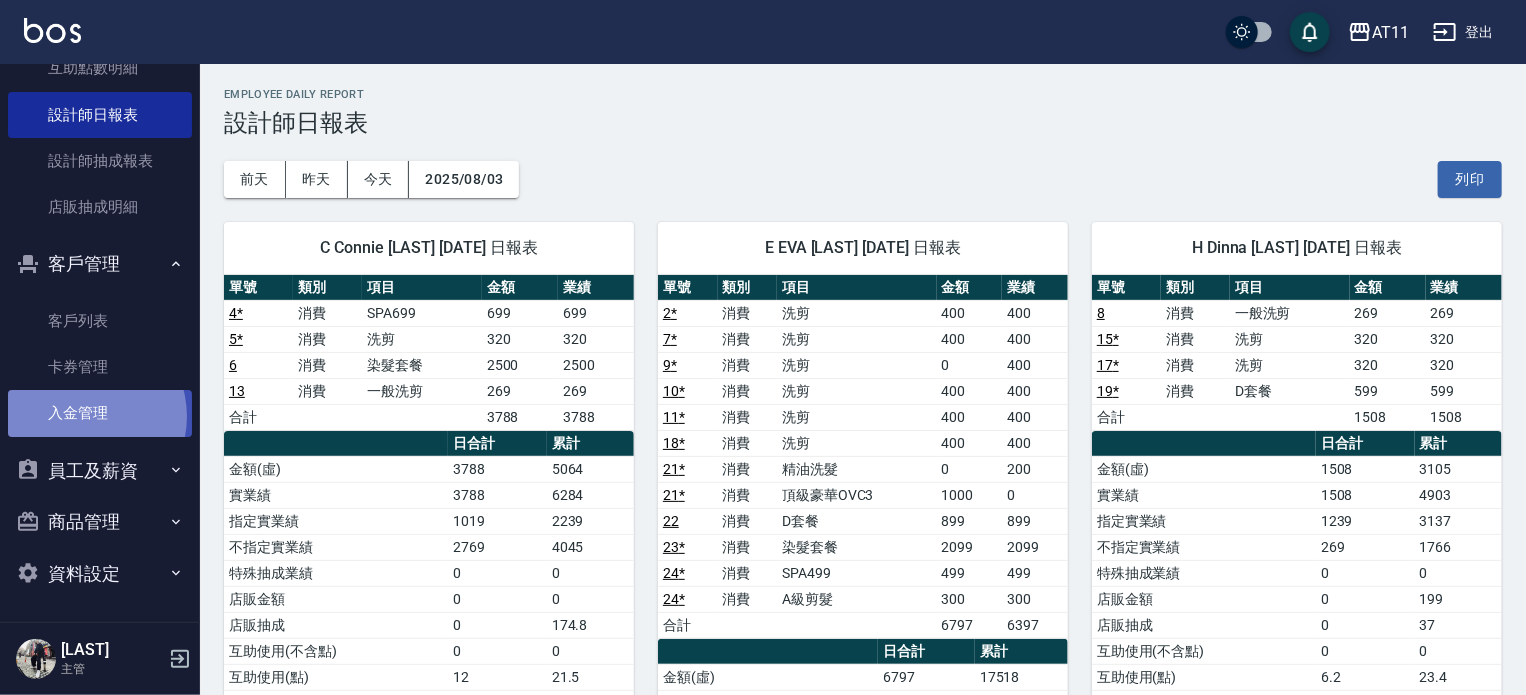 click on "入金管理" at bounding box center (100, 413) 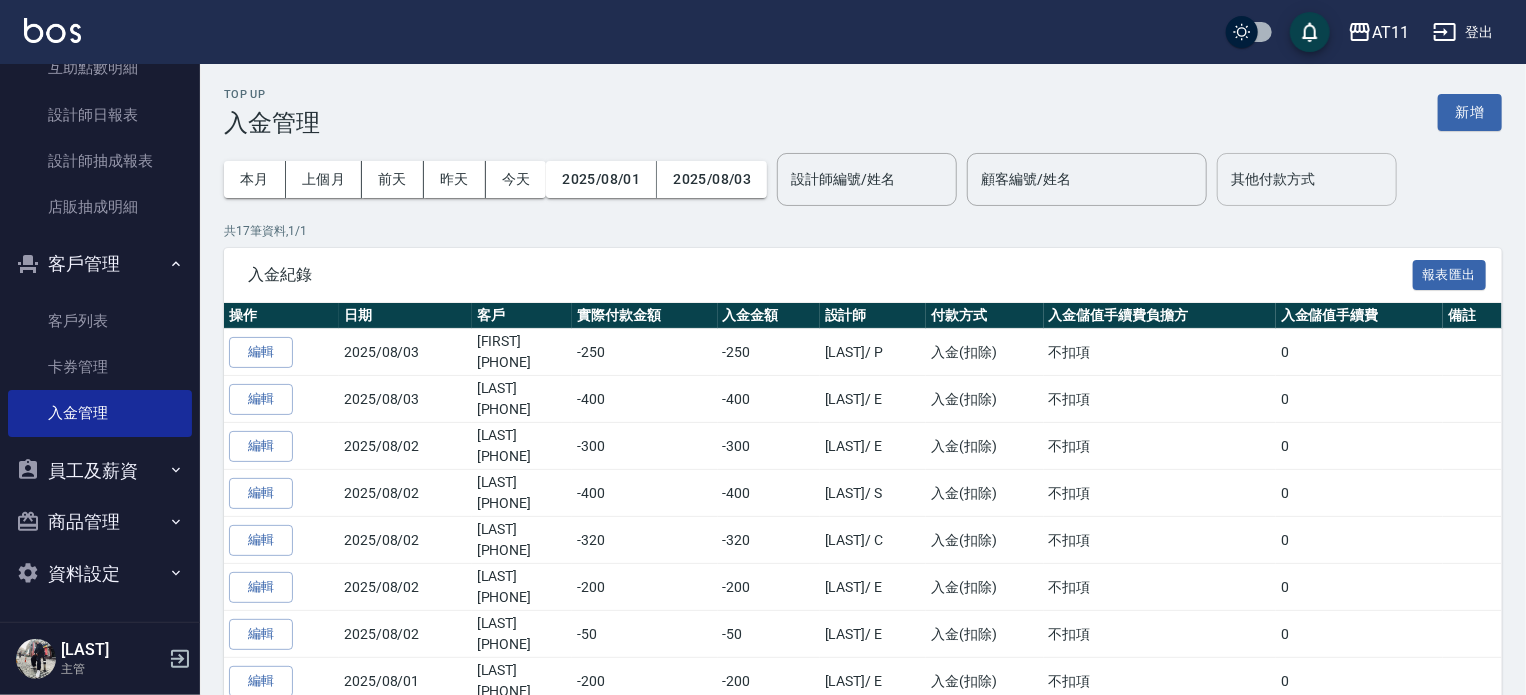 click on "其他付款方式" at bounding box center (1307, 179) 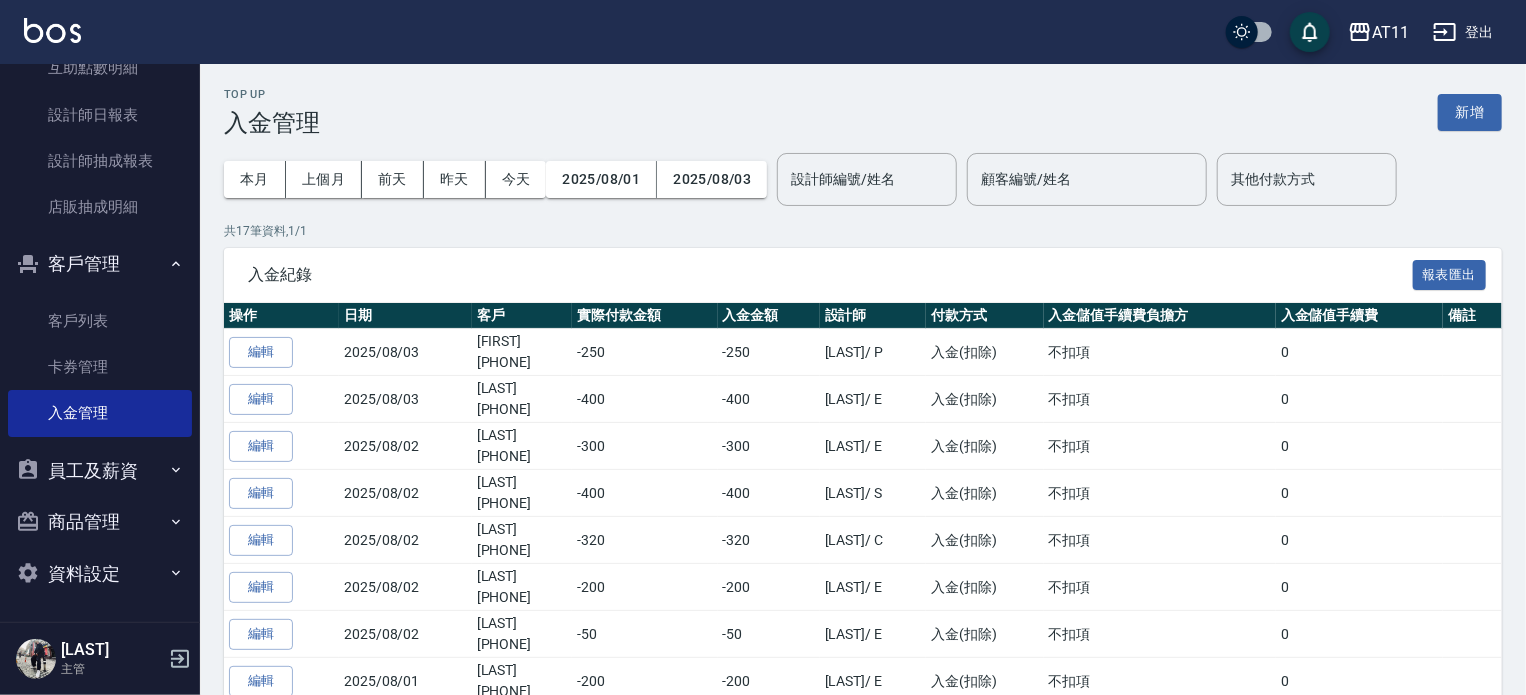 click on "共  17  筆資料, 1 / 1" at bounding box center (863, 231) 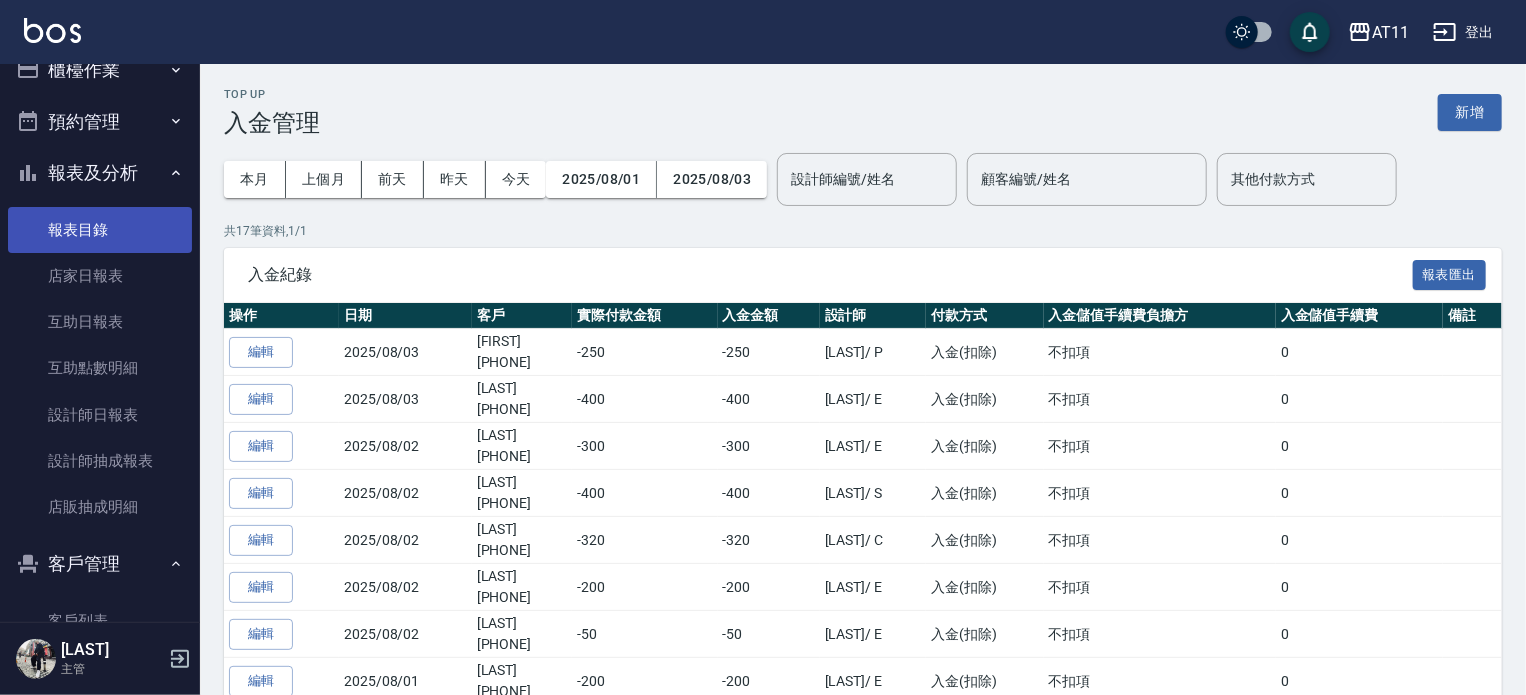 scroll, scrollTop: 0, scrollLeft: 0, axis: both 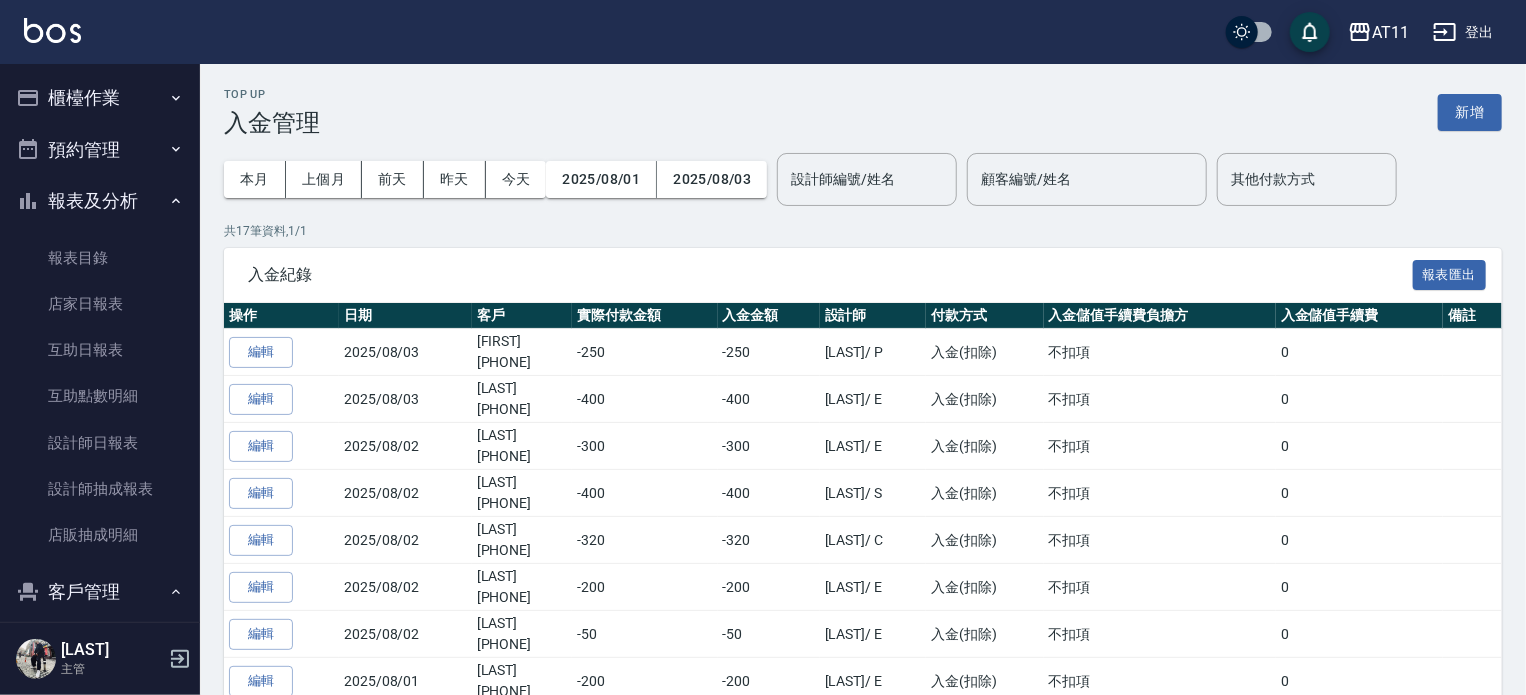 click on "櫃檯作業" at bounding box center (100, 98) 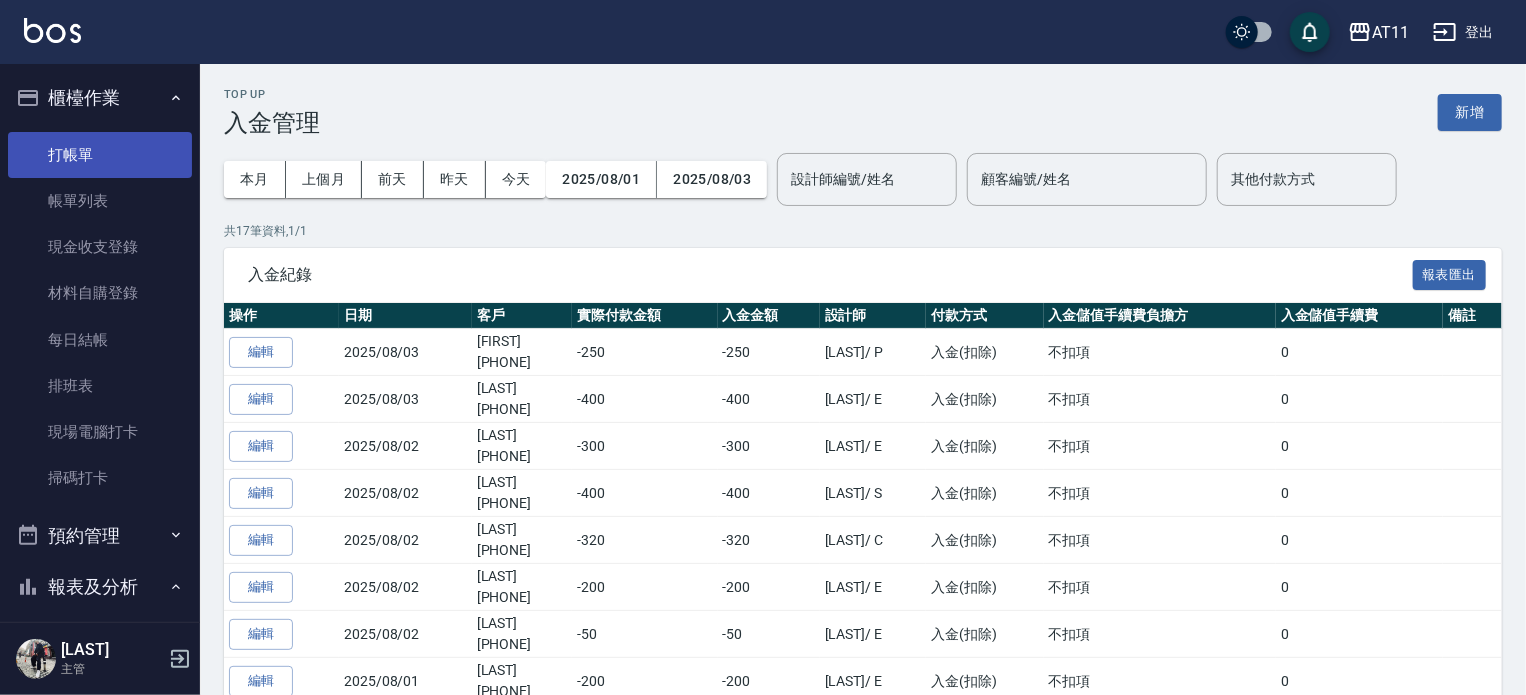 click on "打帳單" at bounding box center (100, 155) 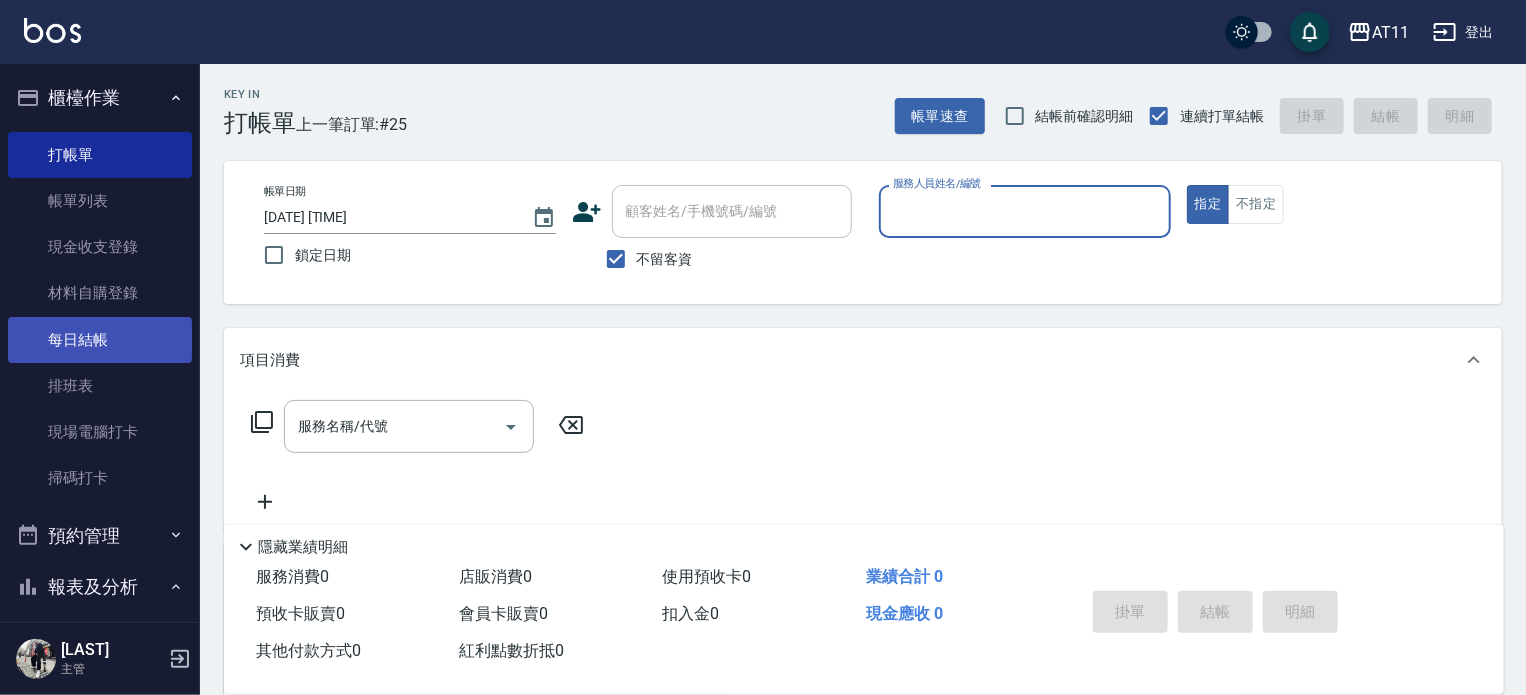 click on "每日結帳" at bounding box center [100, 340] 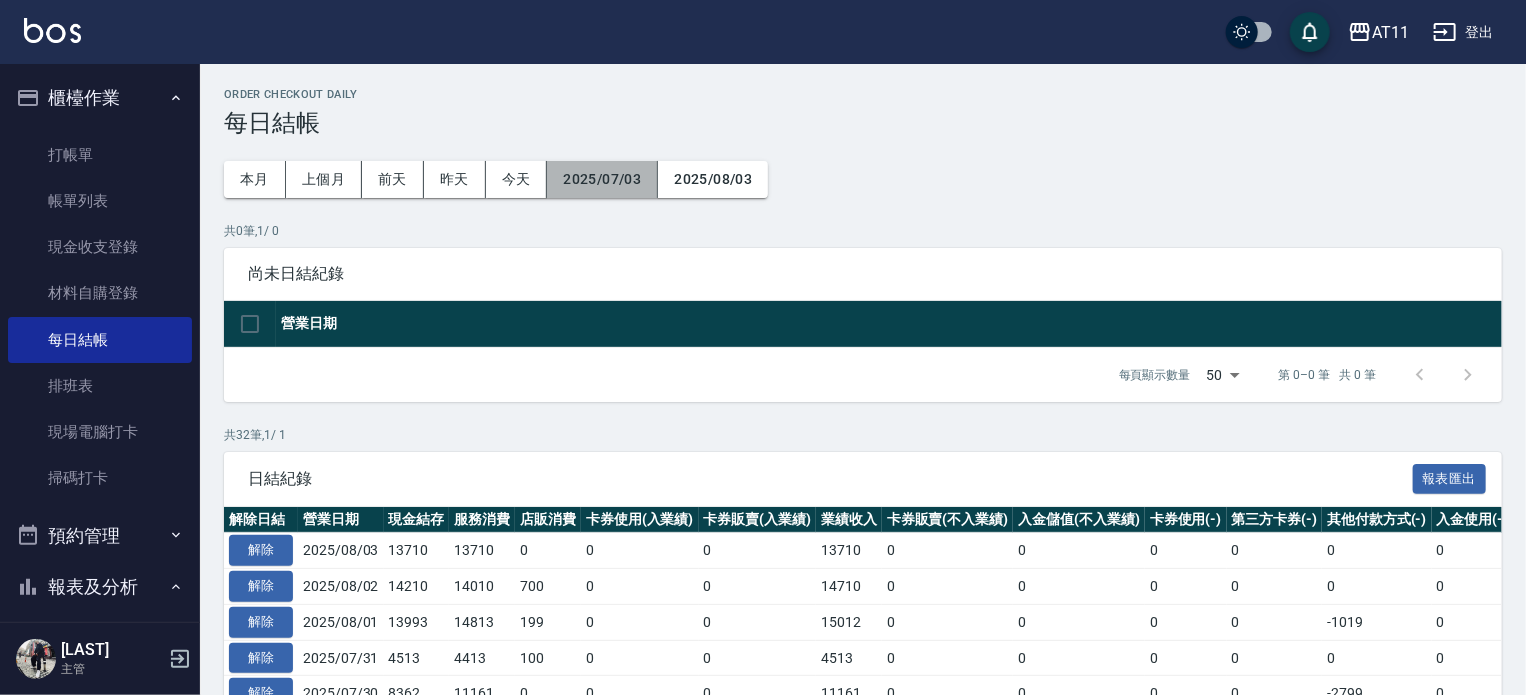 click on "2025/07/03" at bounding box center (602, 179) 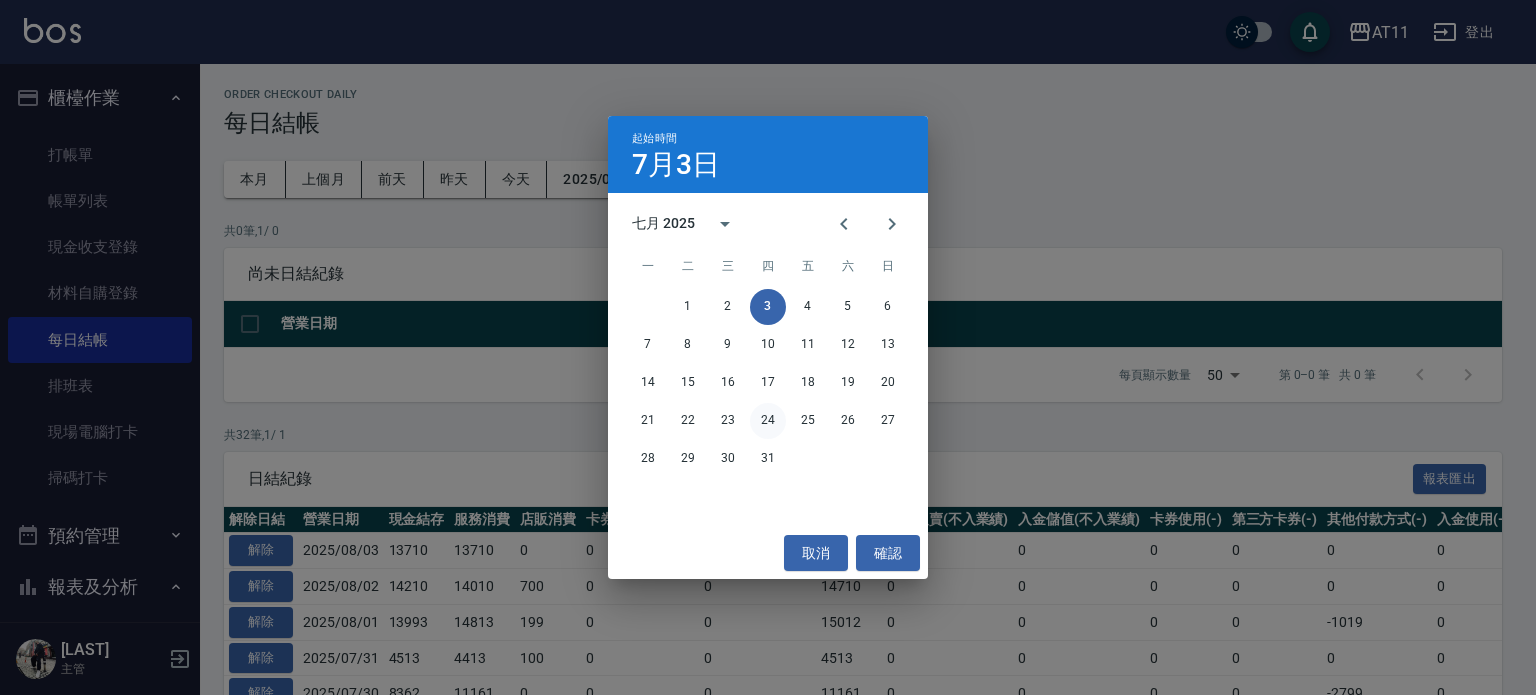 click on "24" at bounding box center (768, 421) 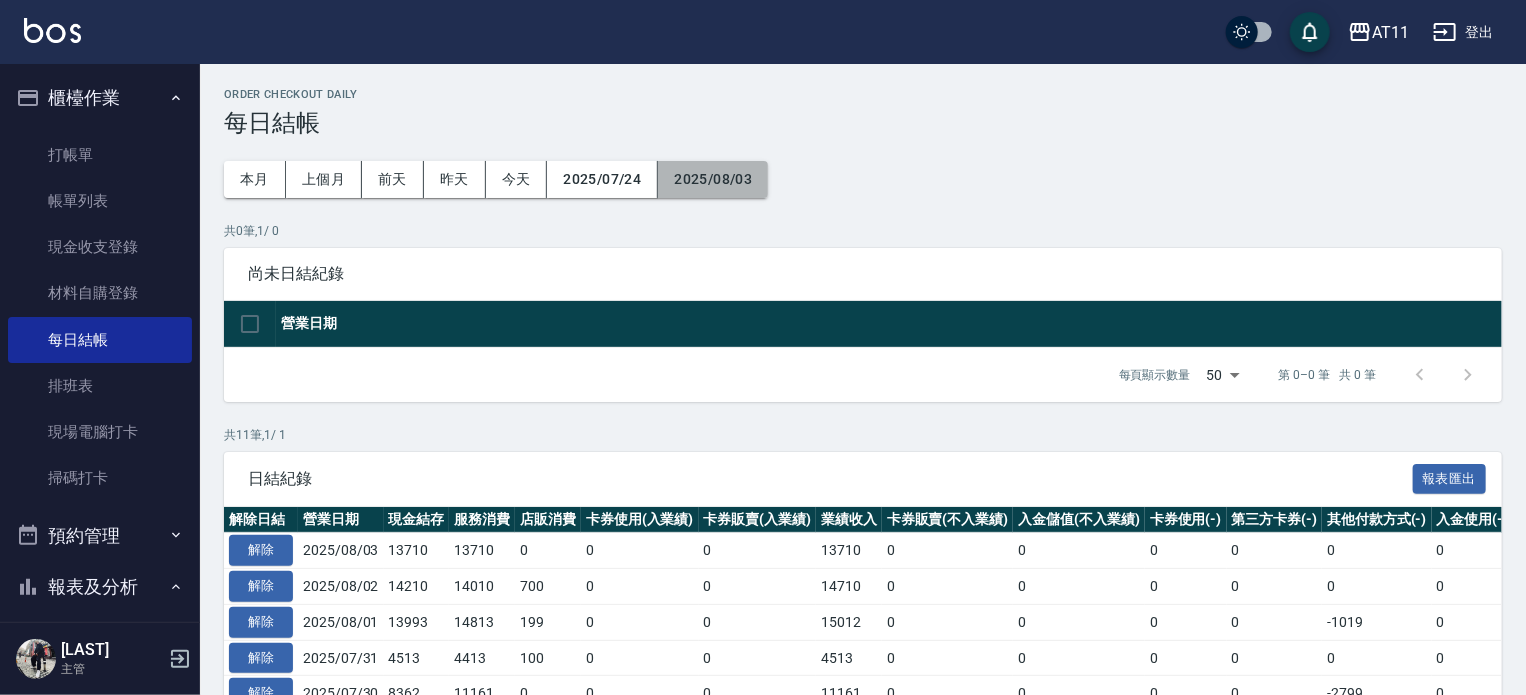 click on "2025/08/03" at bounding box center [713, 179] 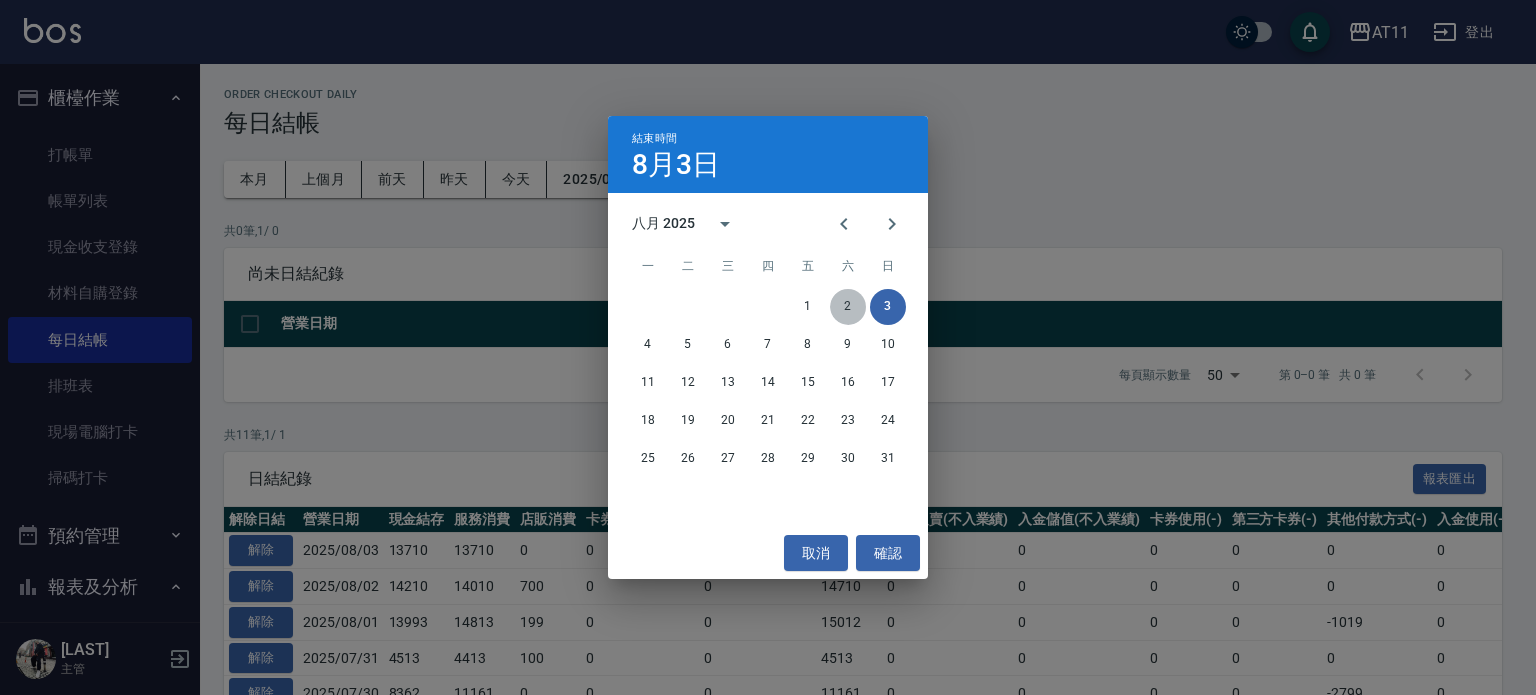 click on "2" at bounding box center (848, 307) 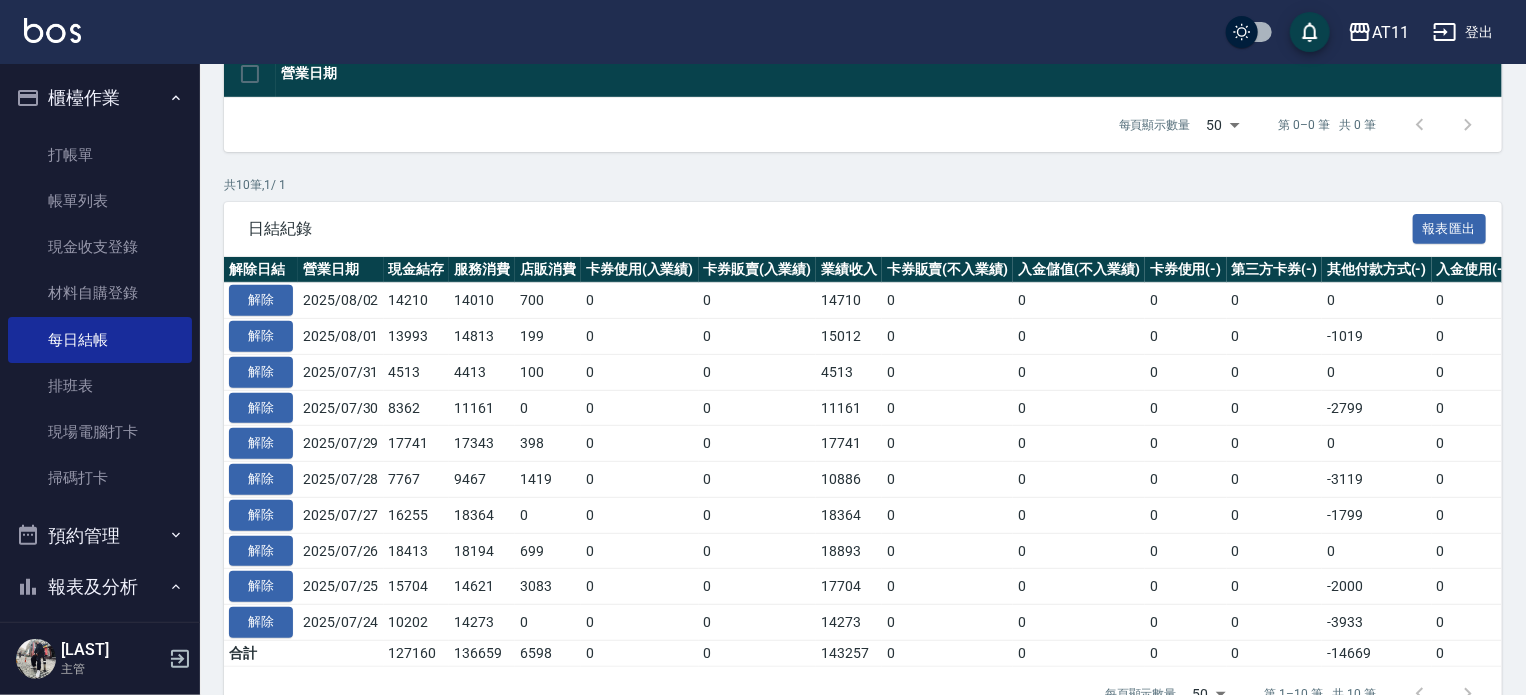 scroll, scrollTop: 312, scrollLeft: 0, axis: vertical 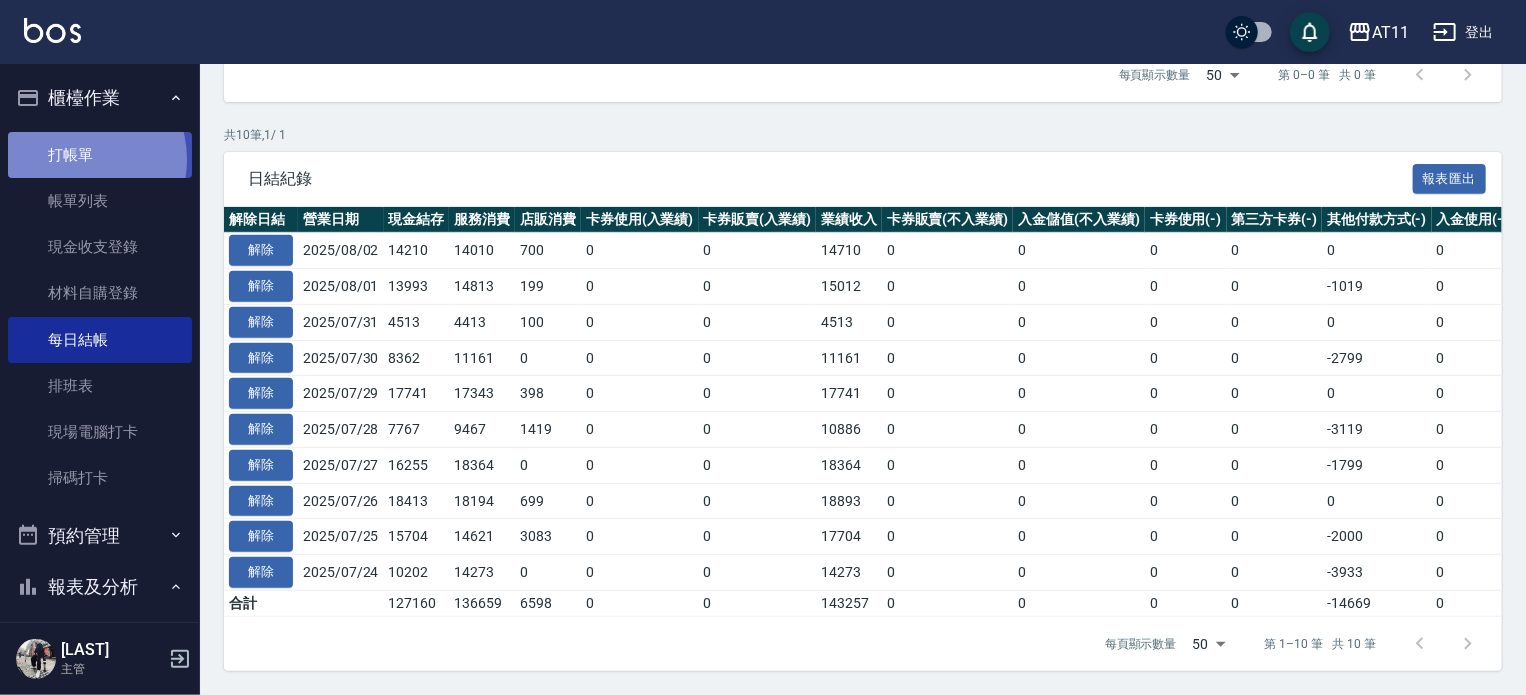 click on "打帳單" at bounding box center (100, 155) 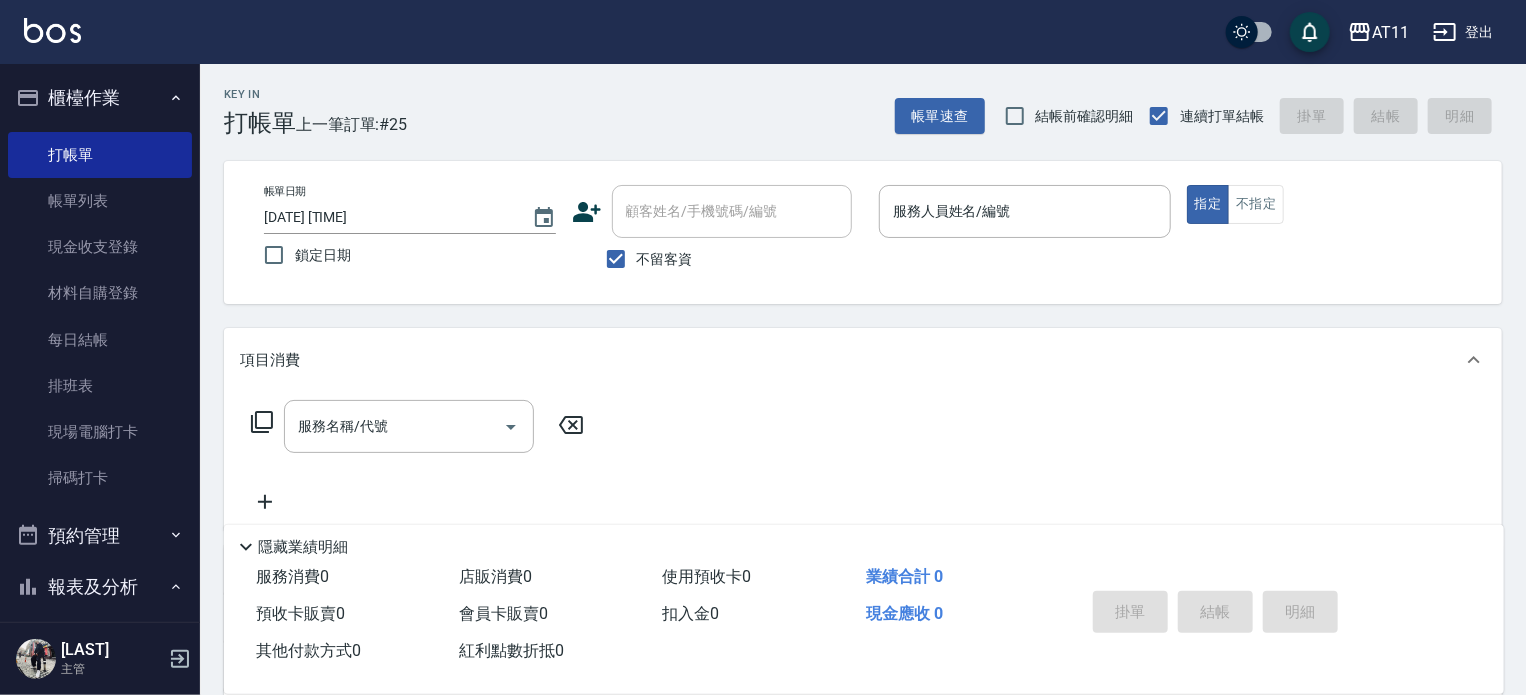 click on "Key In 打帳單 上一筆訂單:#25 帳單速查 結帳前確認明細 連續打單結帳 掛單 結帳 明細" at bounding box center (851, 100) 